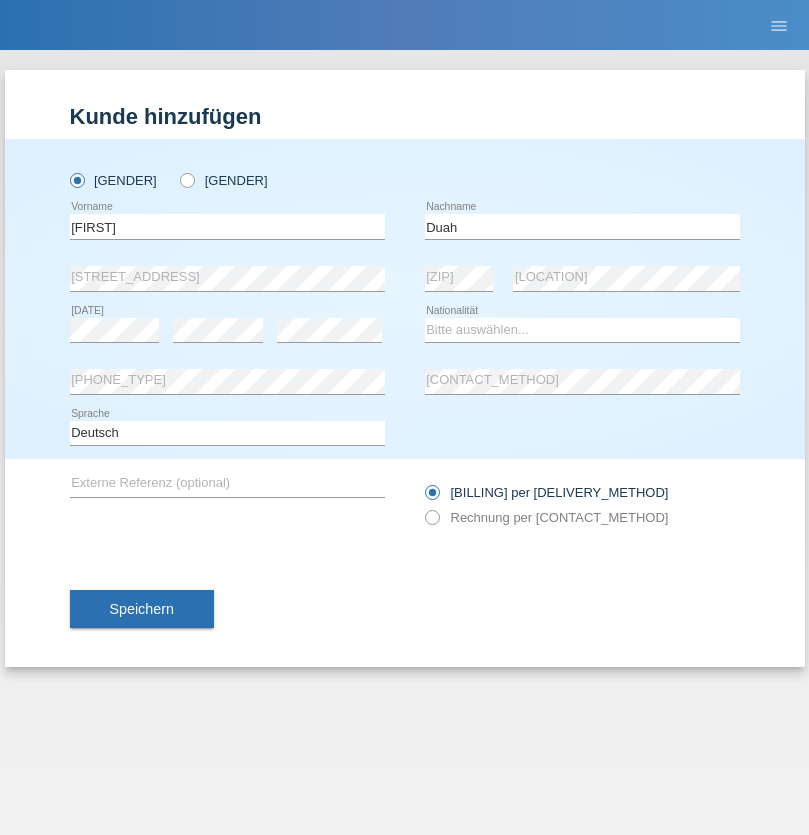 scroll, scrollTop: 0, scrollLeft: 0, axis: both 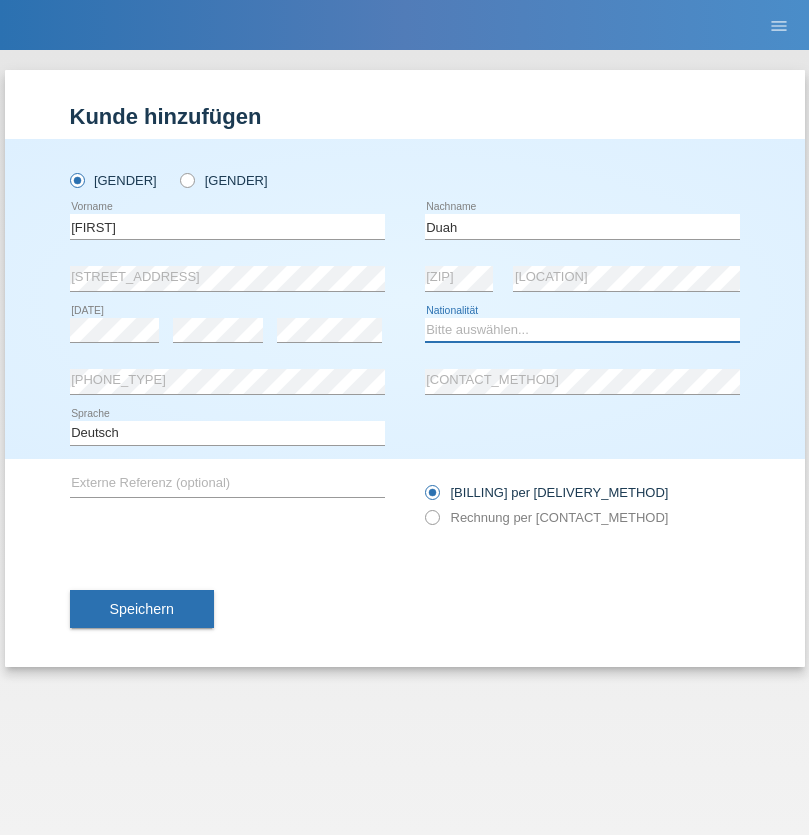 select on "GH" 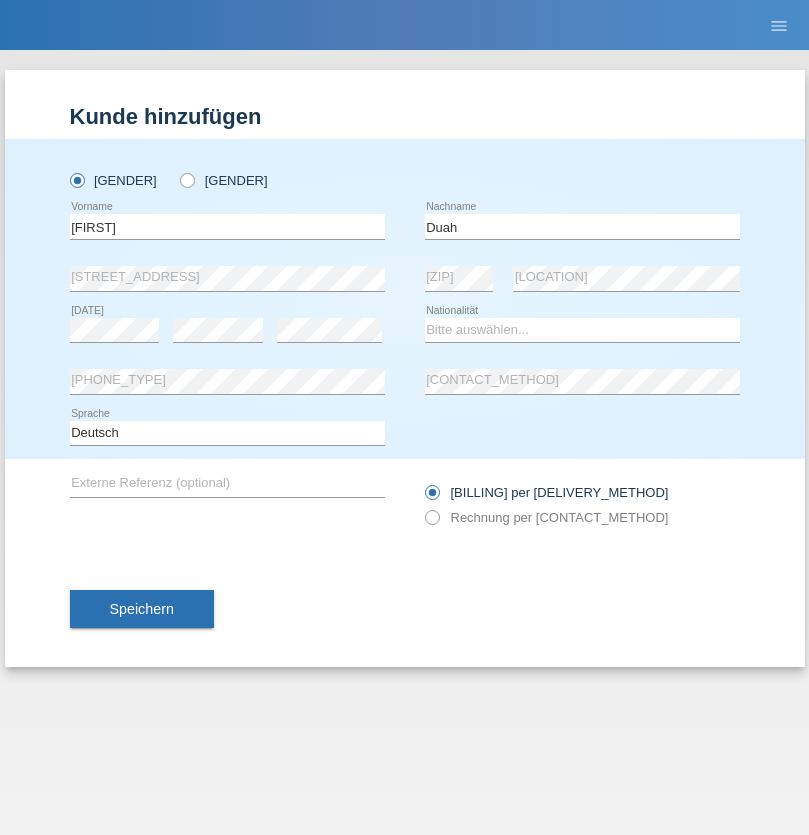 select on "C" 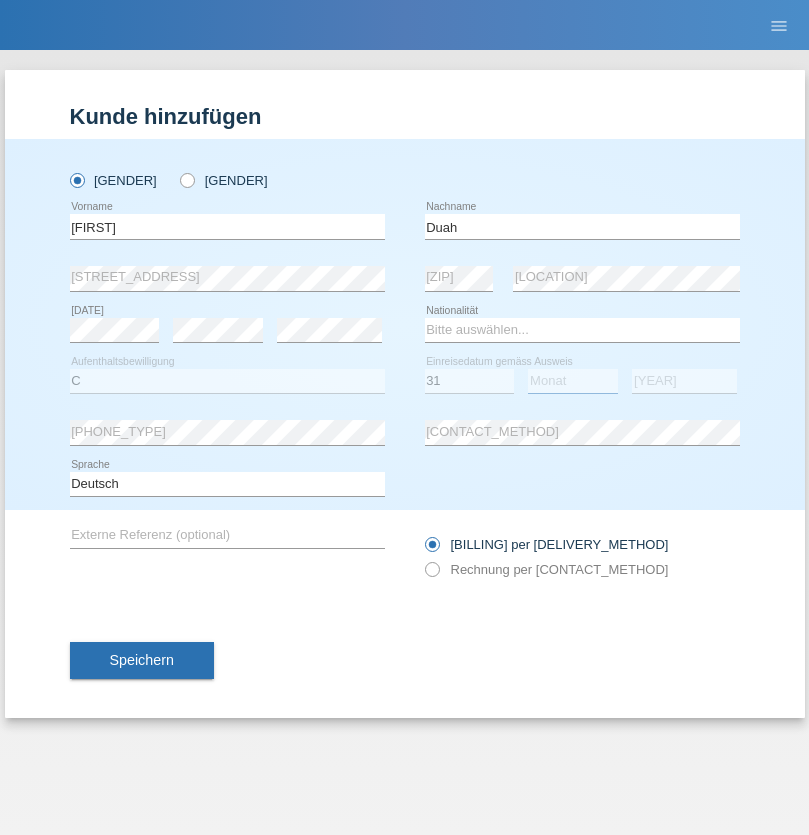 select on "08" 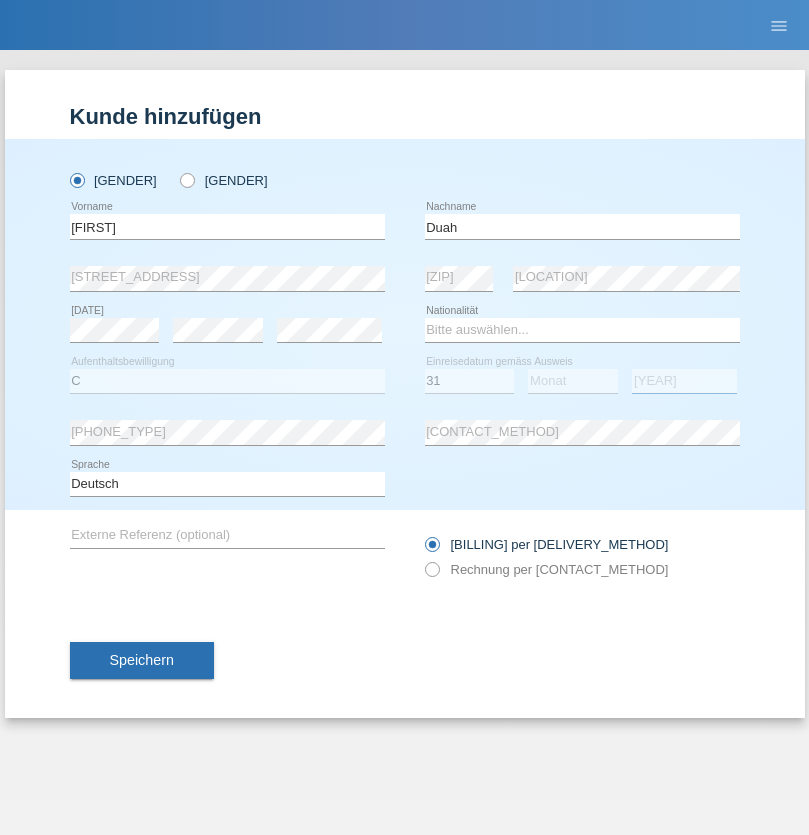 select on "2002" 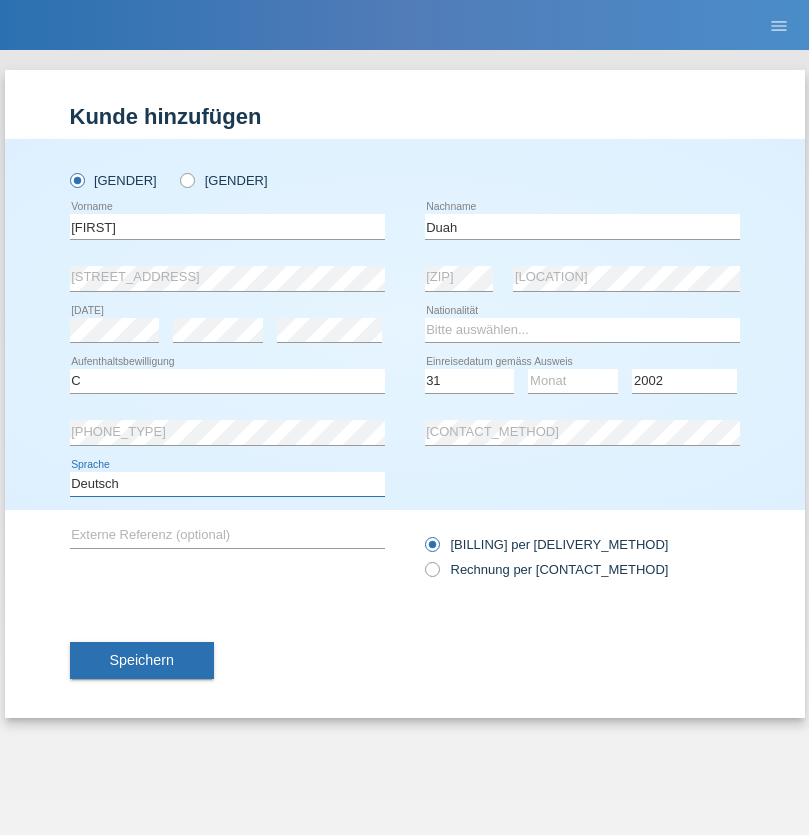 select on "en" 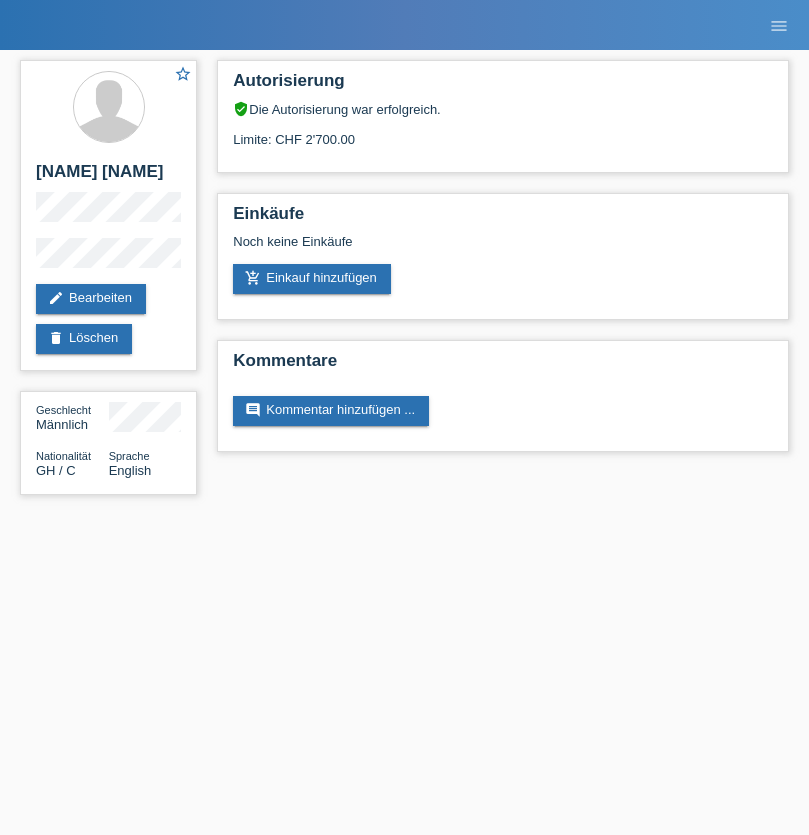 scroll, scrollTop: 0, scrollLeft: 0, axis: both 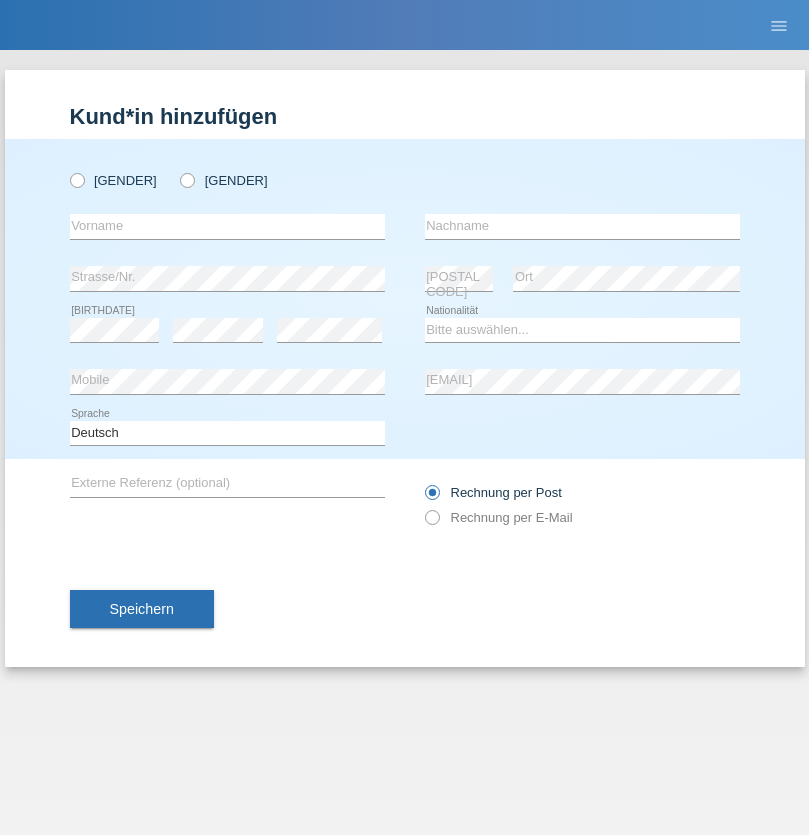 radio on "true" 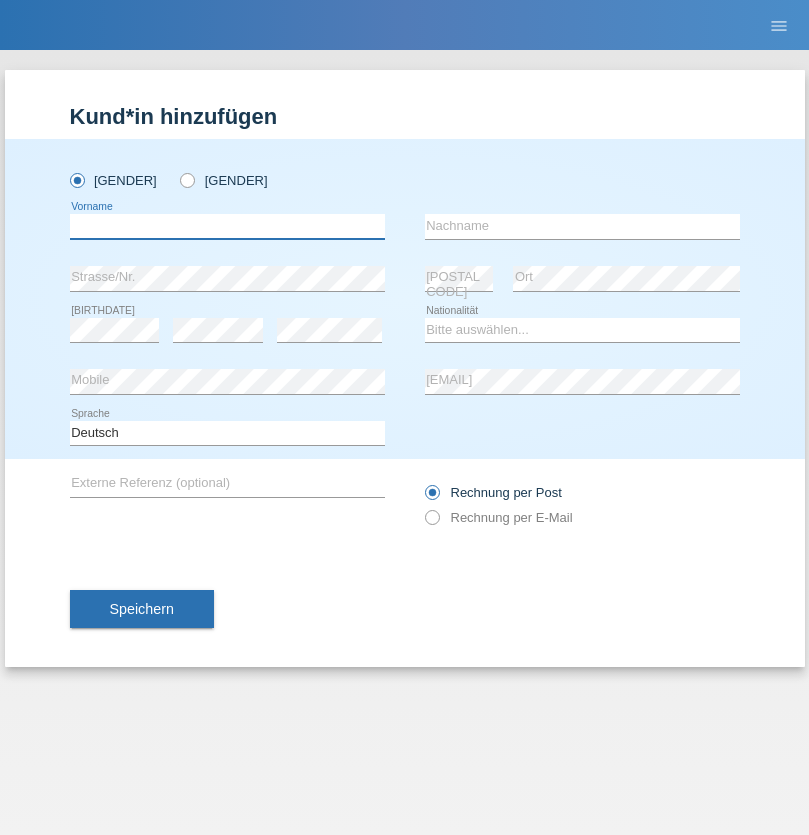 click at bounding box center [227, 226] 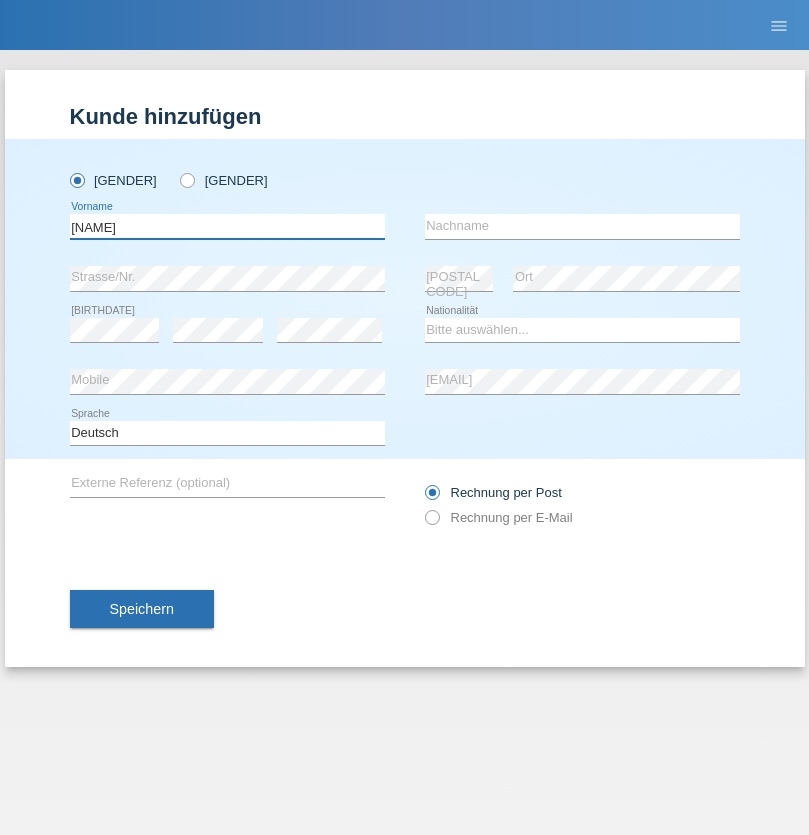 type on "Ibrahim" 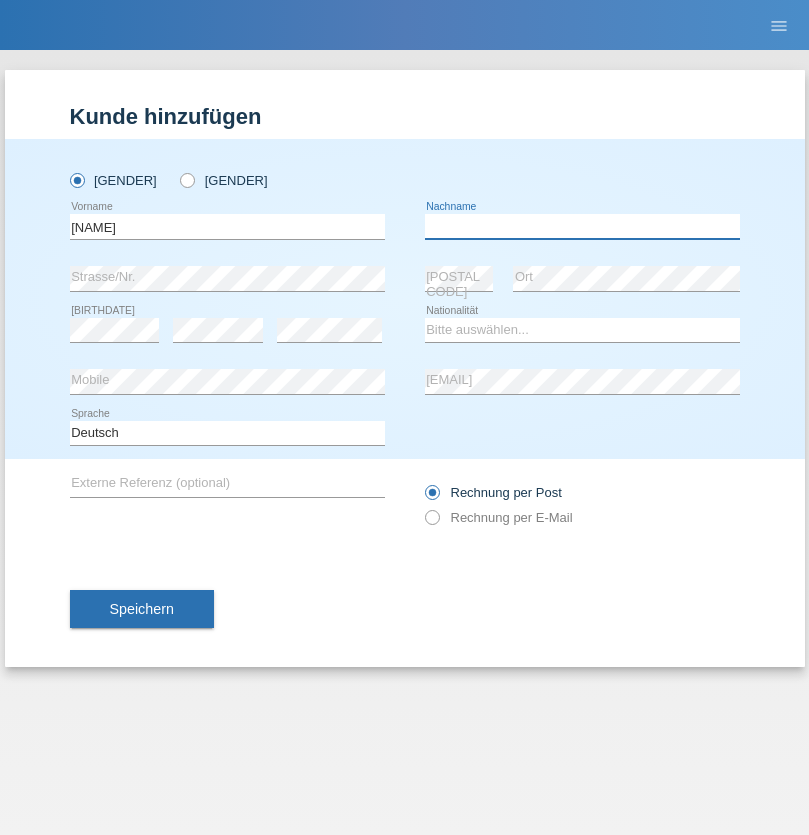 click at bounding box center (582, 226) 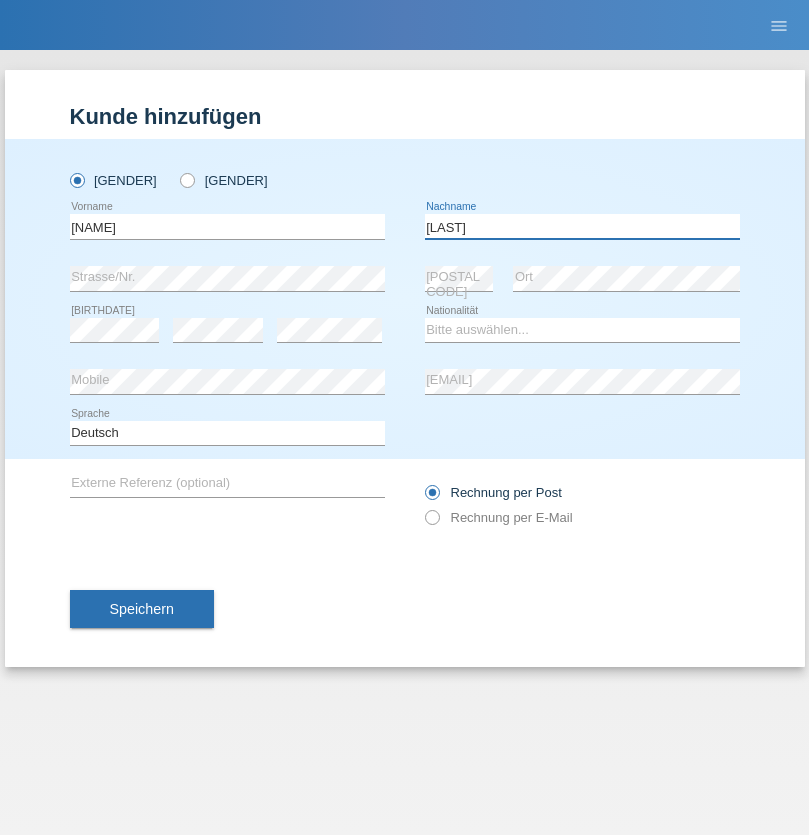 type on "Muja" 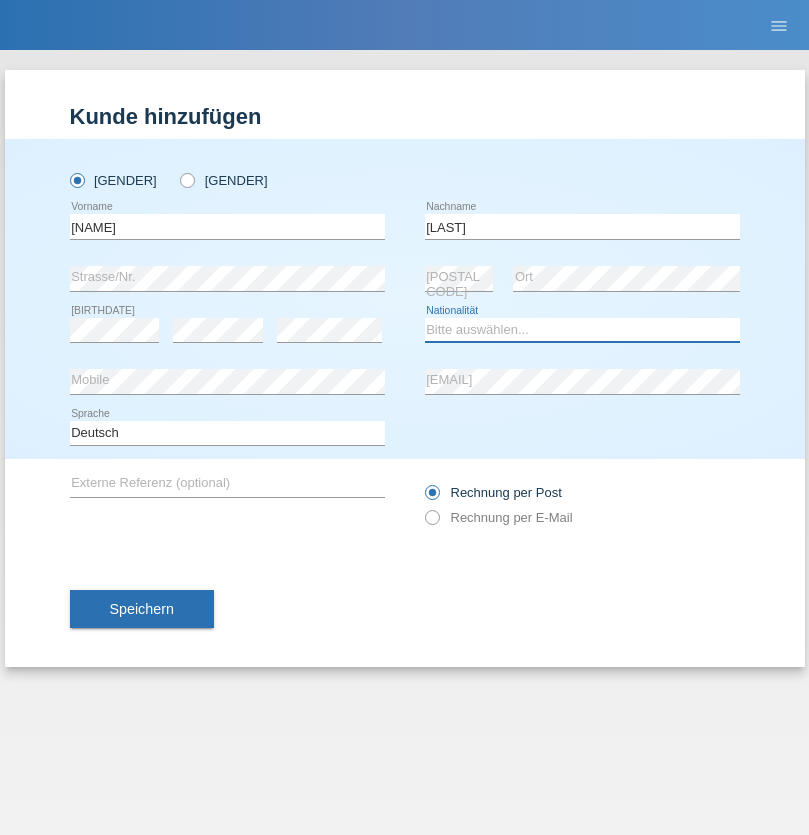 select on "XK" 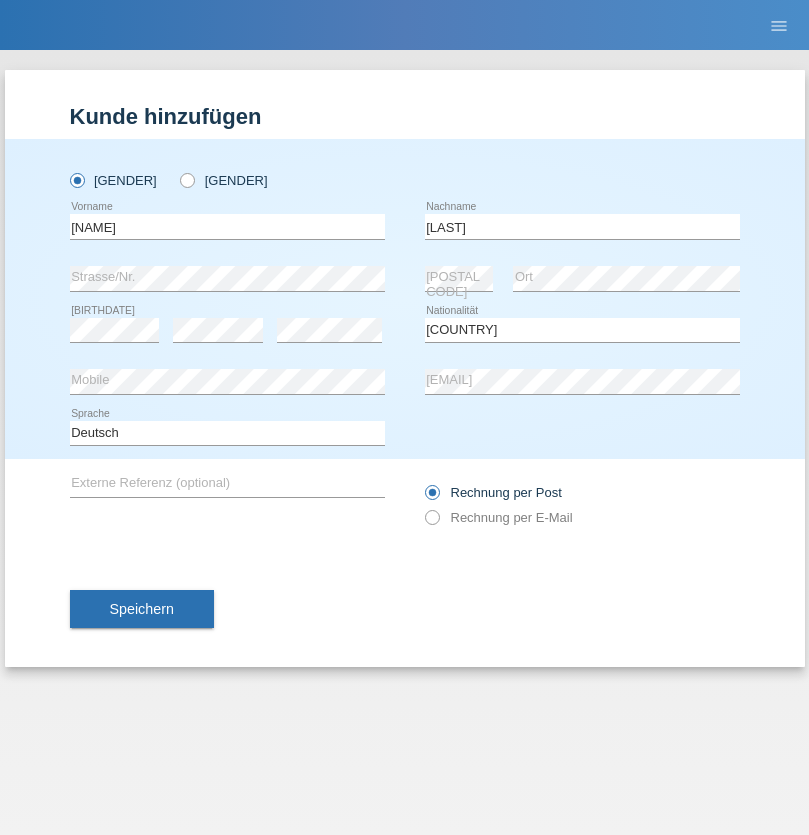 select on "C" 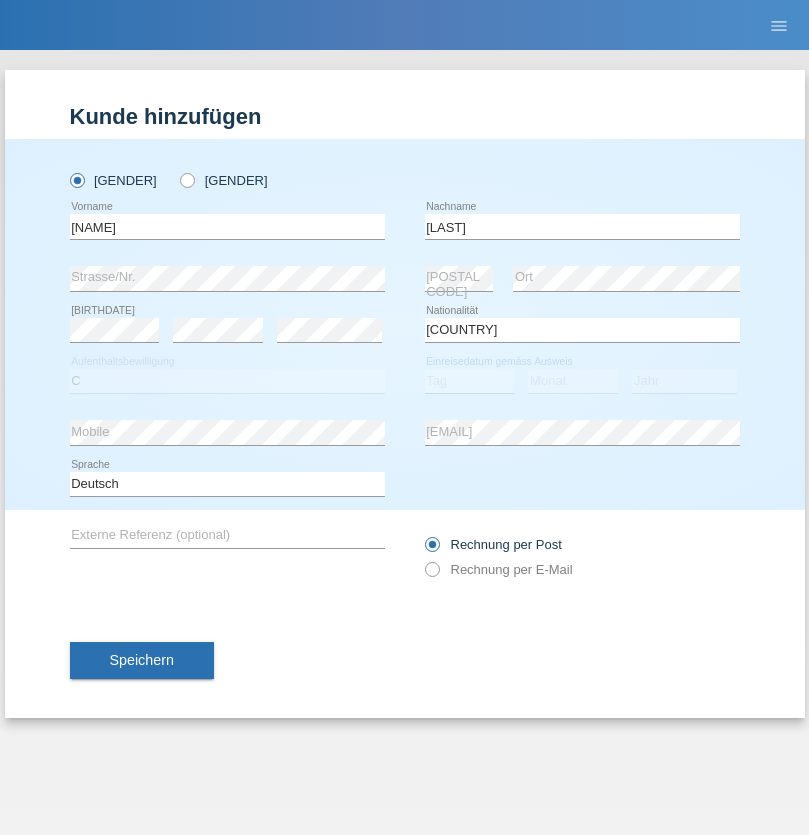 select on "03" 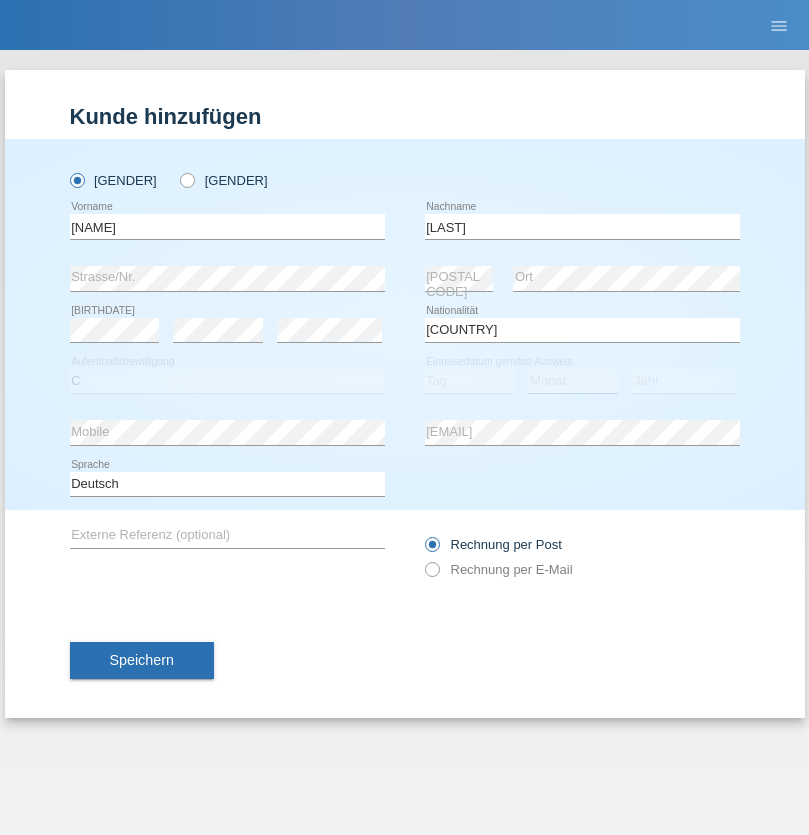 select on "07" 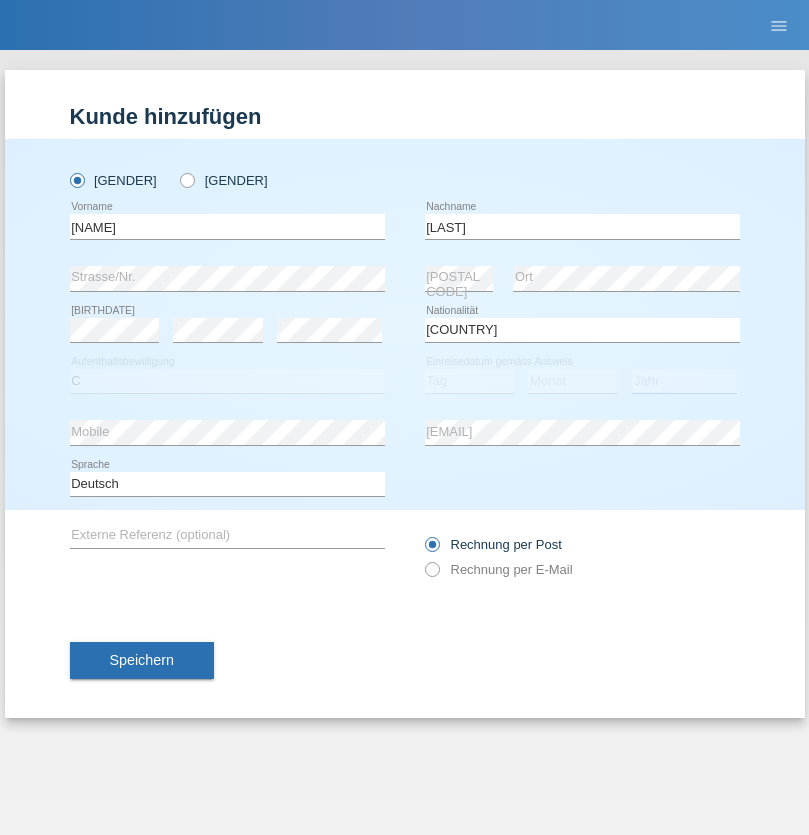select on "2021" 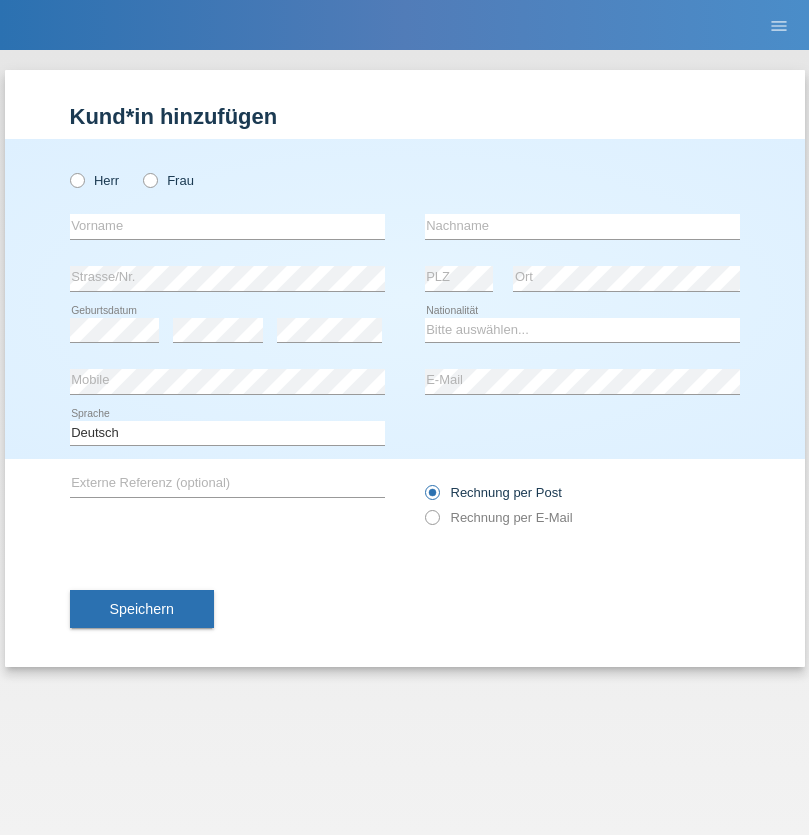 scroll, scrollTop: 0, scrollLeft: 0, axis: both 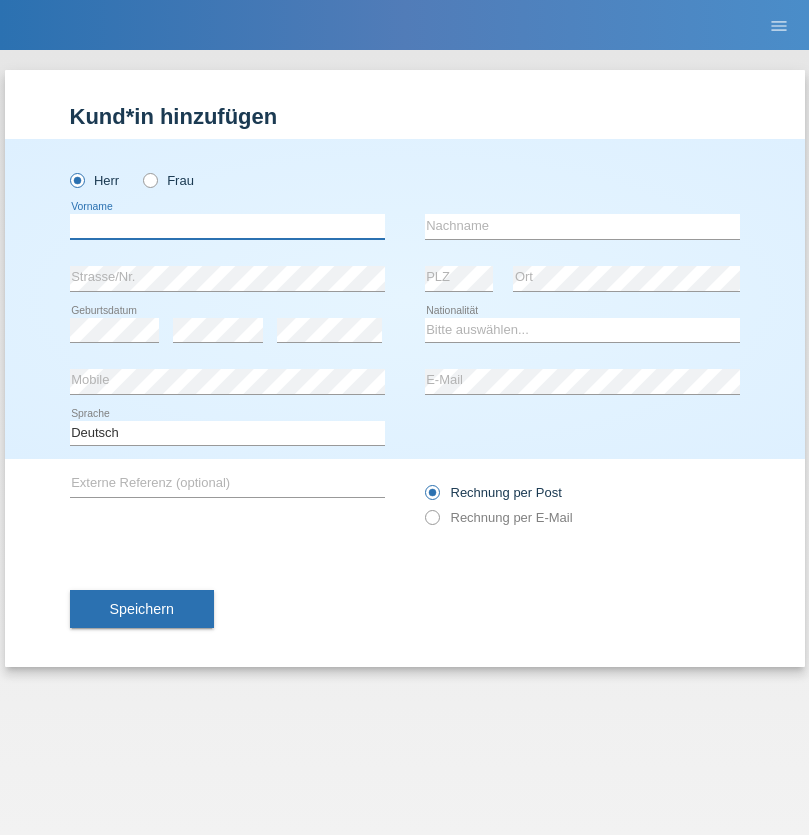 click at bounding box center (227, 226) 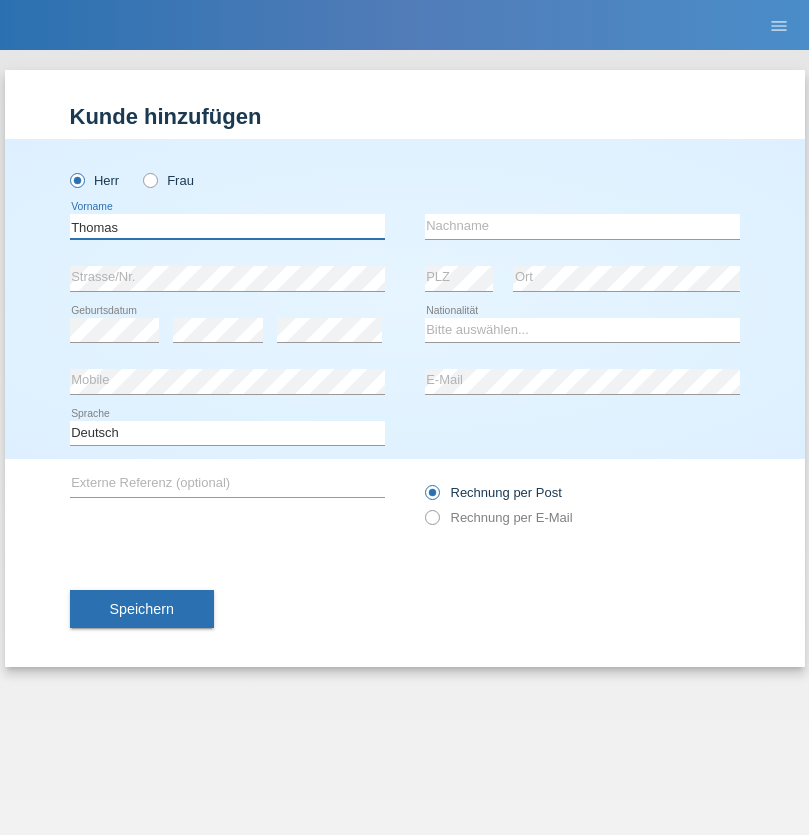 type on "Thomas" 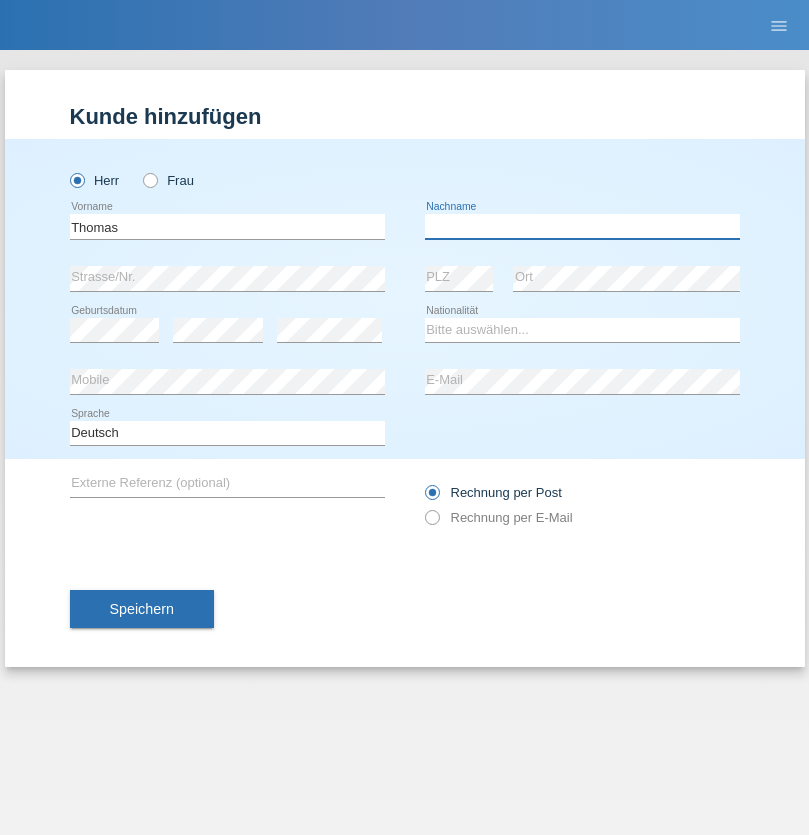 click at bounding box center [582, 226] 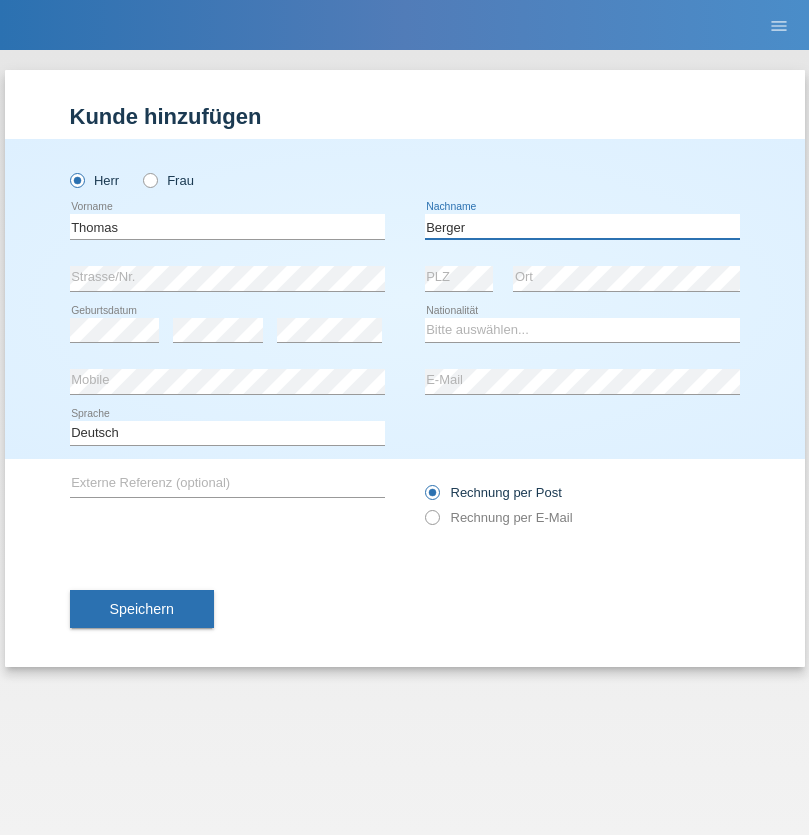 type on "Berger" 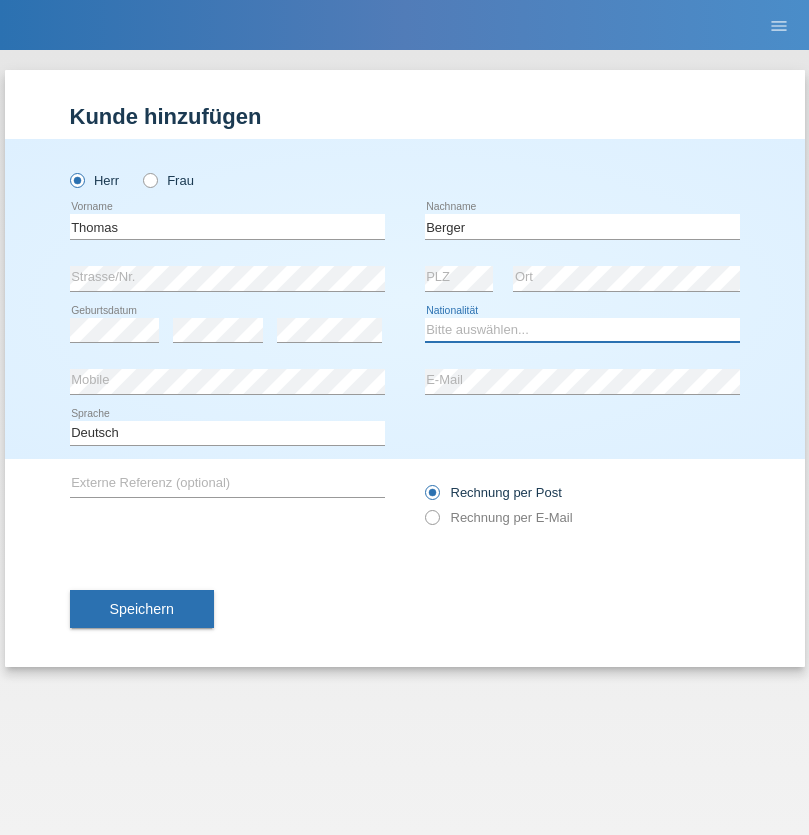 select on "CH" 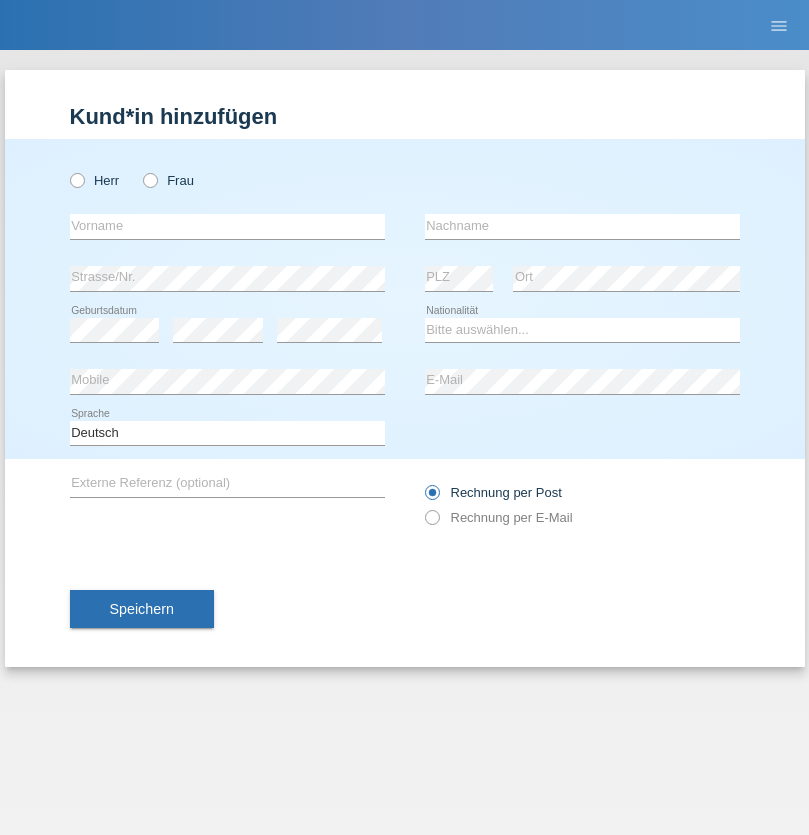 scroll, scrollTop: 0, scrollLeft: 0, axis: both 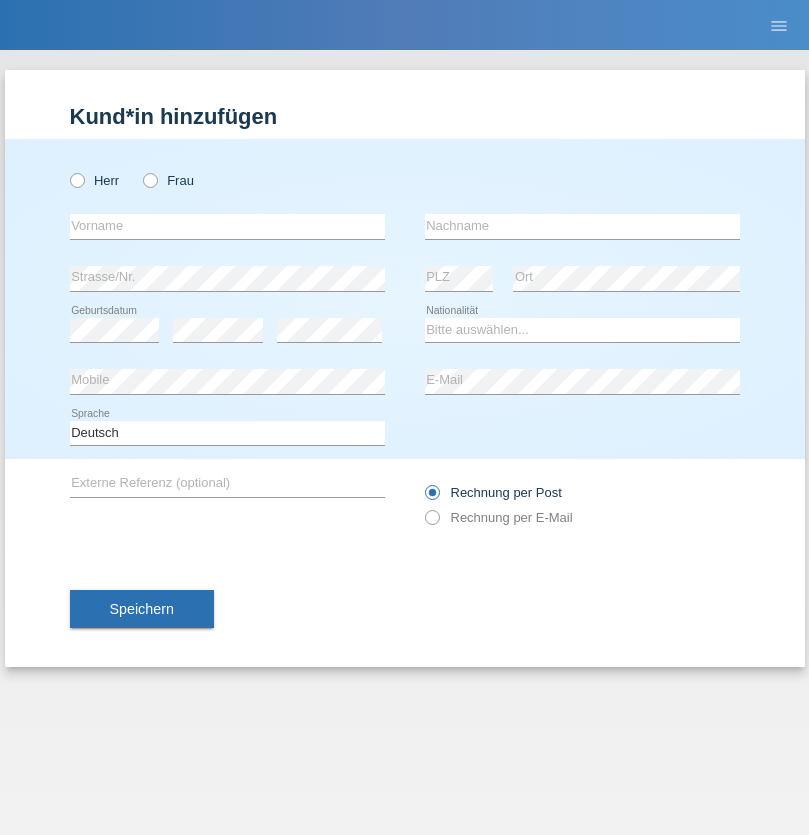 radio on "true" 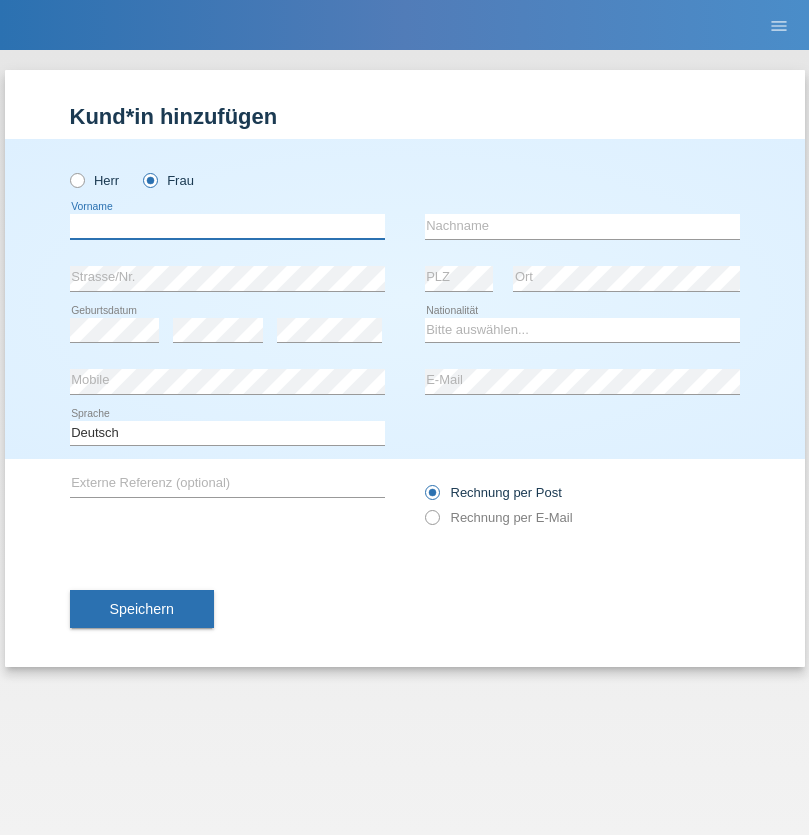 click at bounding box center [227, 226] 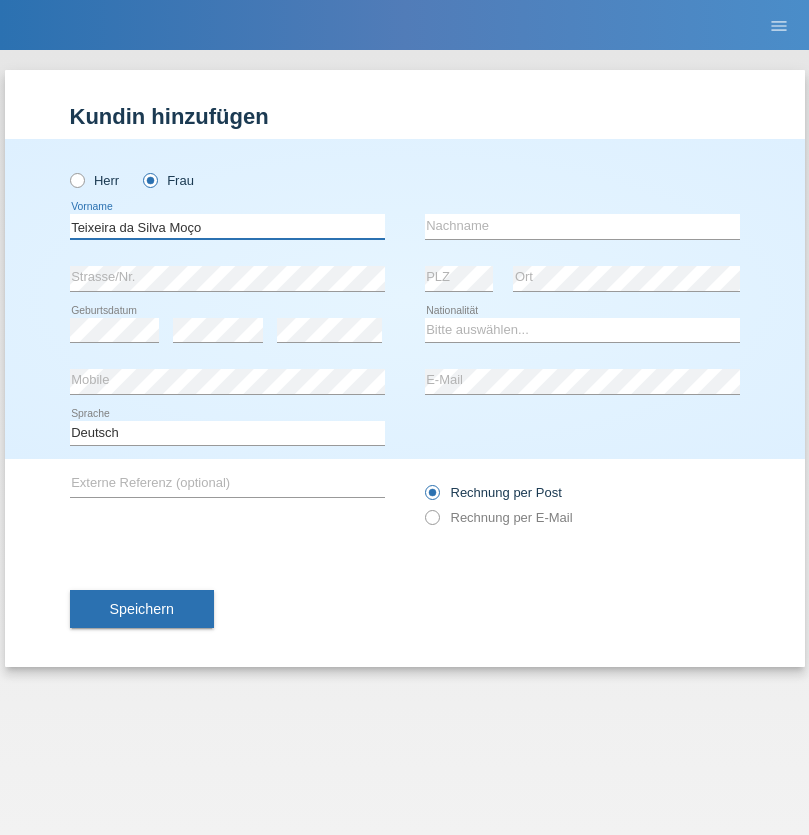 type on "Teixeira da Silva Moço" 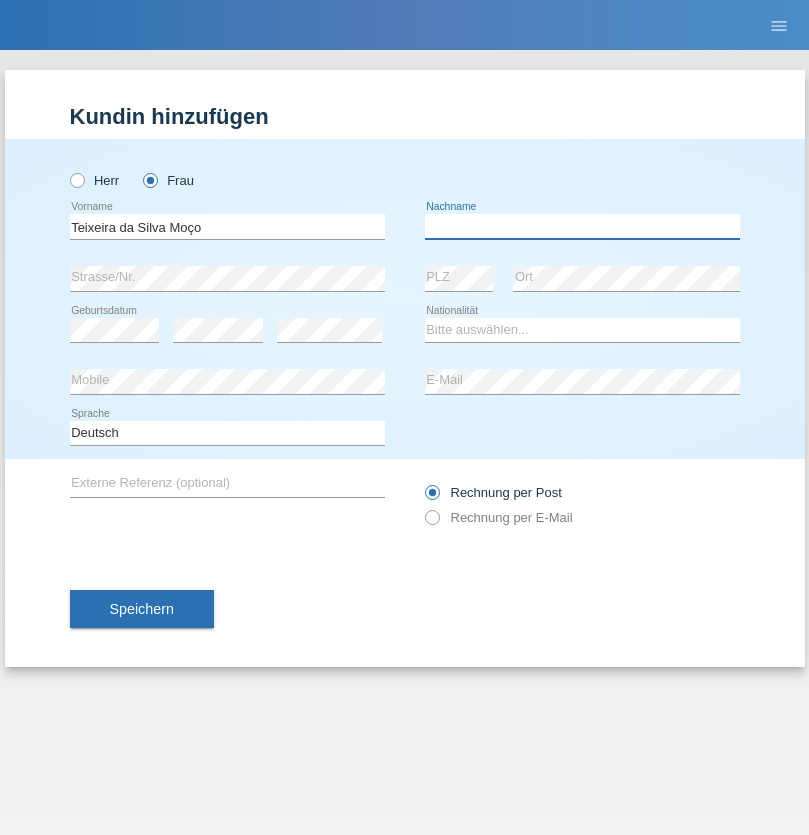 click at bounding box center [582, 226] 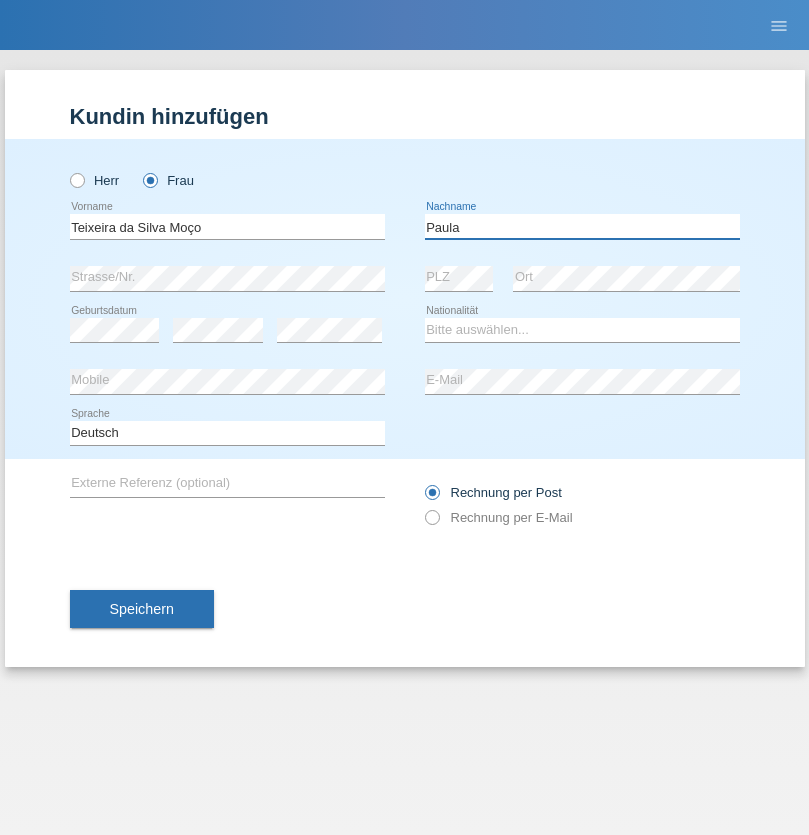 type on "Paula" 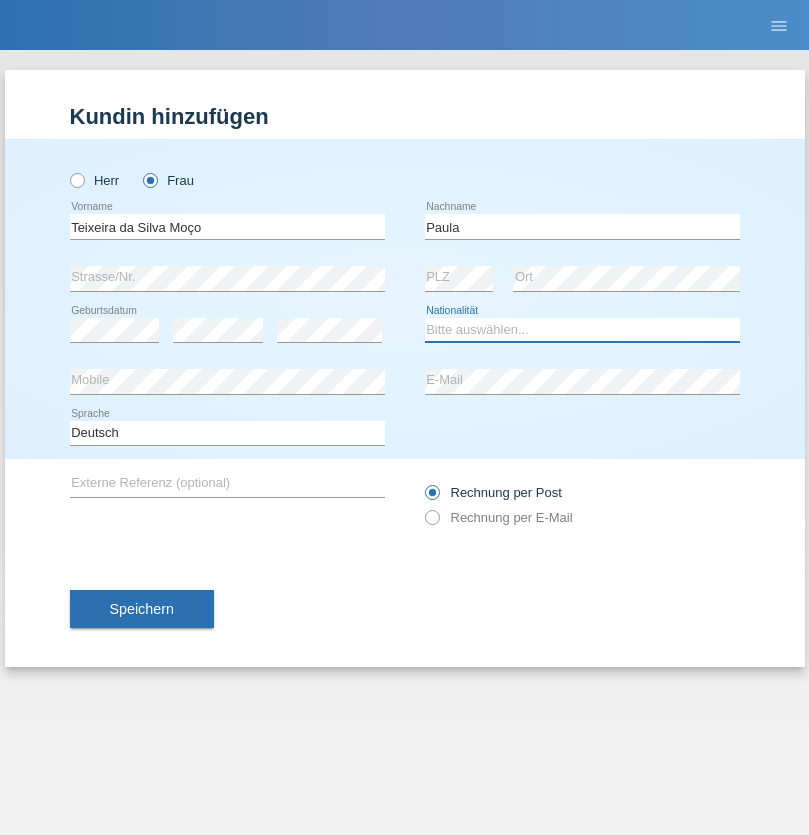 select on "PT" 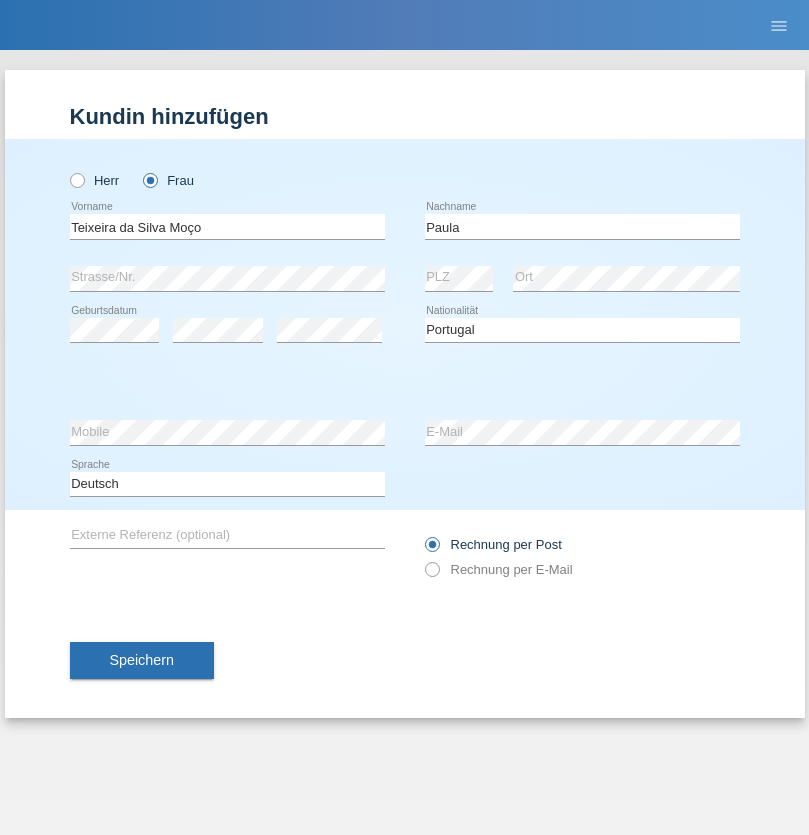 select on "C" 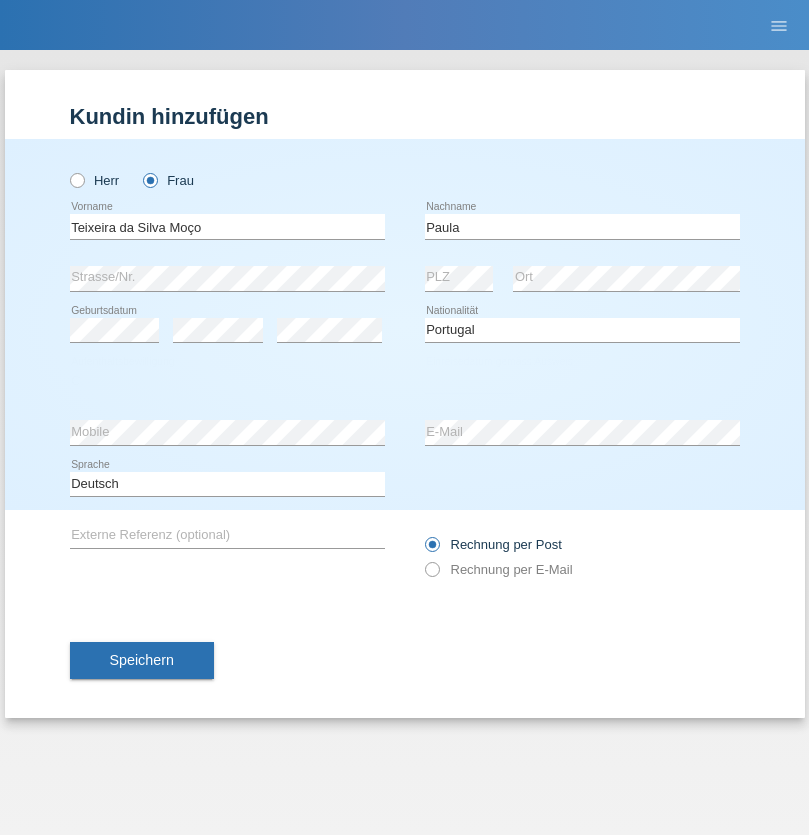select on "[DAY]" 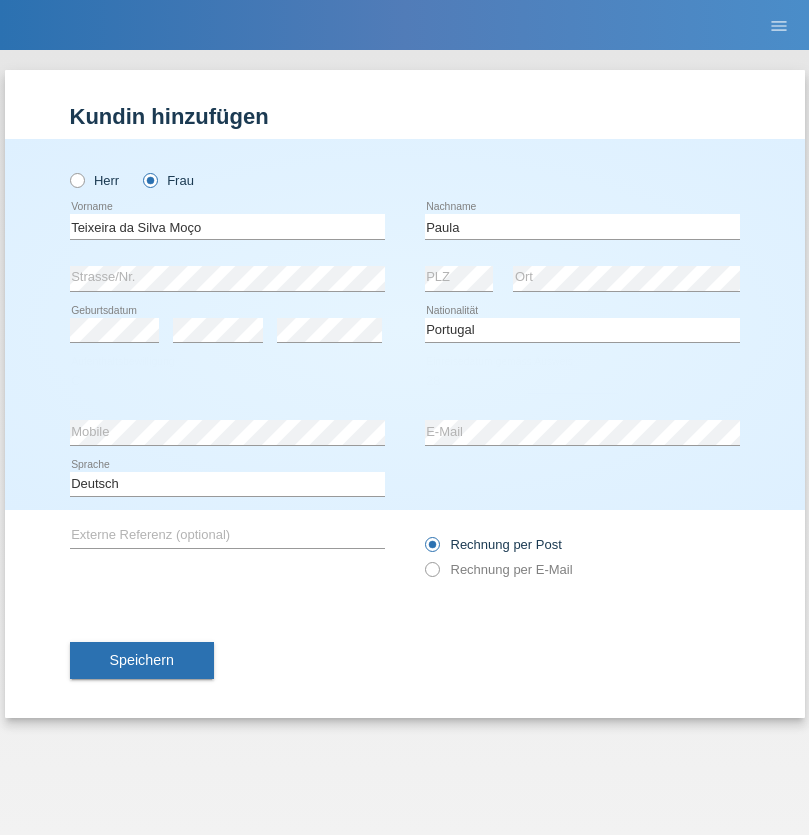 select on "[MONTH]" 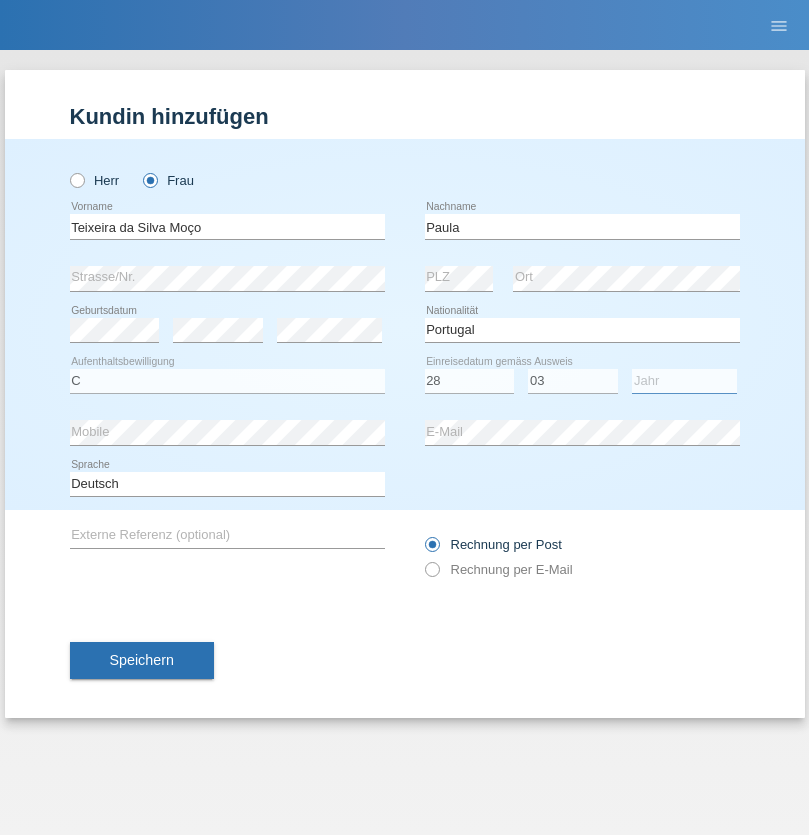 select on "2005" 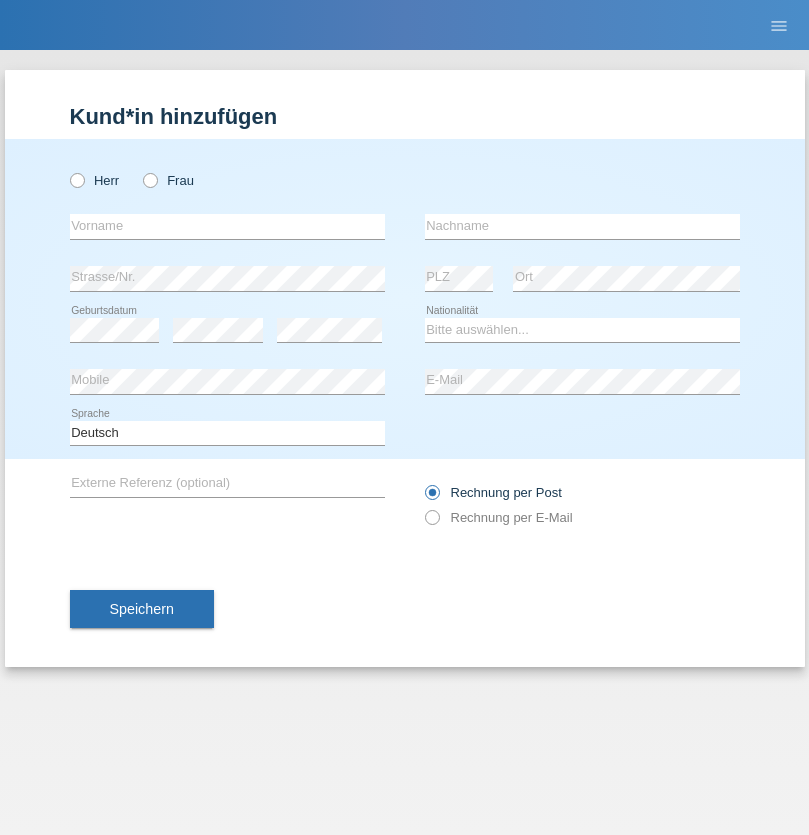 scroll, scrollTop: 0, scrollLeft: 0, axis: both 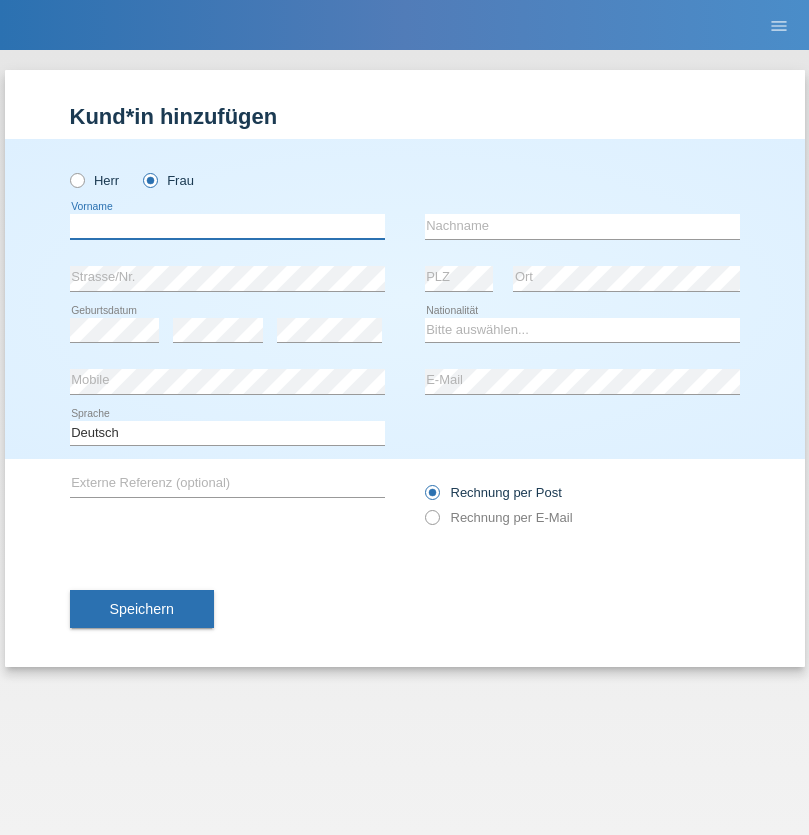 click at bounding box center (227, 226) 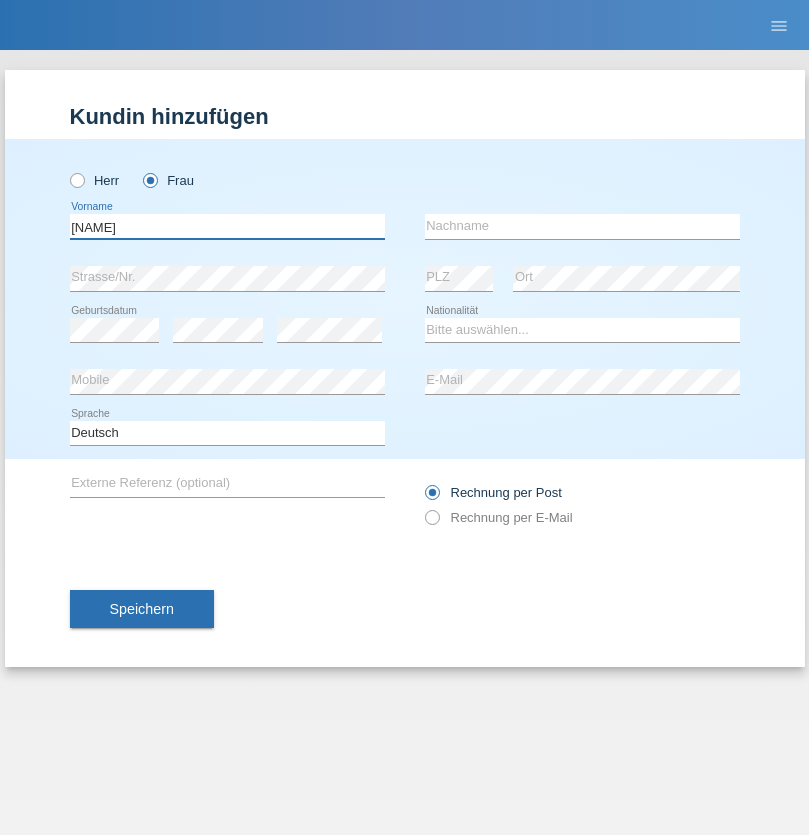 type on "[NAME]" 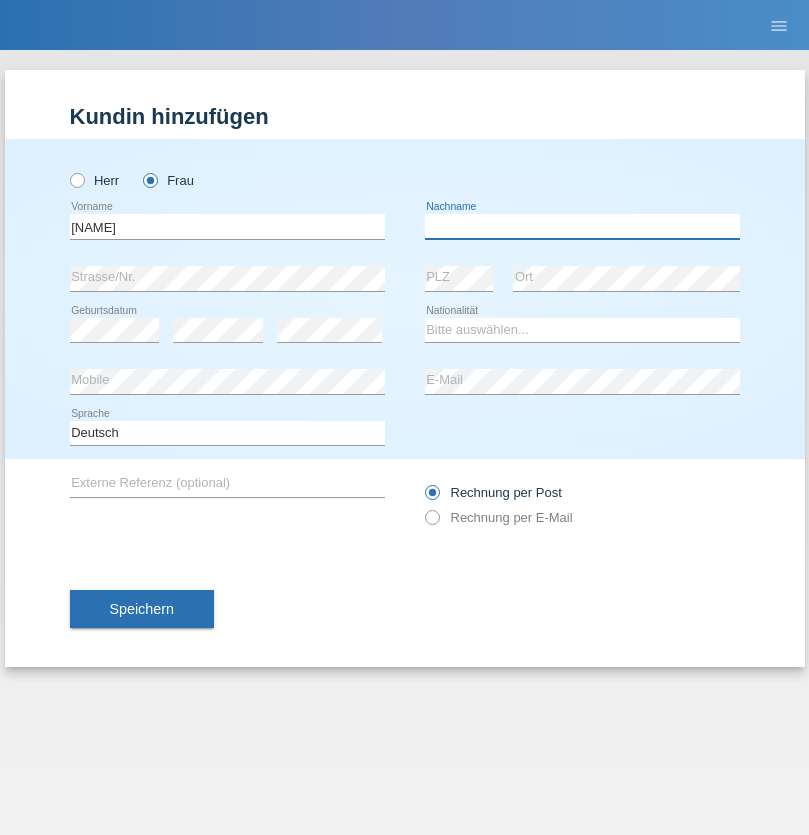 click at bounding box center (582, 226) 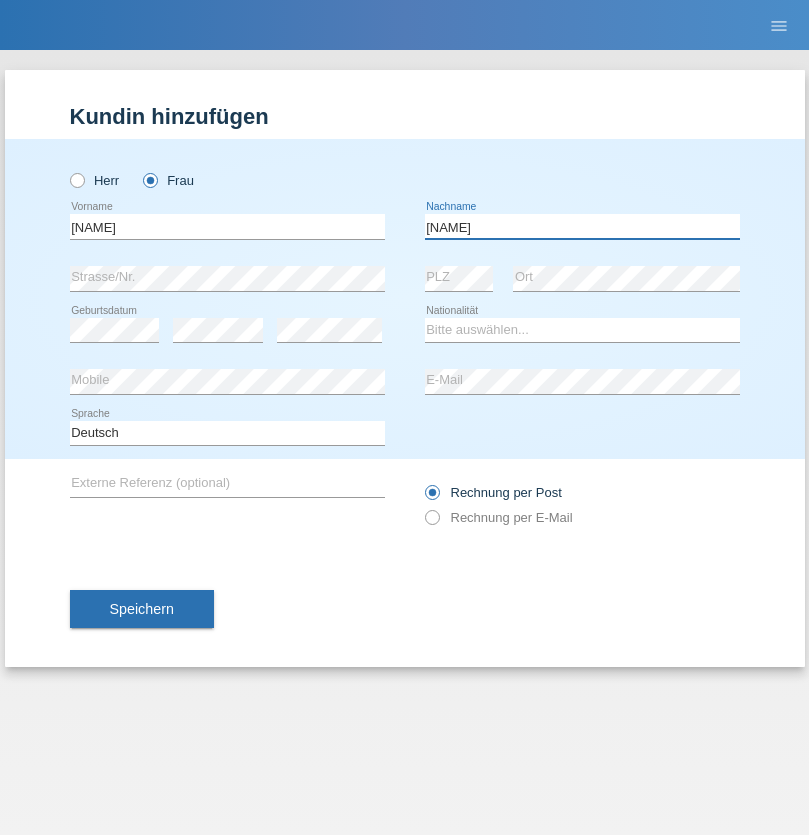 type on "[NAME]" 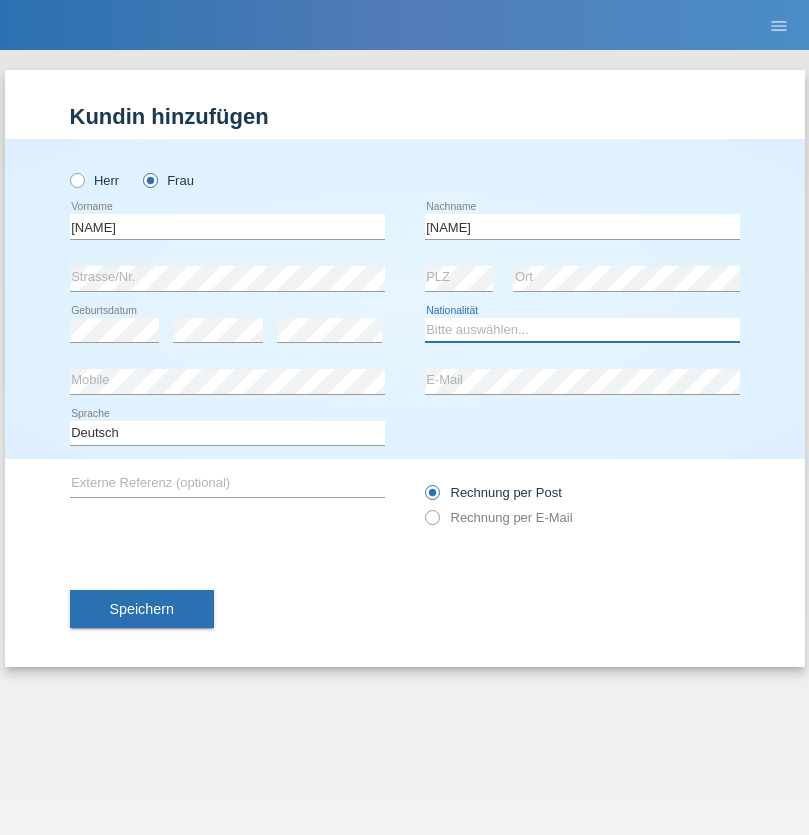 select on "CH" 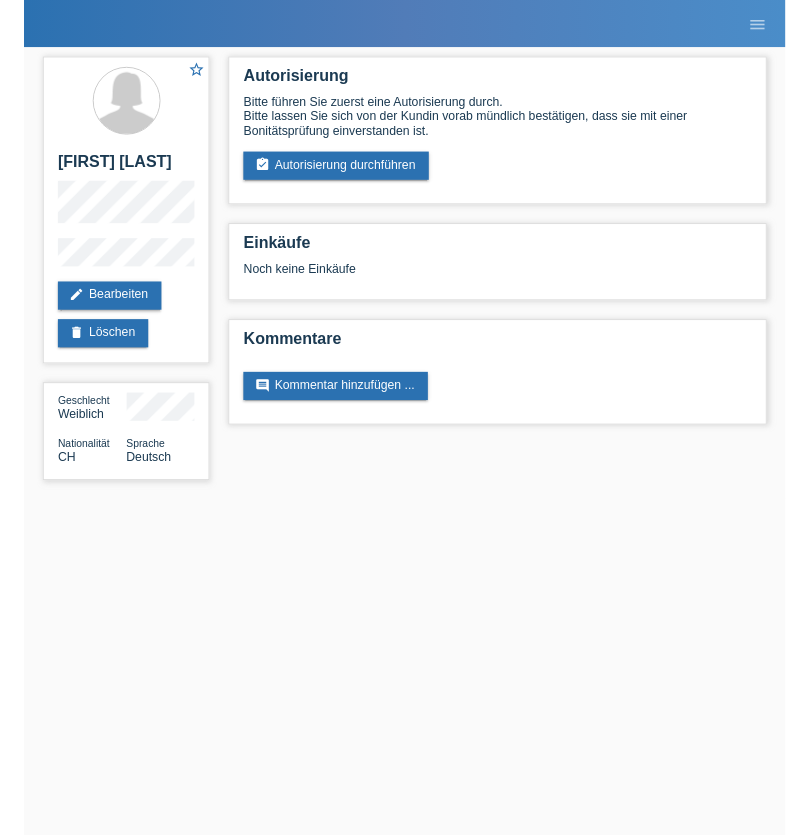 scroll, scrollTop: 0, scrollLeft: 0, axis: both 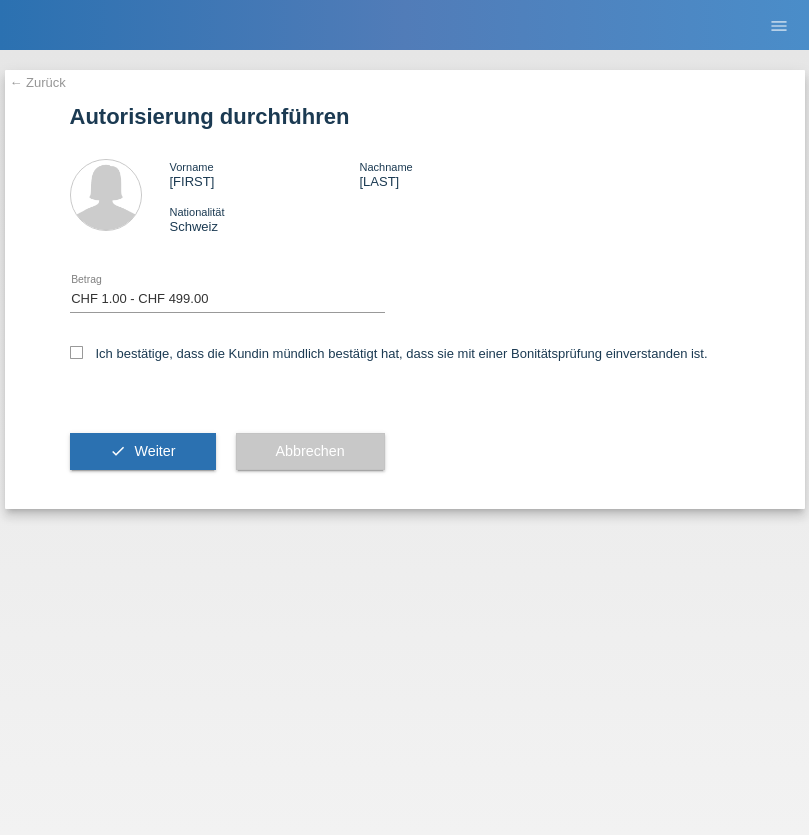 select on "1" 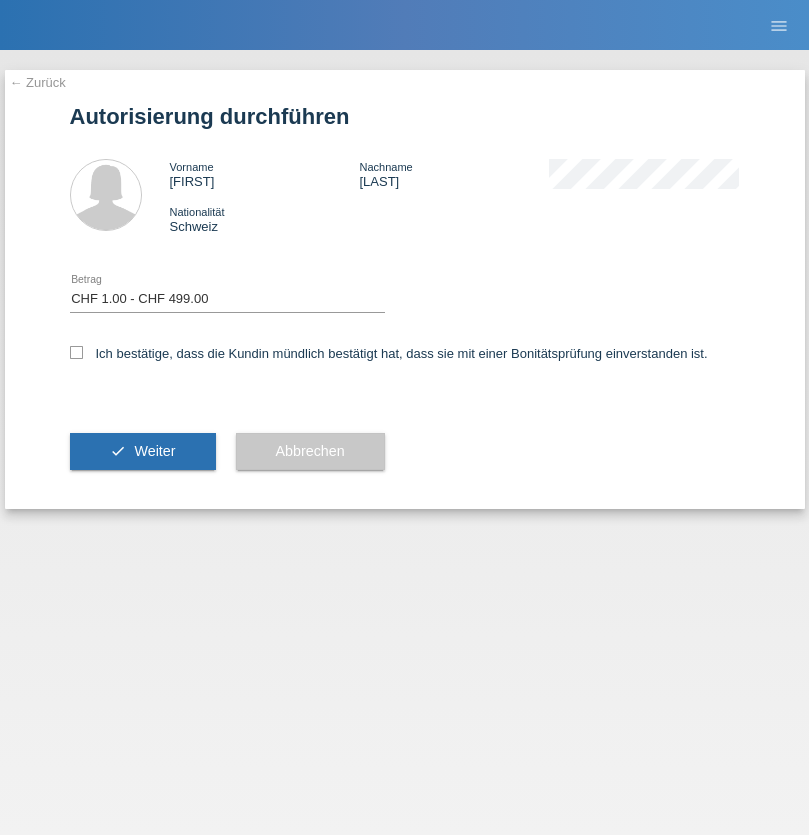 checkbox on "true" 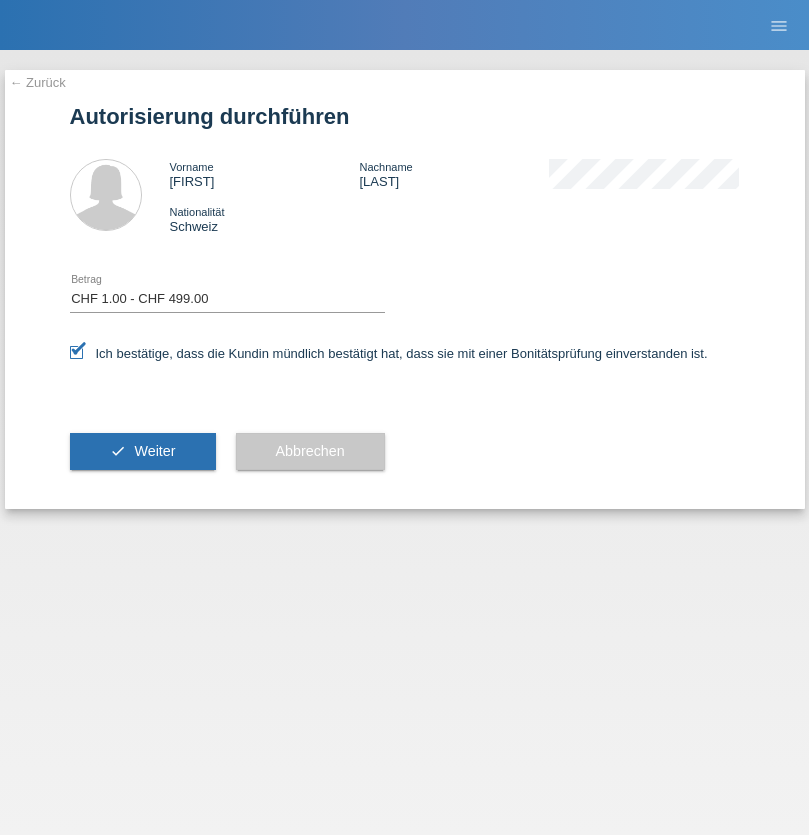scroll, scrollTop: 0, scrollLeft: 0, axis: both 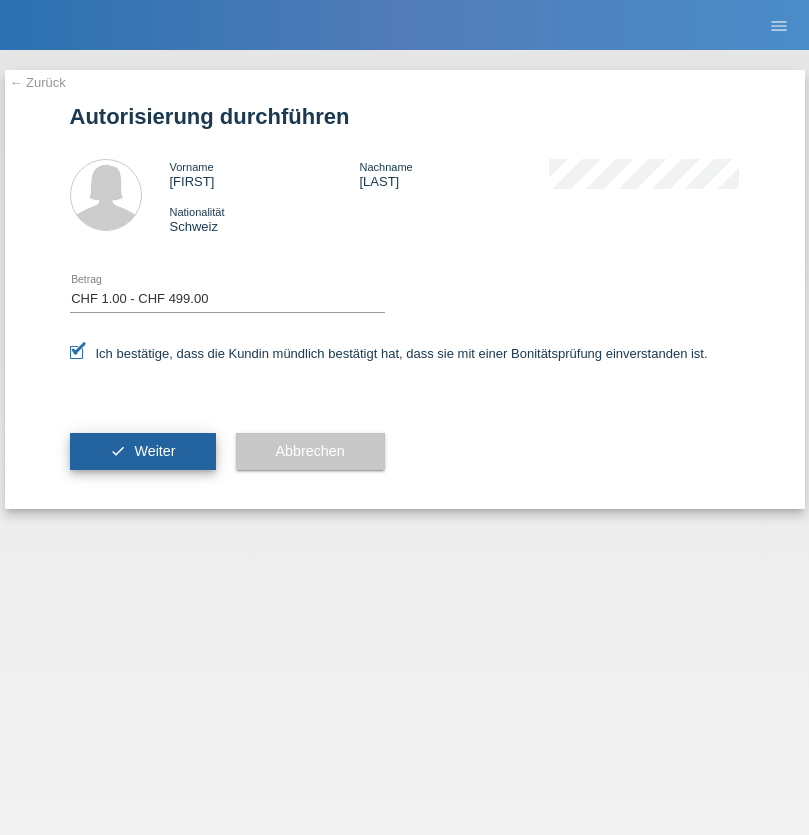 click on "Weiter" at bounding box center [154, 451] 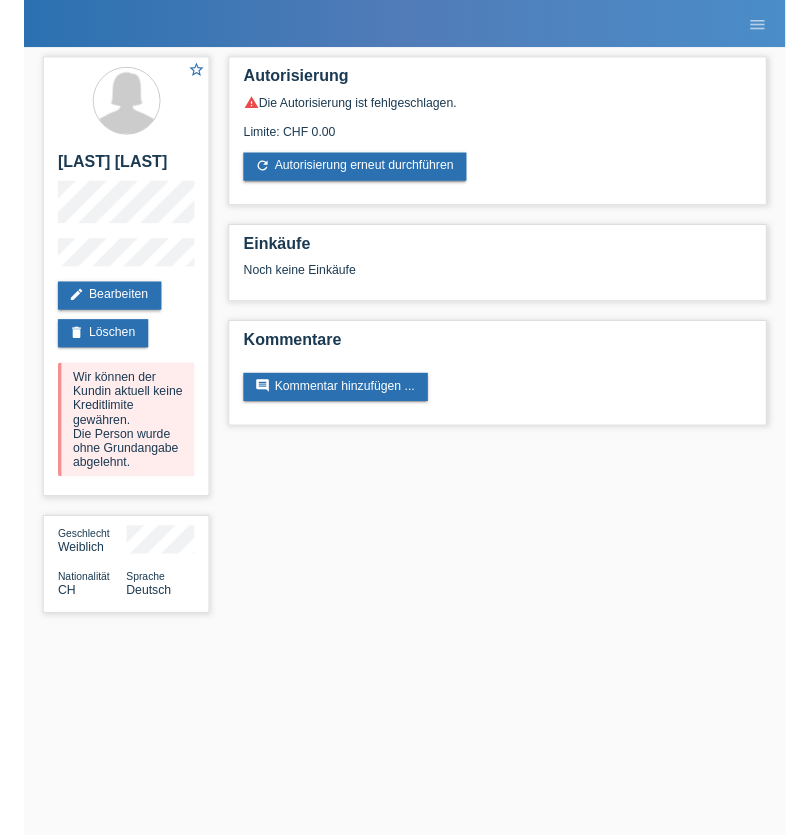 scroll, scrollTop: 0, scrollLeft: 0, axis: both 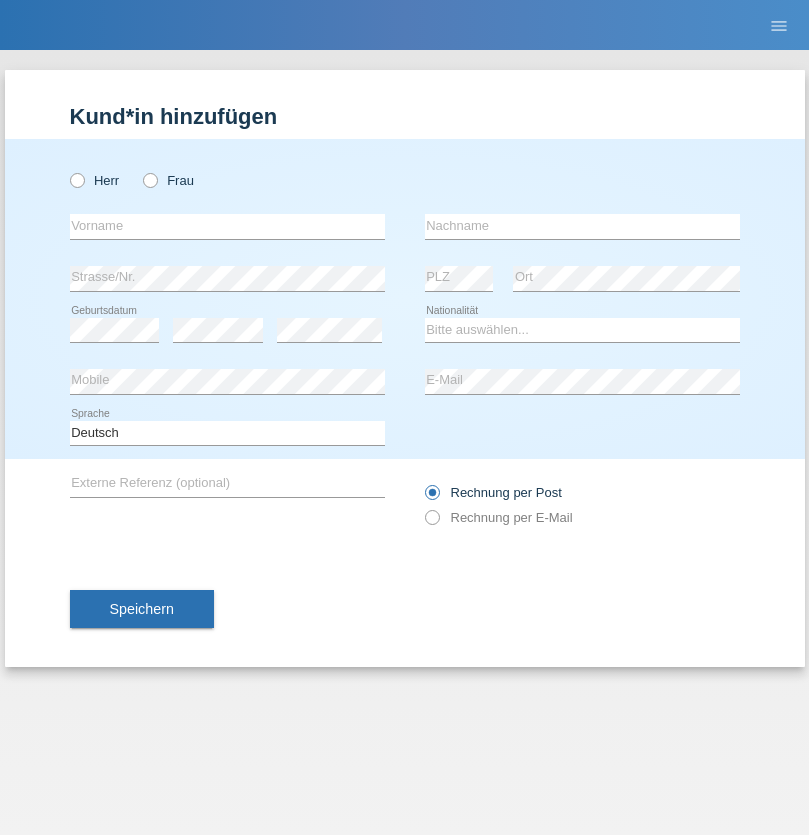 radio on "true" 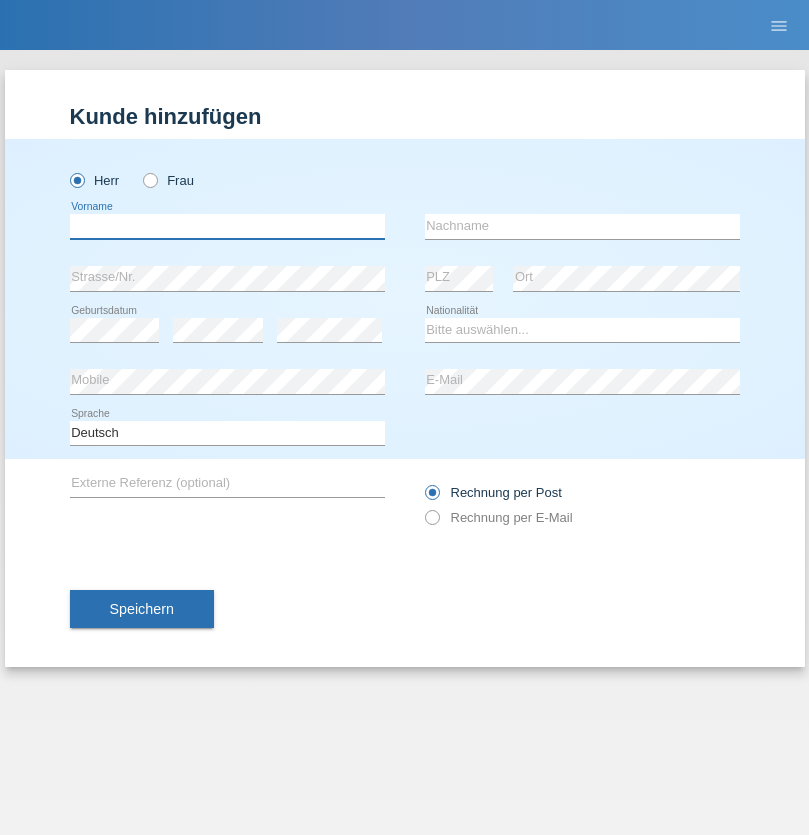 click at bounding box center [227, 226] 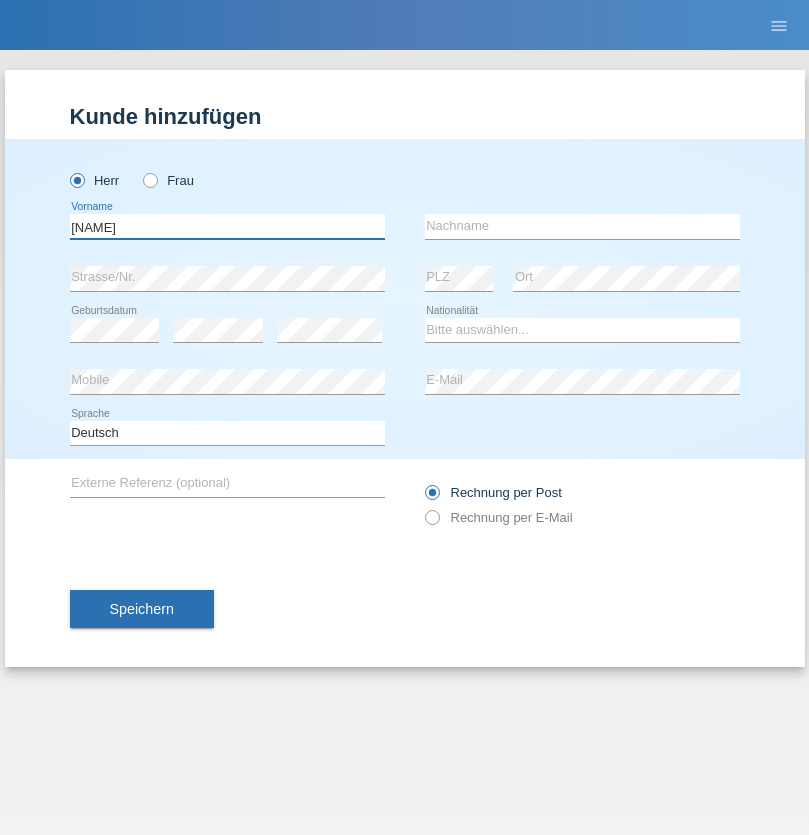type on "Shefik" 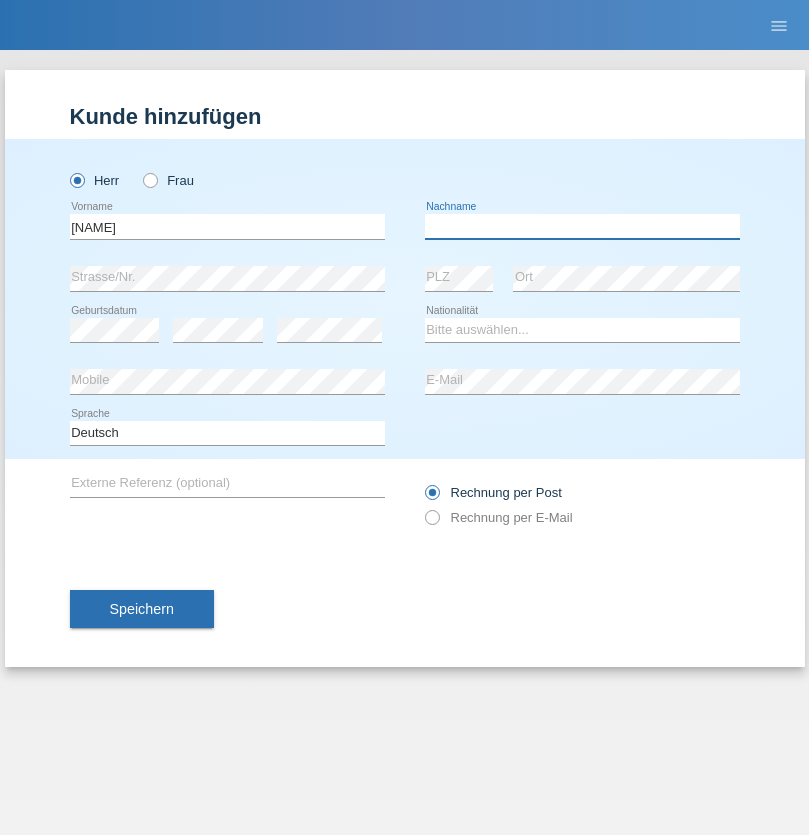 click at bounding box center [582, 226] 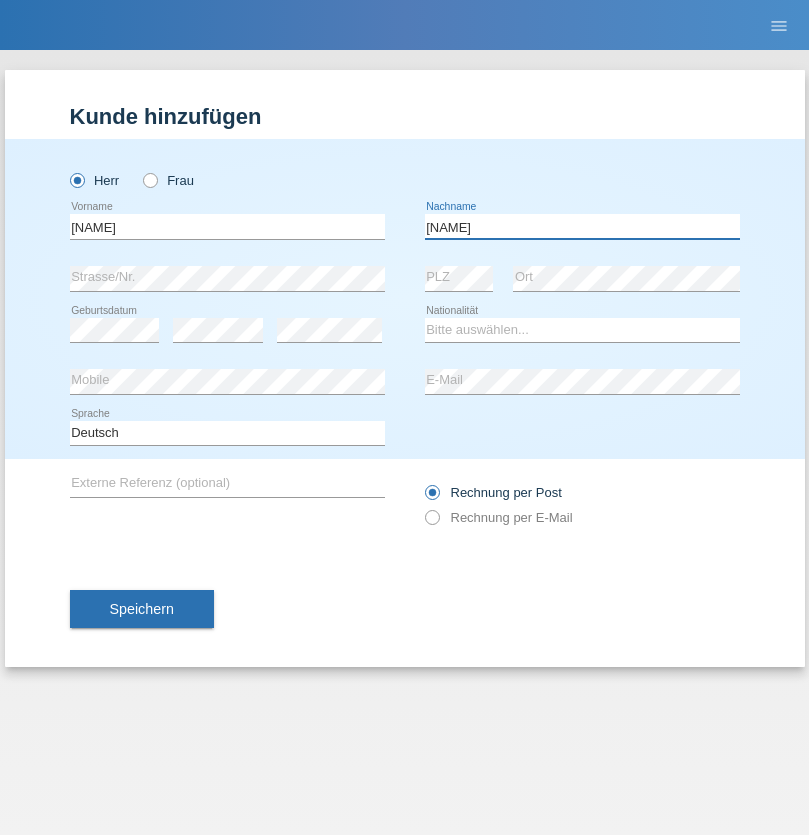 type on "Kadirolli" 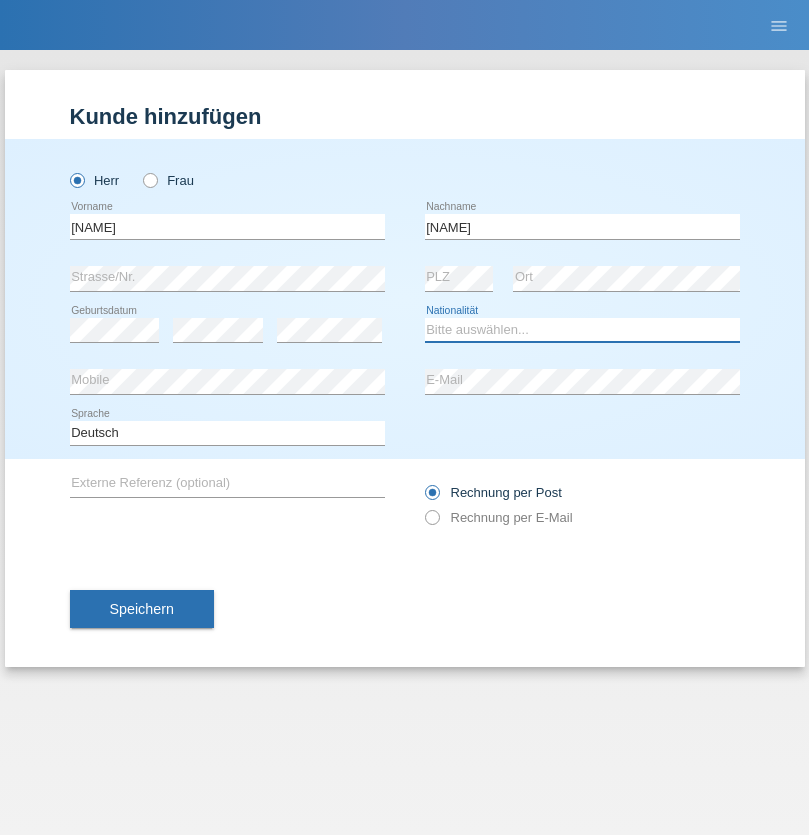 select on "CH" 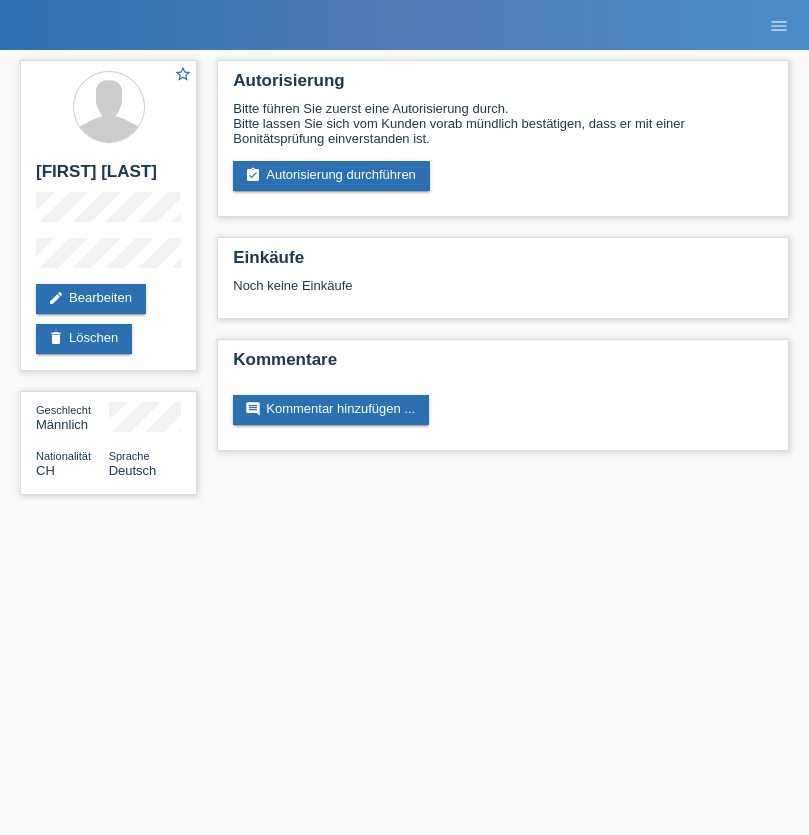 scroll, scrollTop: 0, scrollLeft: 0, axis: both 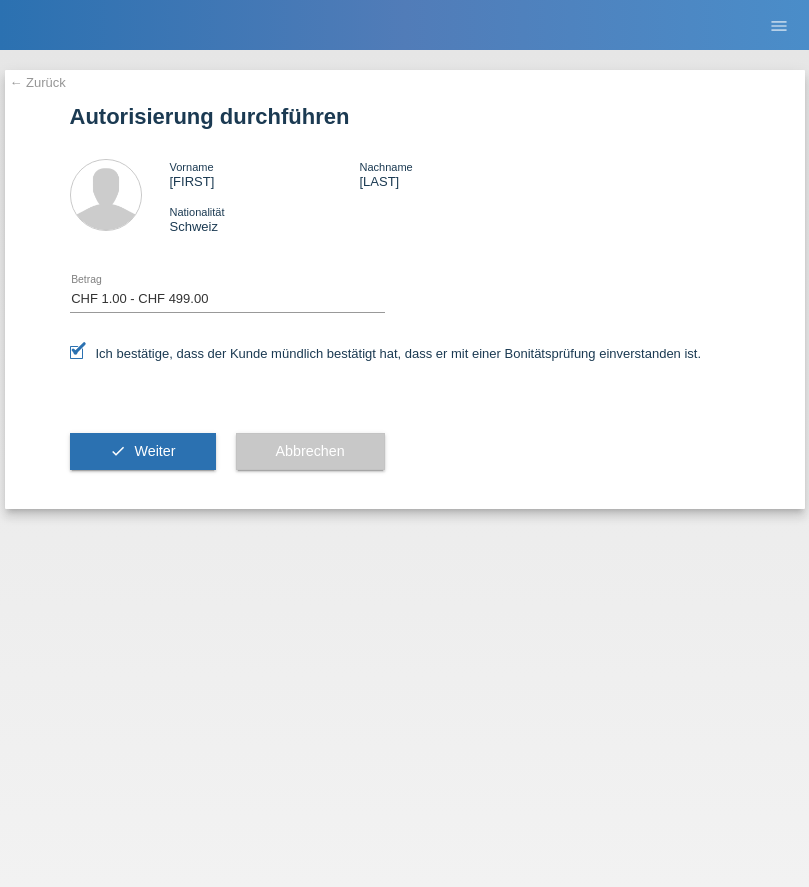 select on "1" 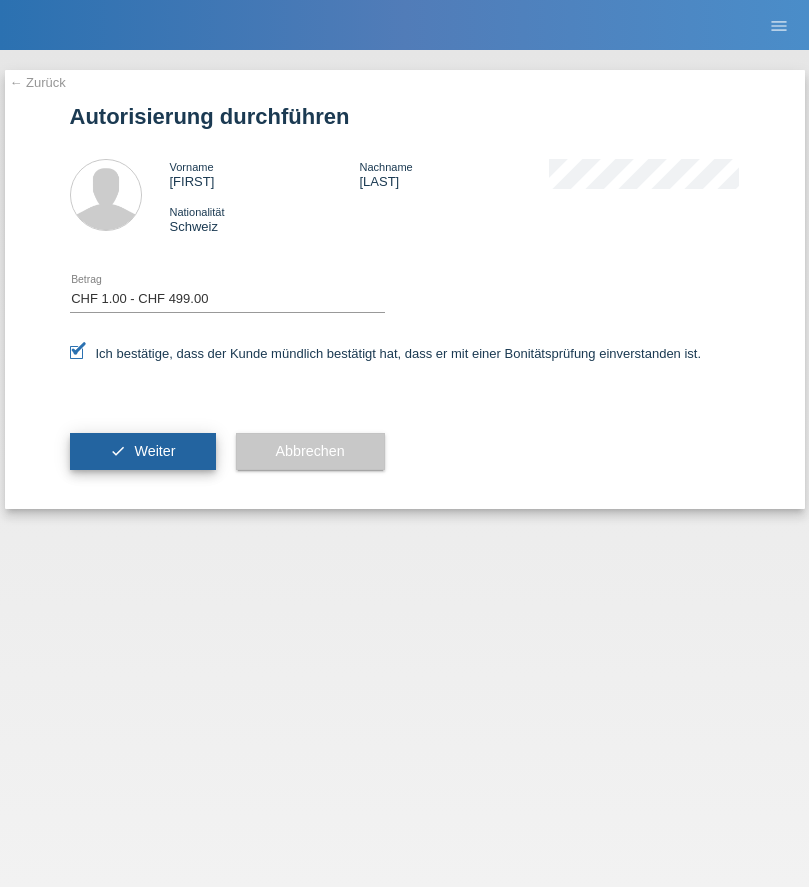 click on "Weiter" at bounding box center [154, 451] 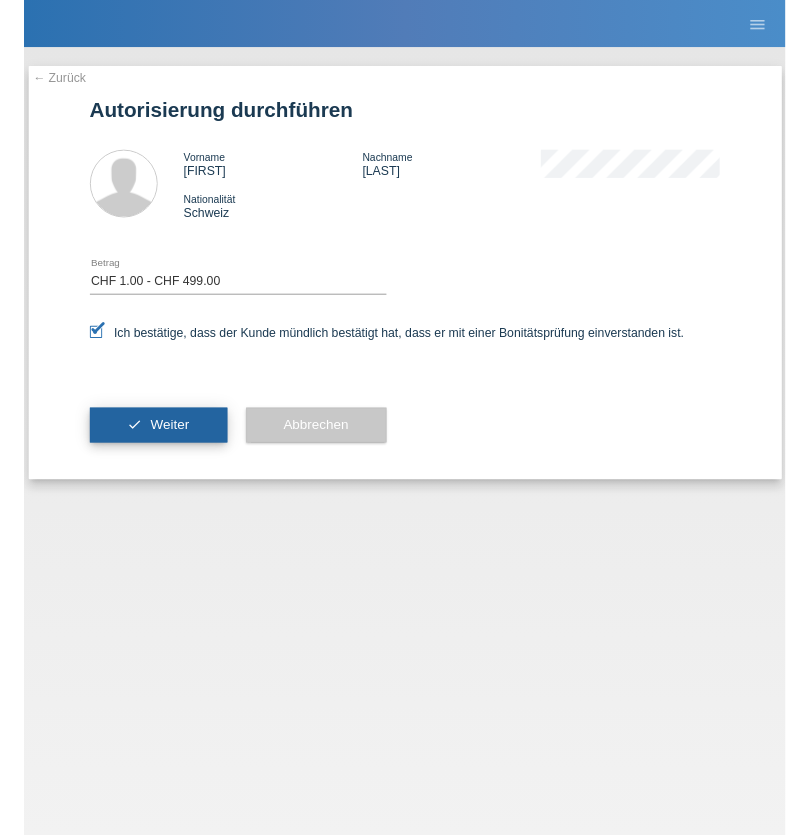 scroll, scrollTop: 0, scrollLeft: 0, axis: both 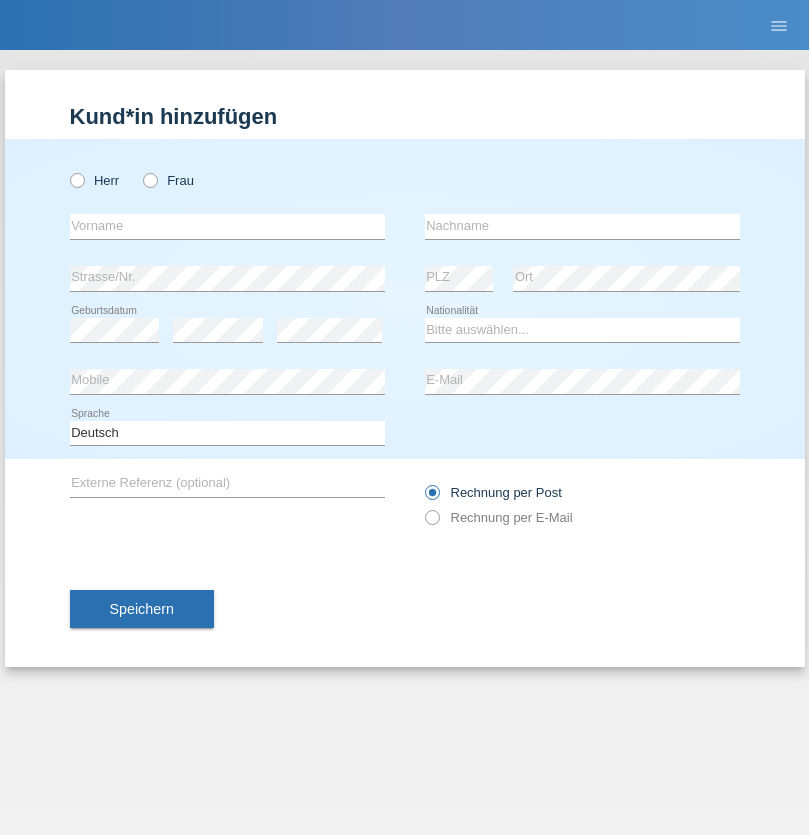 radio on "true" 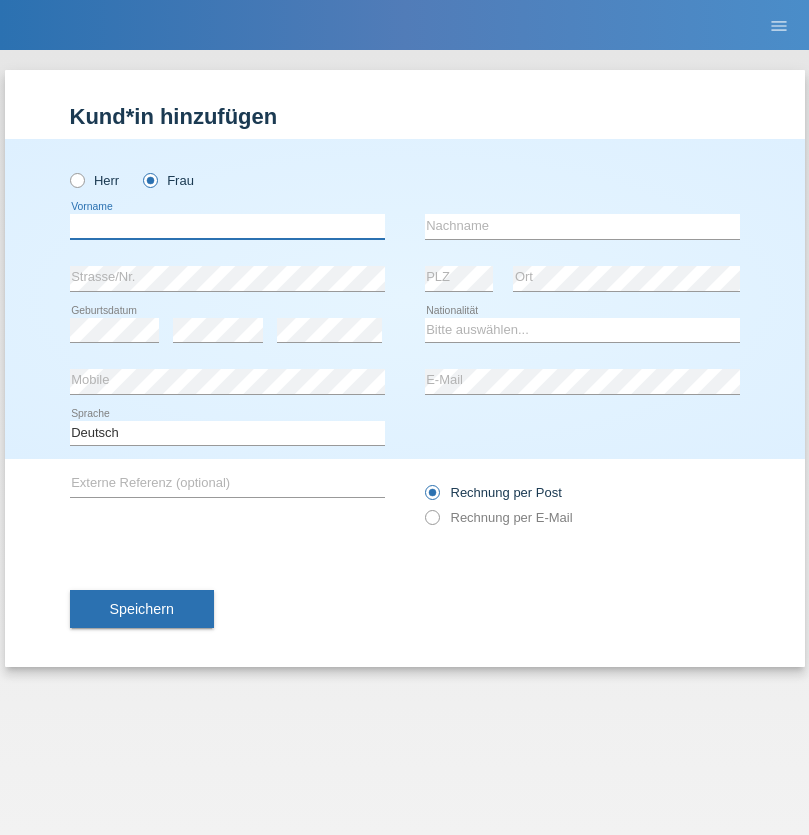 click at bounding box center [227, 226] 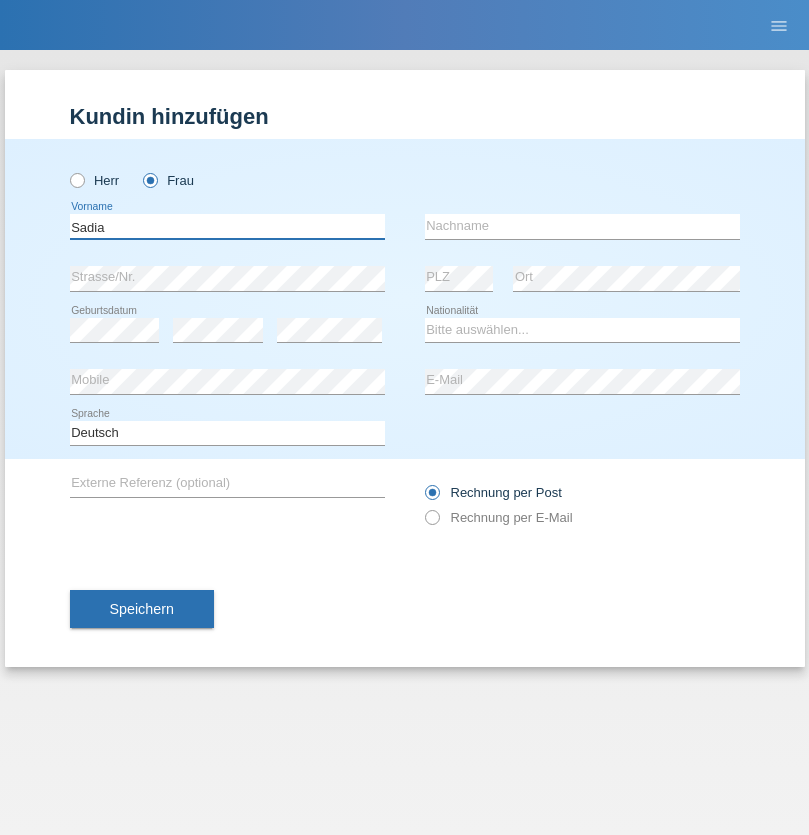 type on "Sadia" 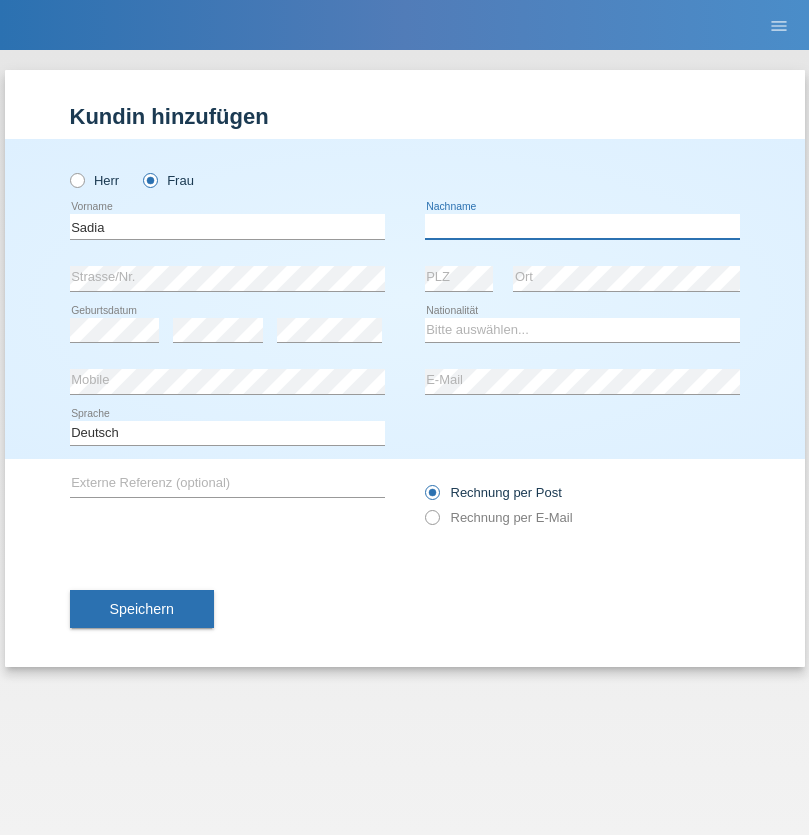 click at bounding box center (582, 226) 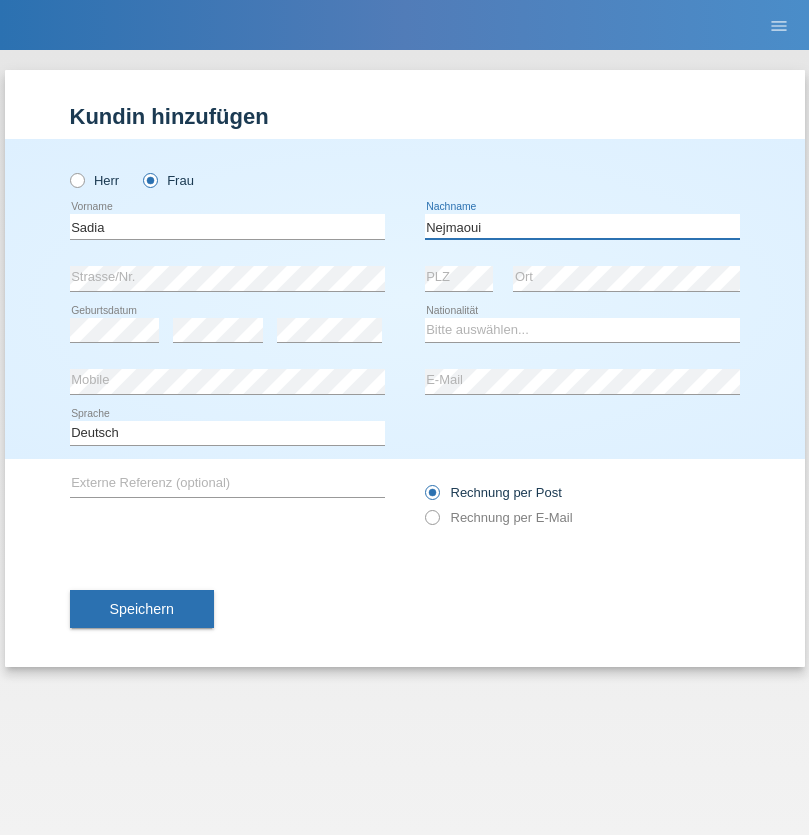 type on "Nejmaoui" 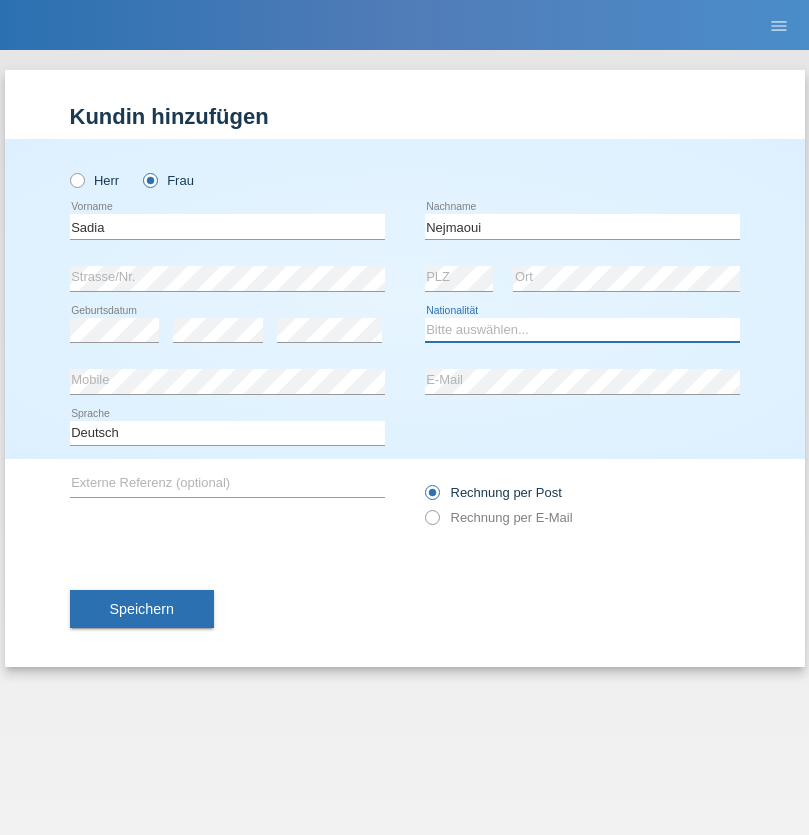 select on "MA" 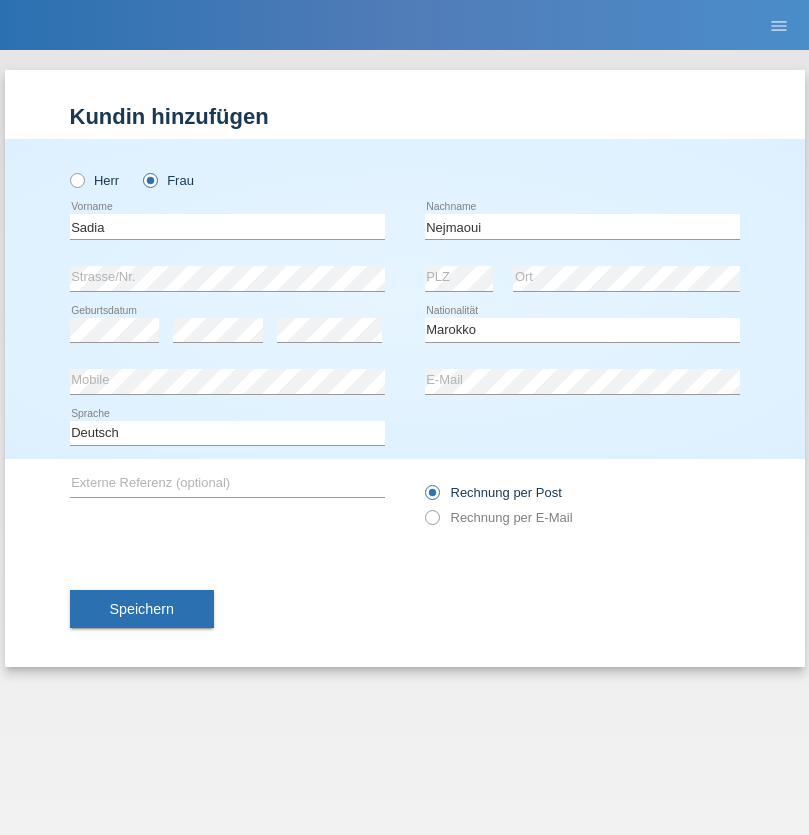 select on "C" 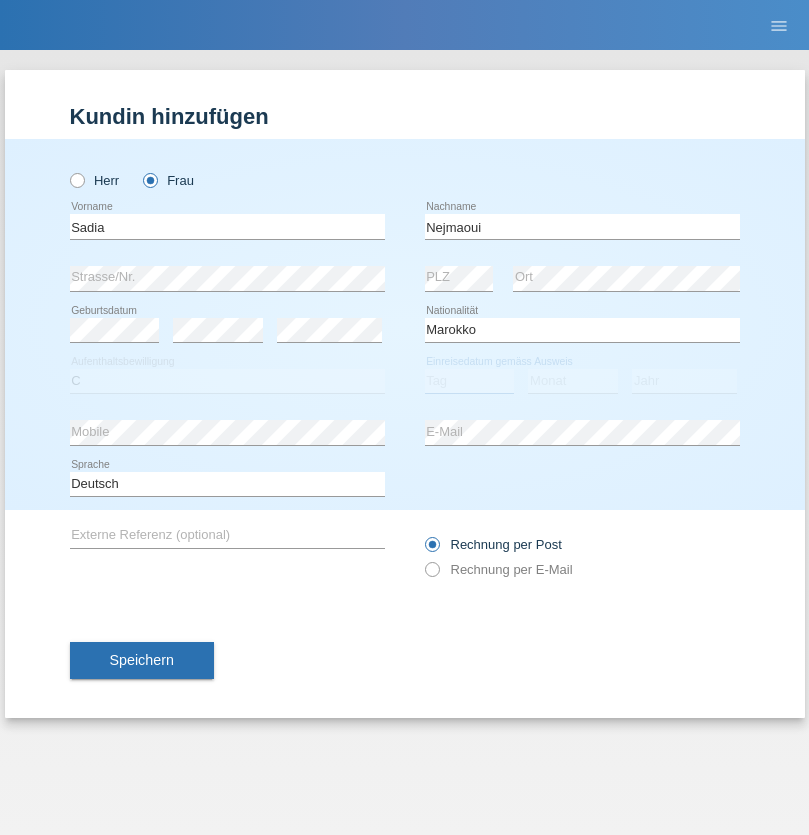 select on "01" 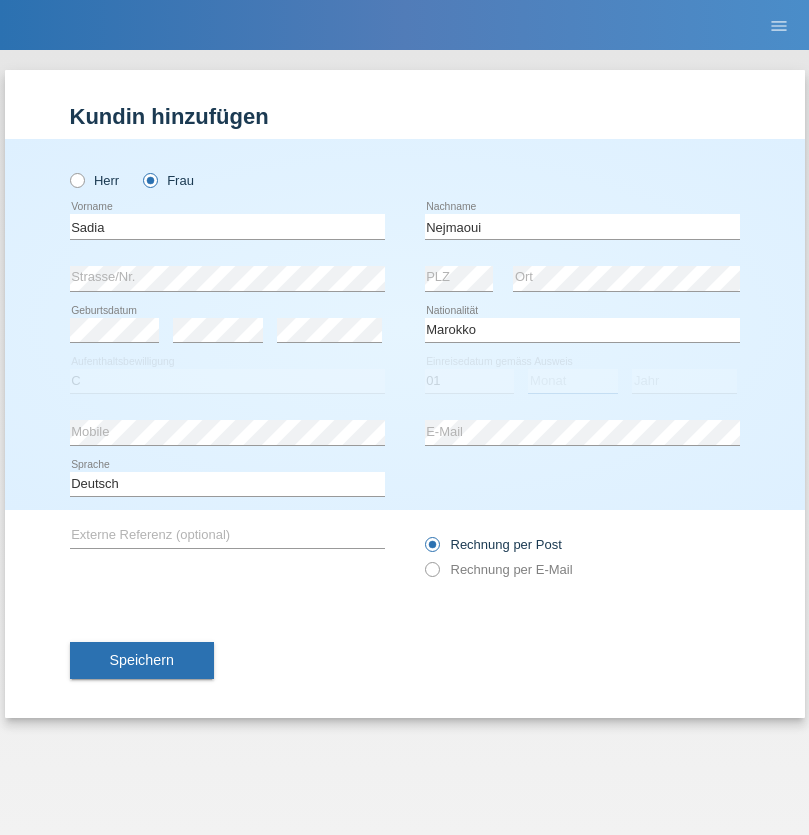 select on "06" 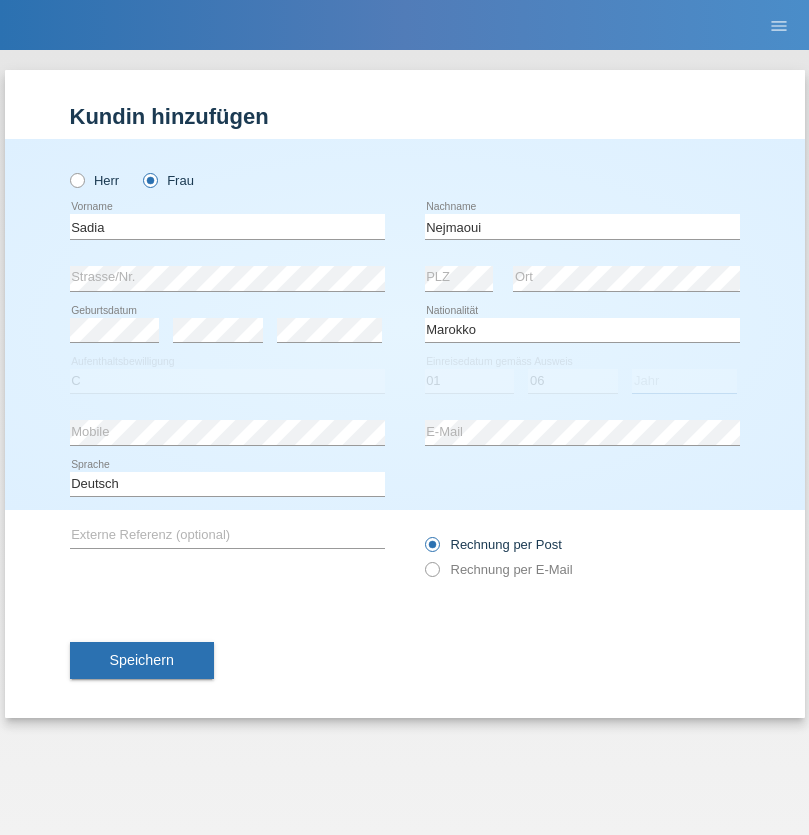 select on "1964" 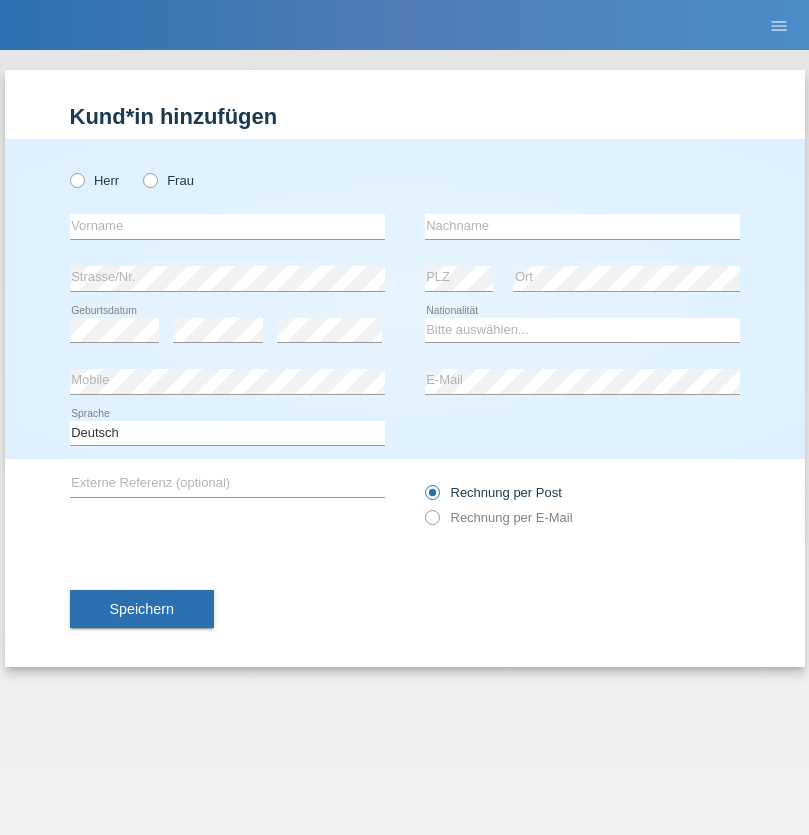 scroll, scrollTop: 0, scrollLeft: 0, axis: both 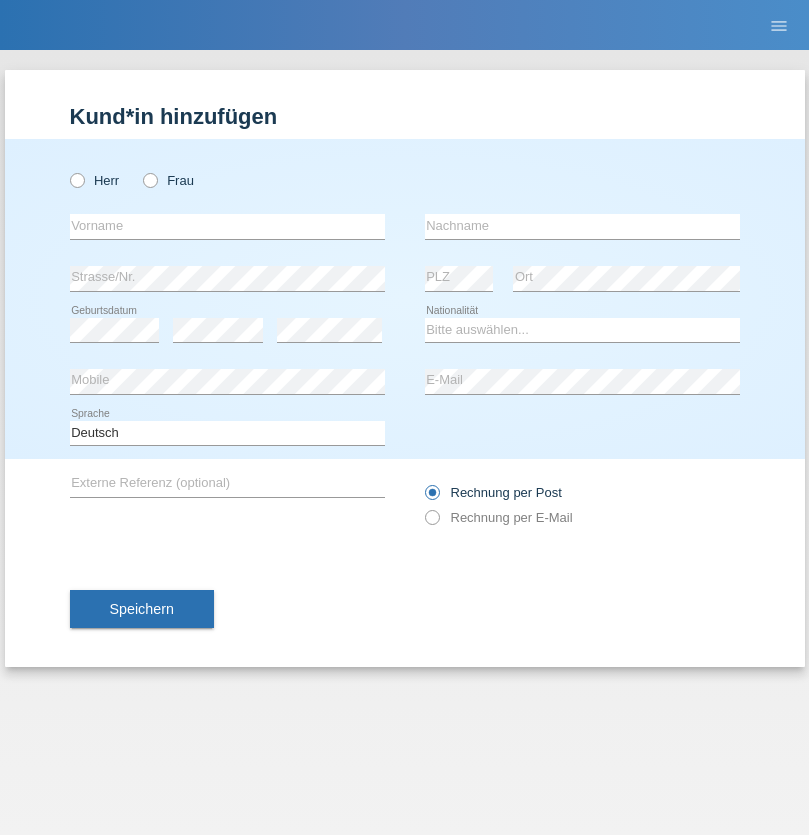 radio on "true" 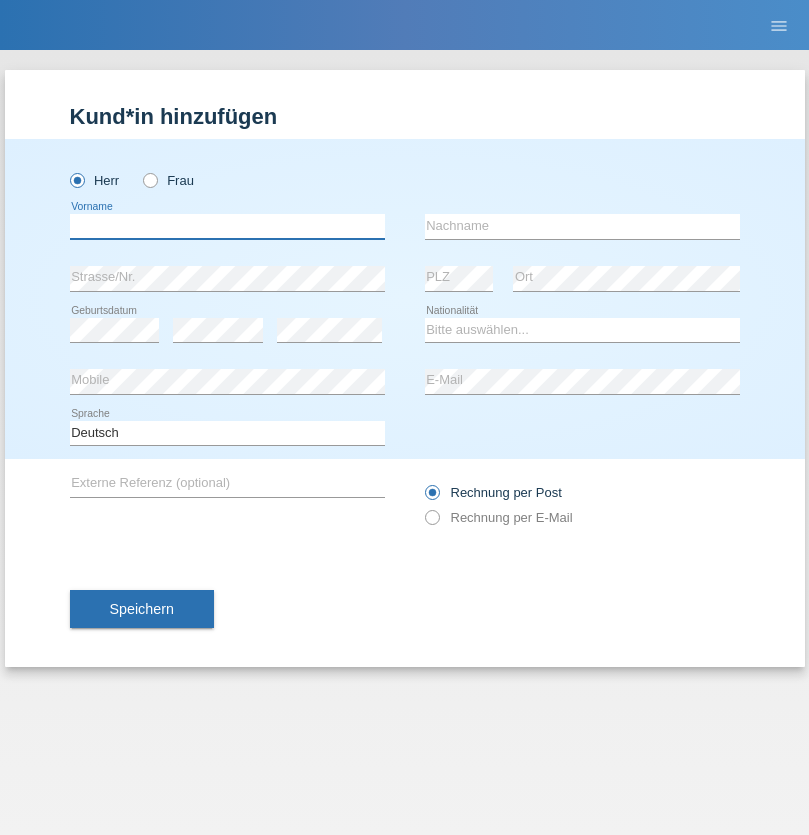 click at bounding box center [227, 226] 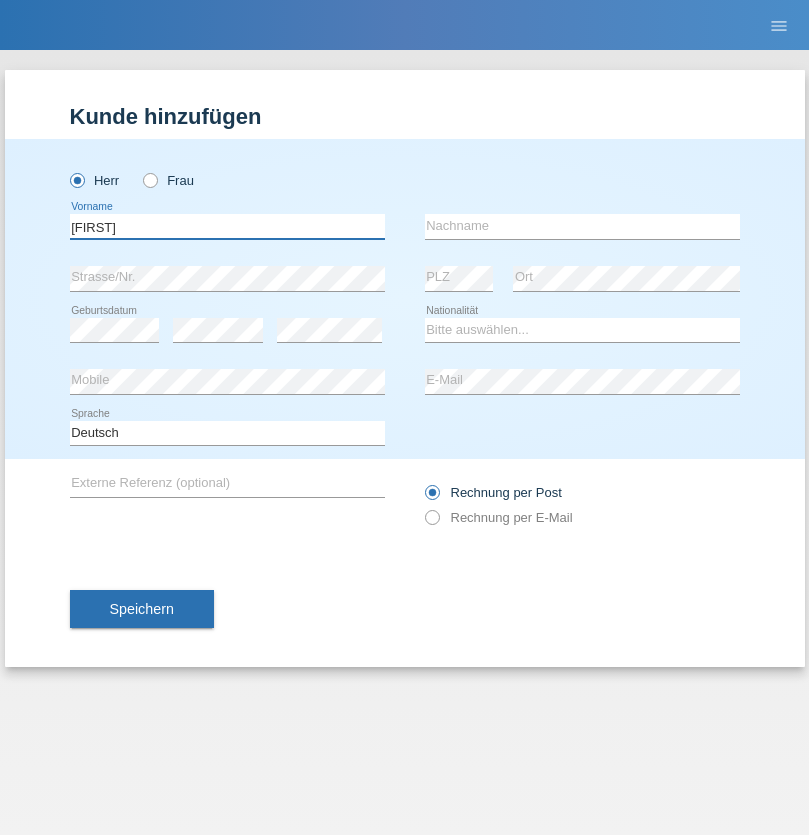 type on "[FIRST]" 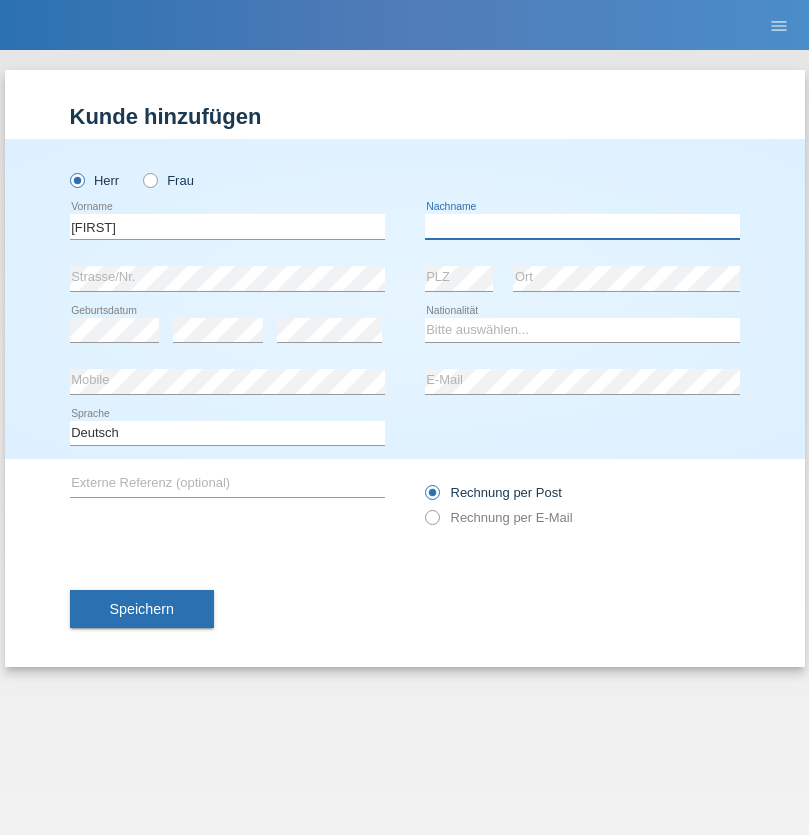 click at bounding box center (582, 226) 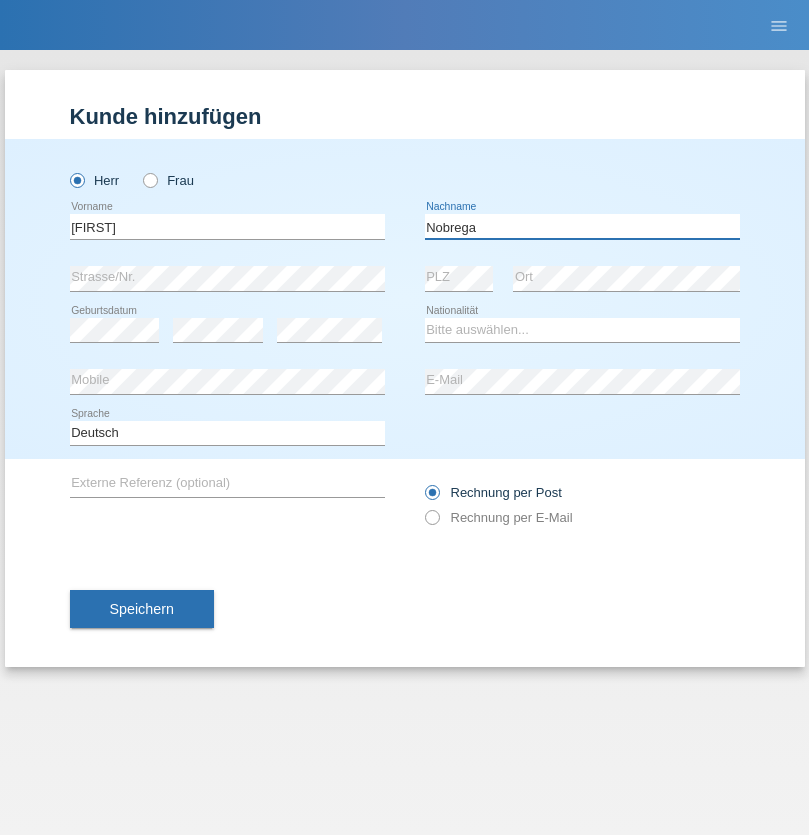 type on "Nobrega" 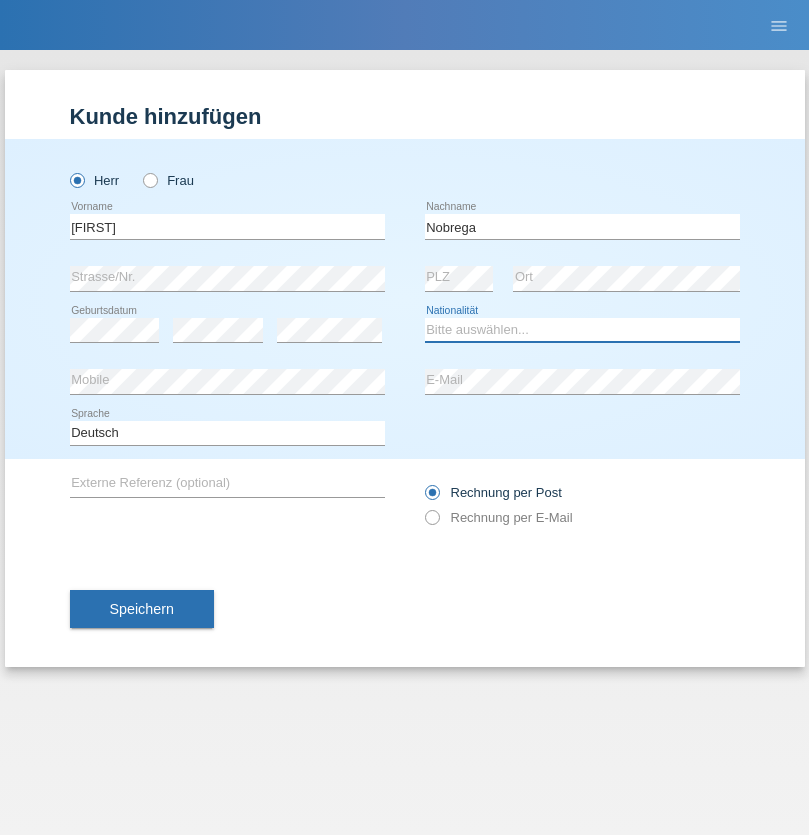 select on "CH" 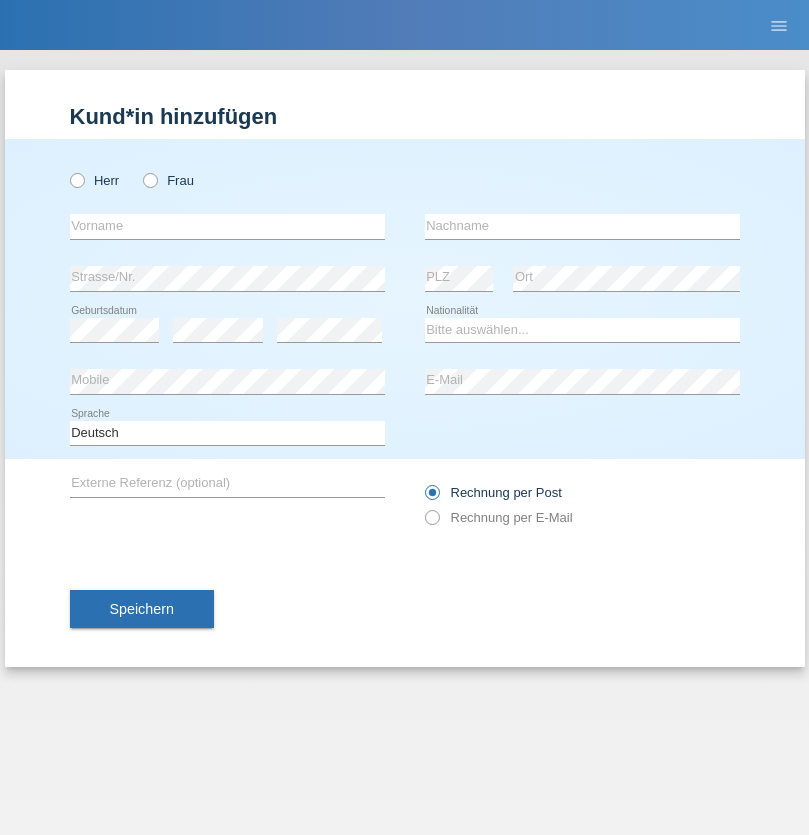 scroll, scrollTop: 0, scrollLeft: 0, axis: both 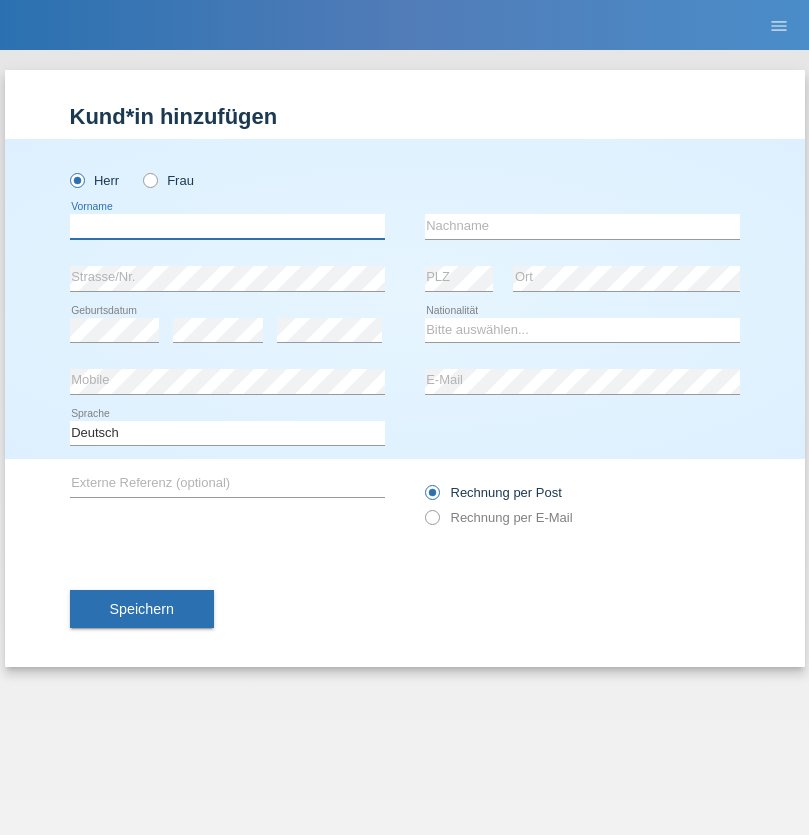 click at bounding box center (227, 226) 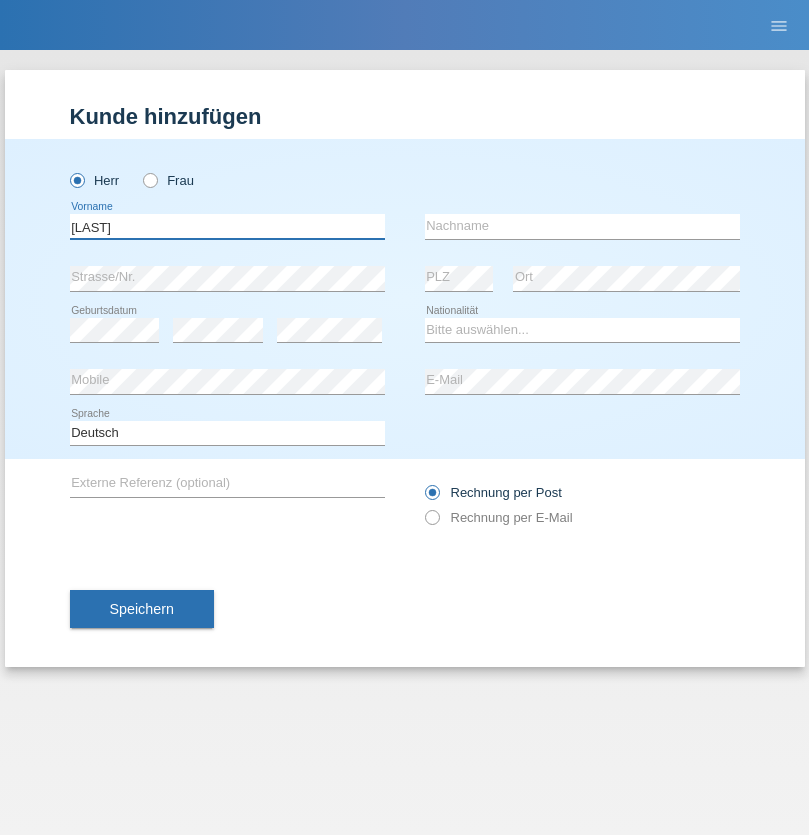 type on "Thivagaran" 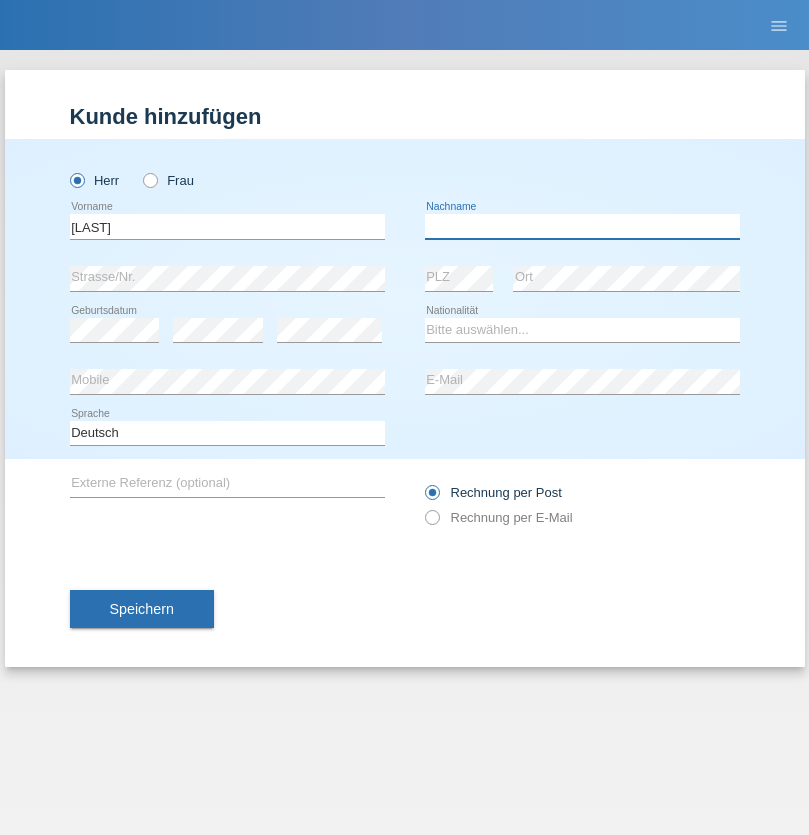 click at bounding box center [582, 226] 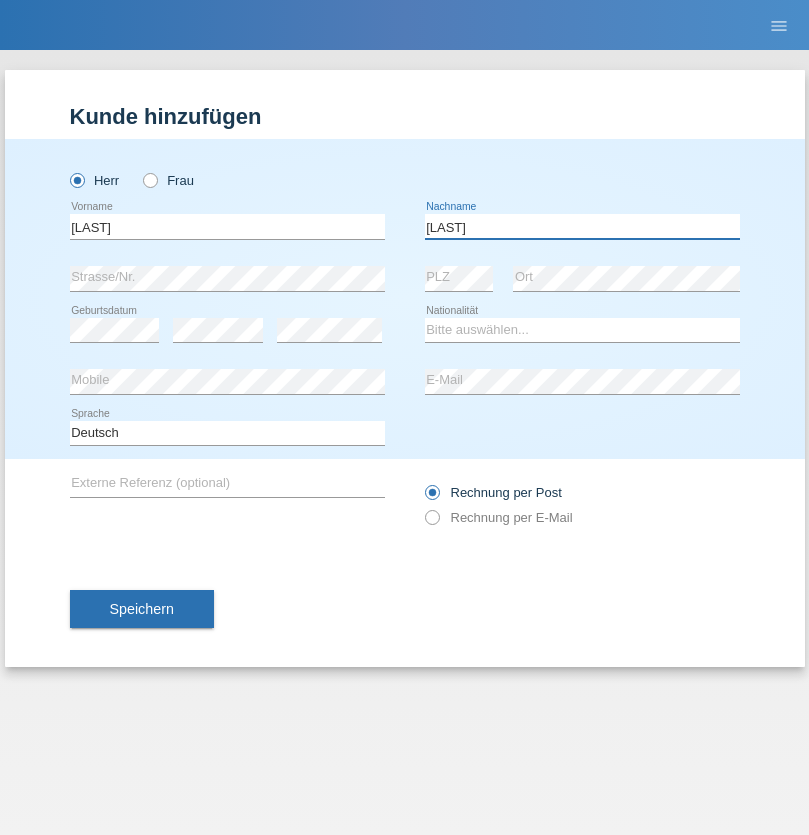 type on "Selvanayagam" 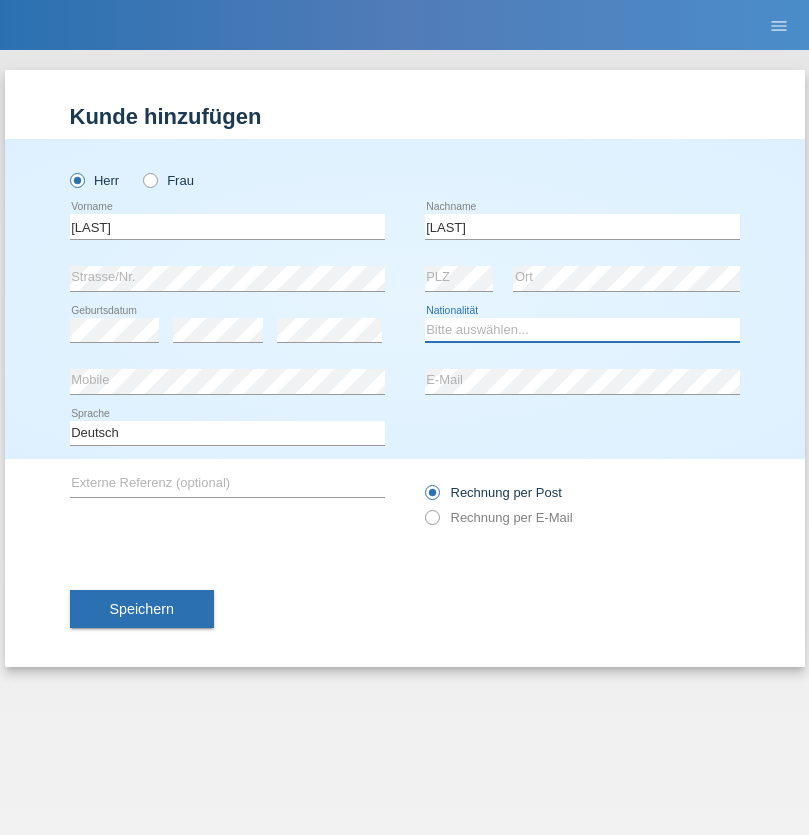 select on "LK" 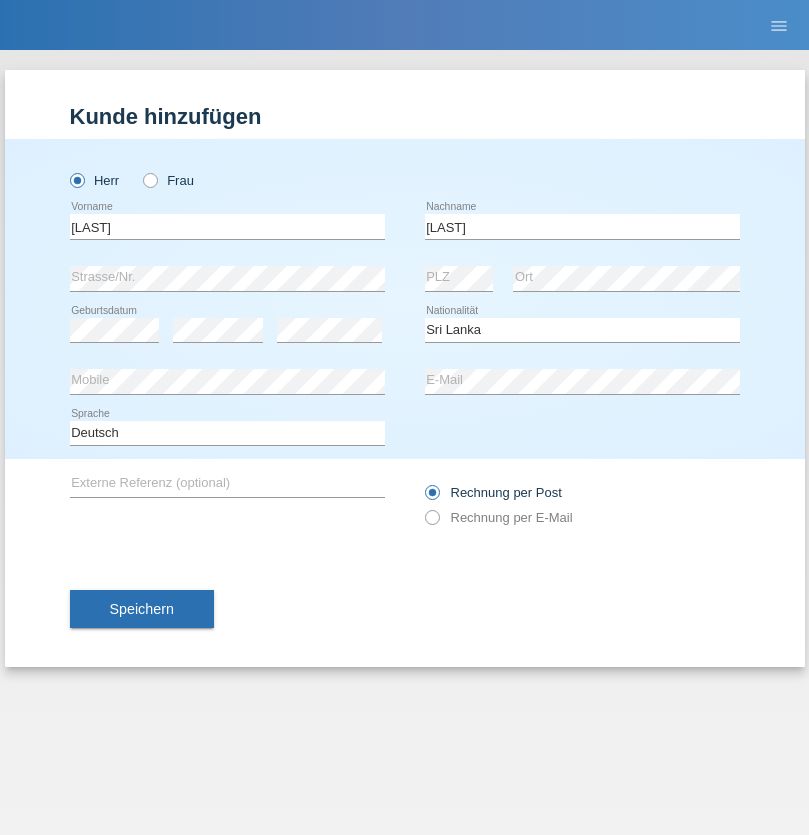 select on "C" 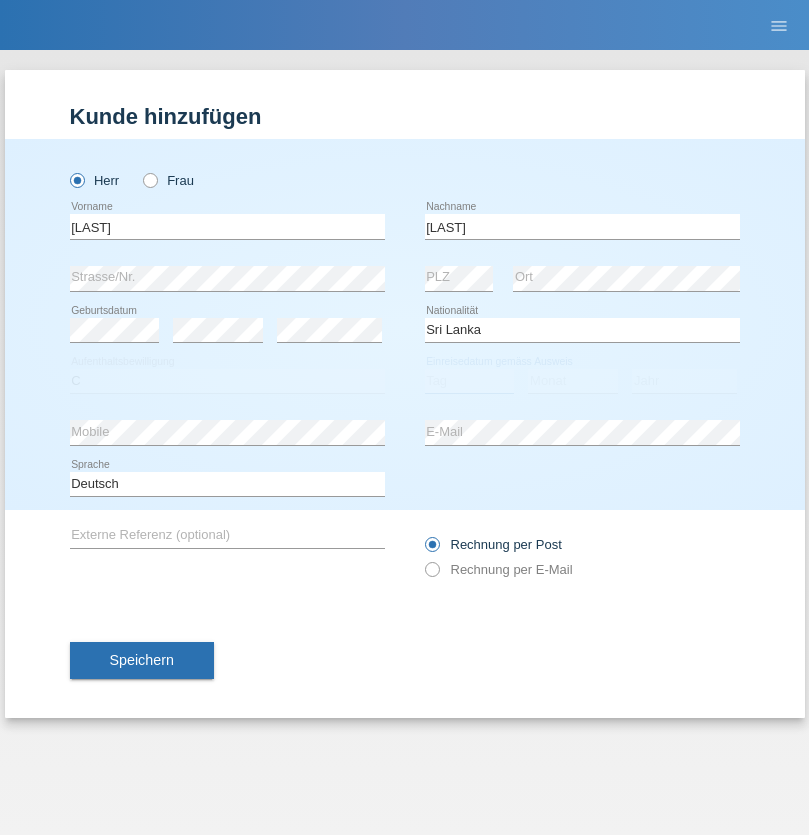 select on "23" 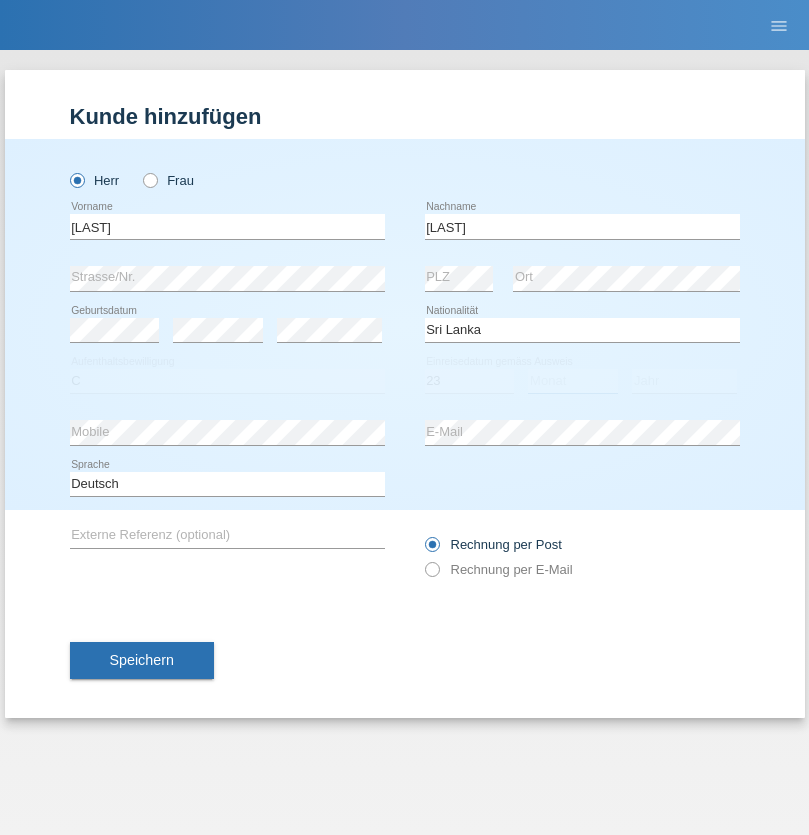 select on "03" 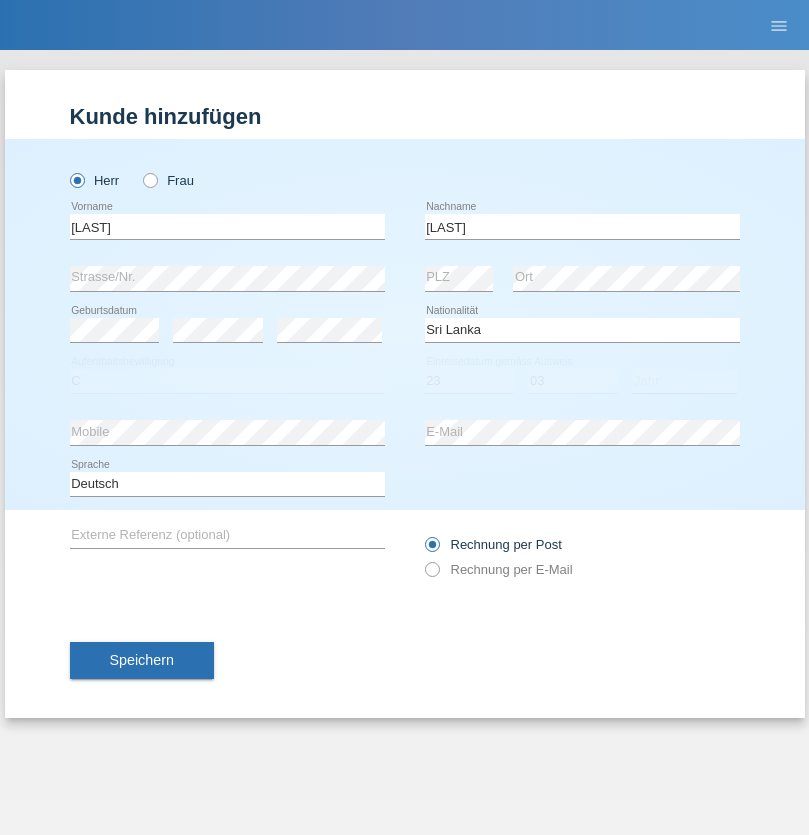 select on "2021" 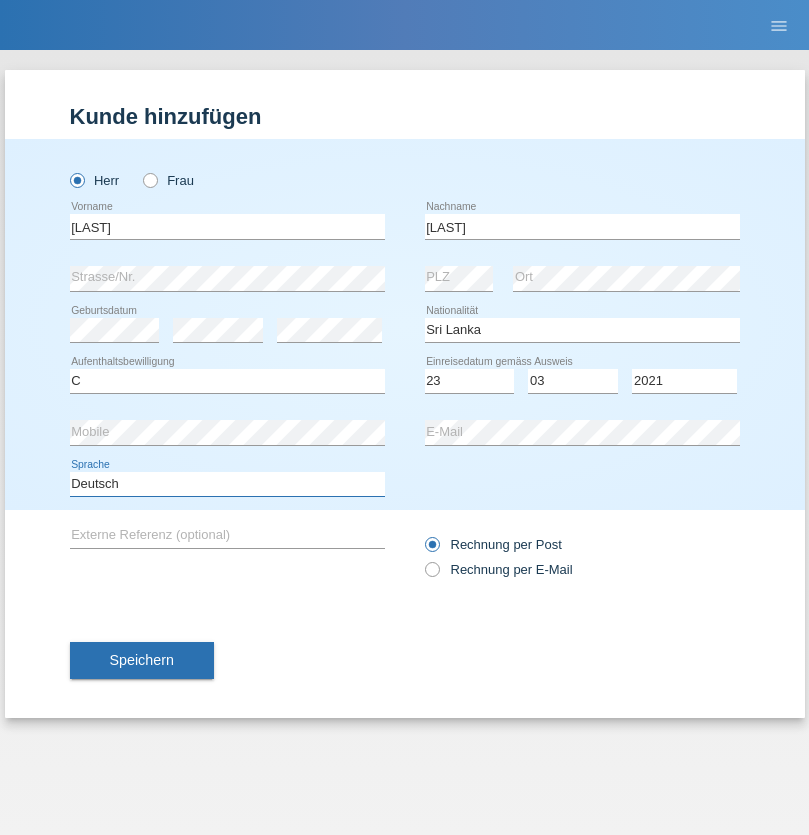 select on "en" 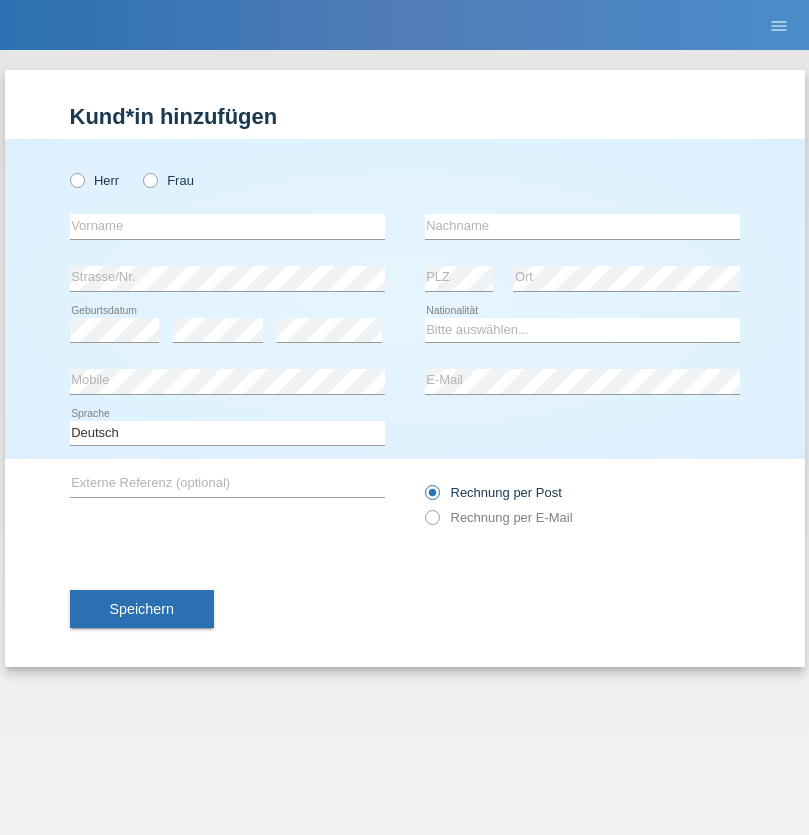 scroll, scrollTop: 0, scrollLeft: 0, axis: both 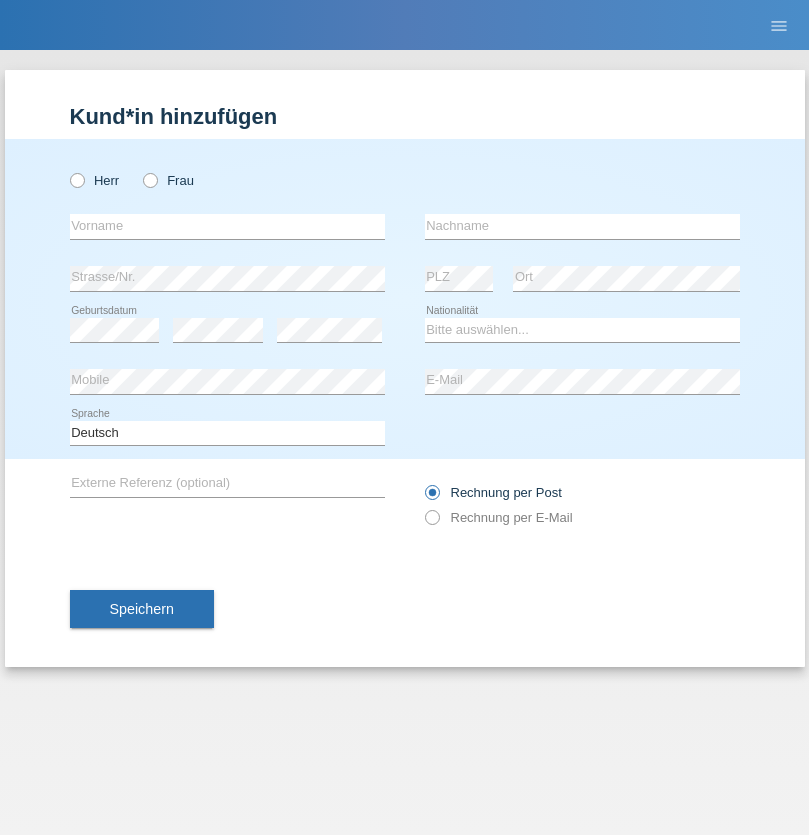 radio on "true" 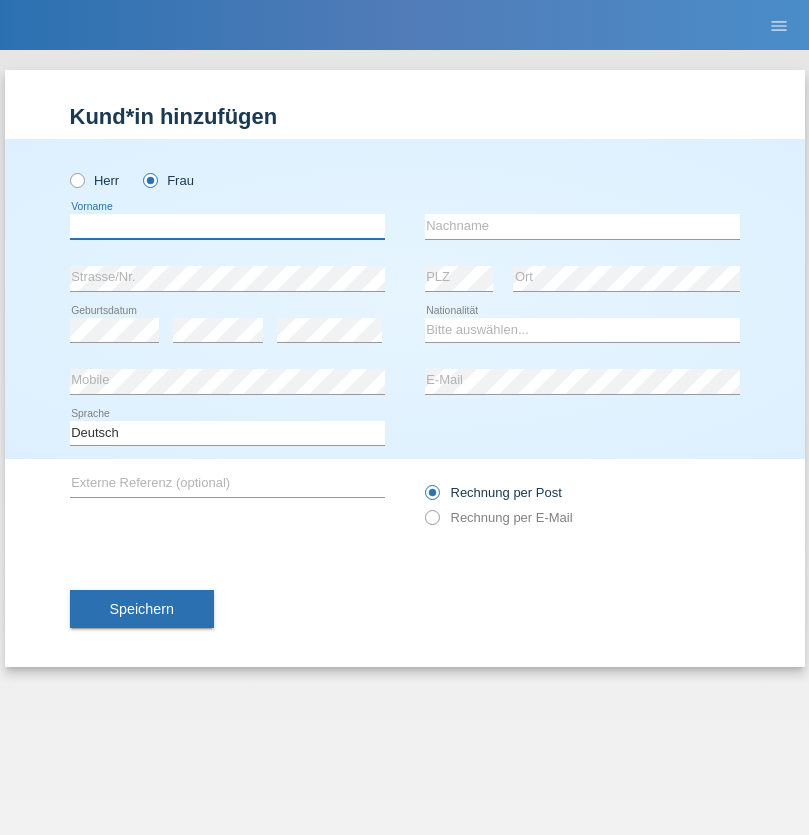 click at bounding box center (227, 226) 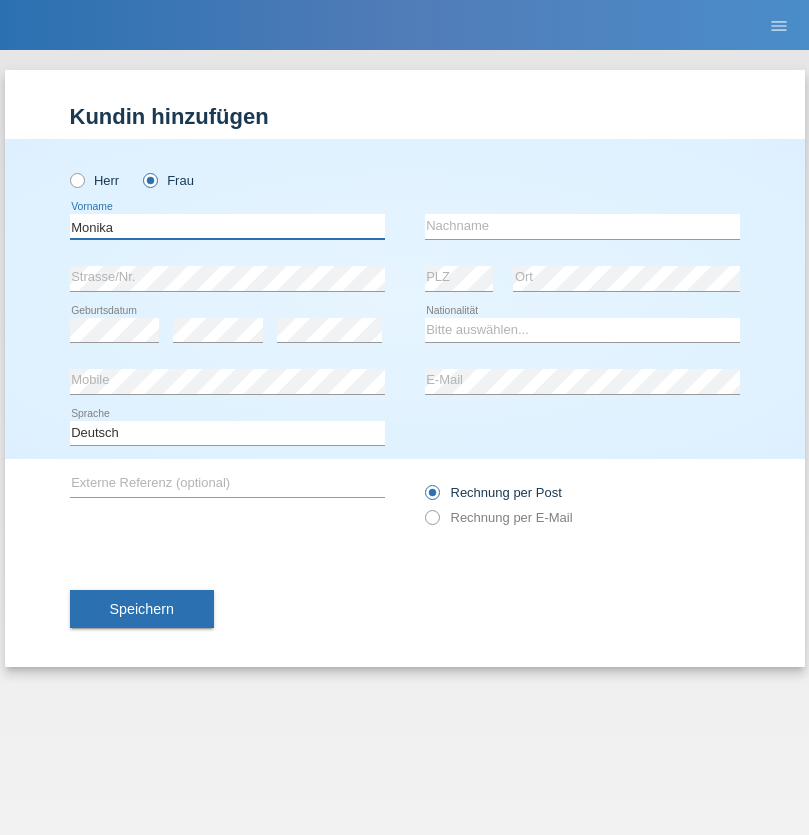 type on "Monika" 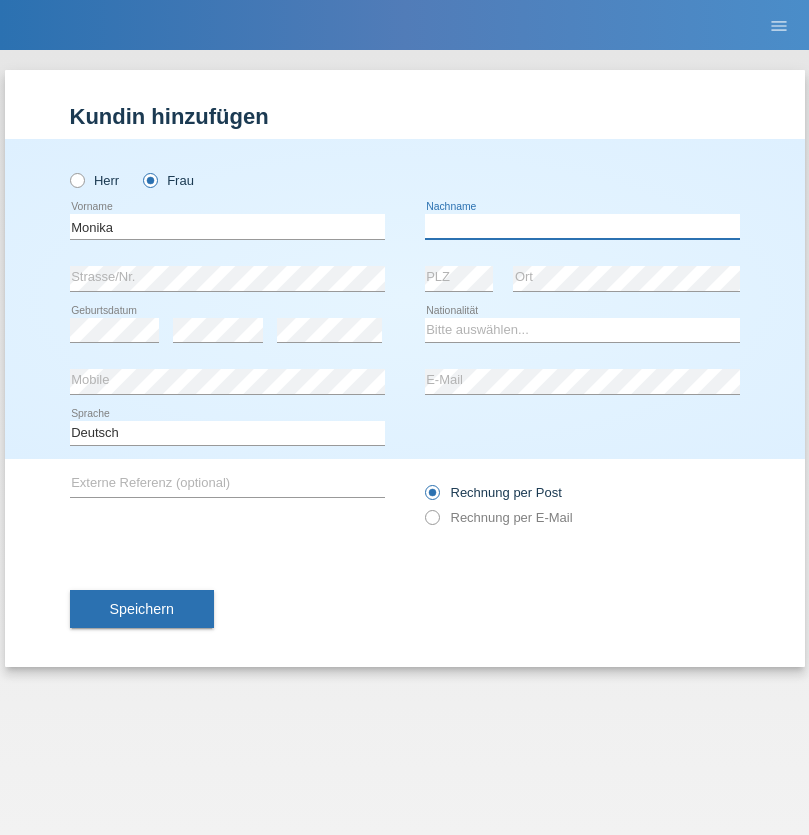 click at bounding box center [582, 226] 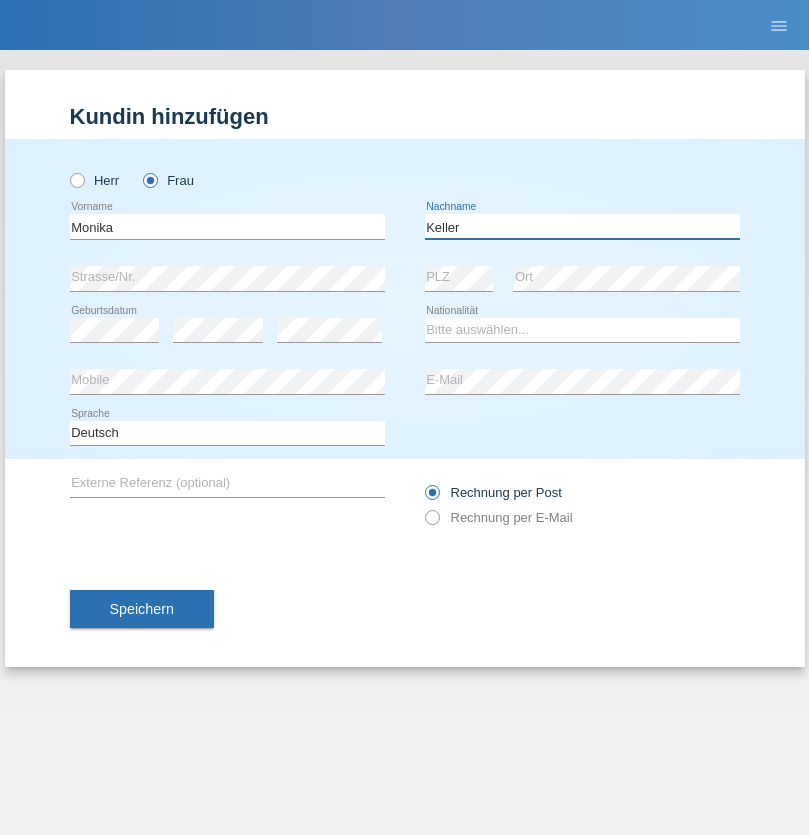type on "Keller" 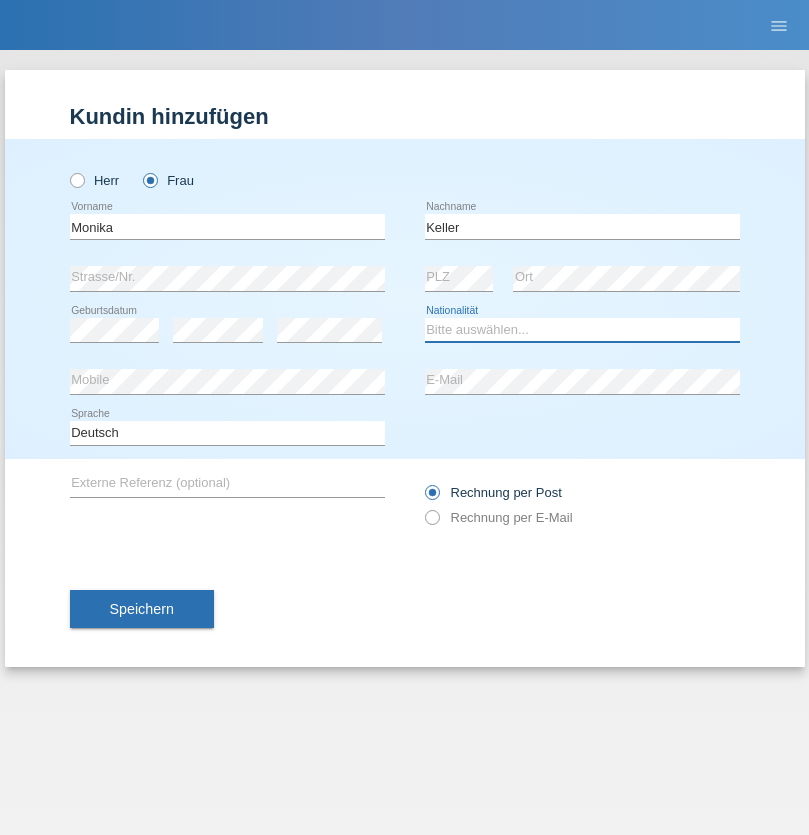 select on "CH" 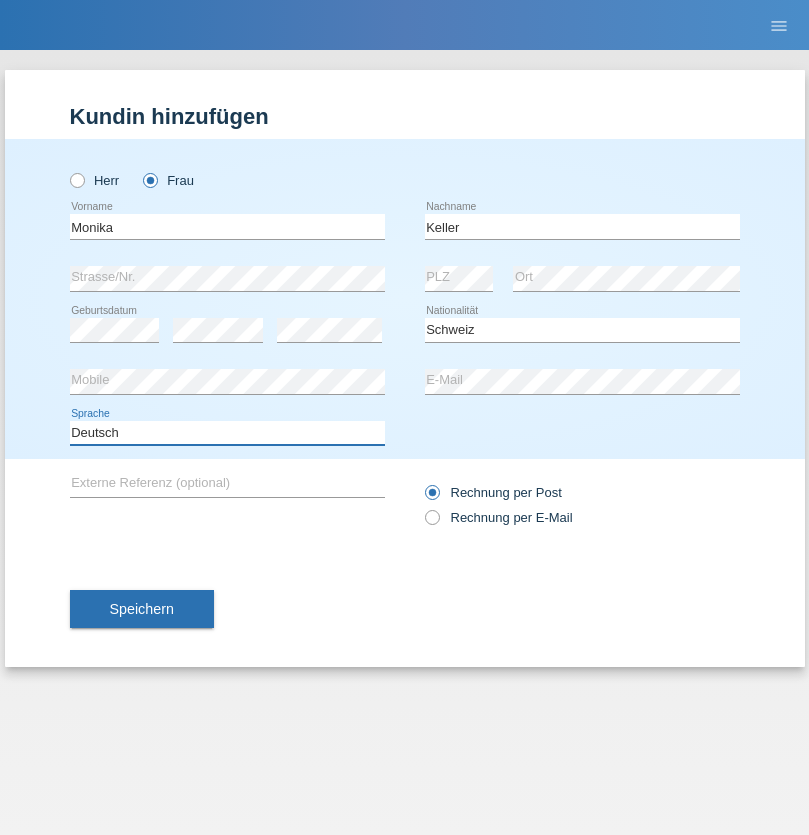 select on "en" 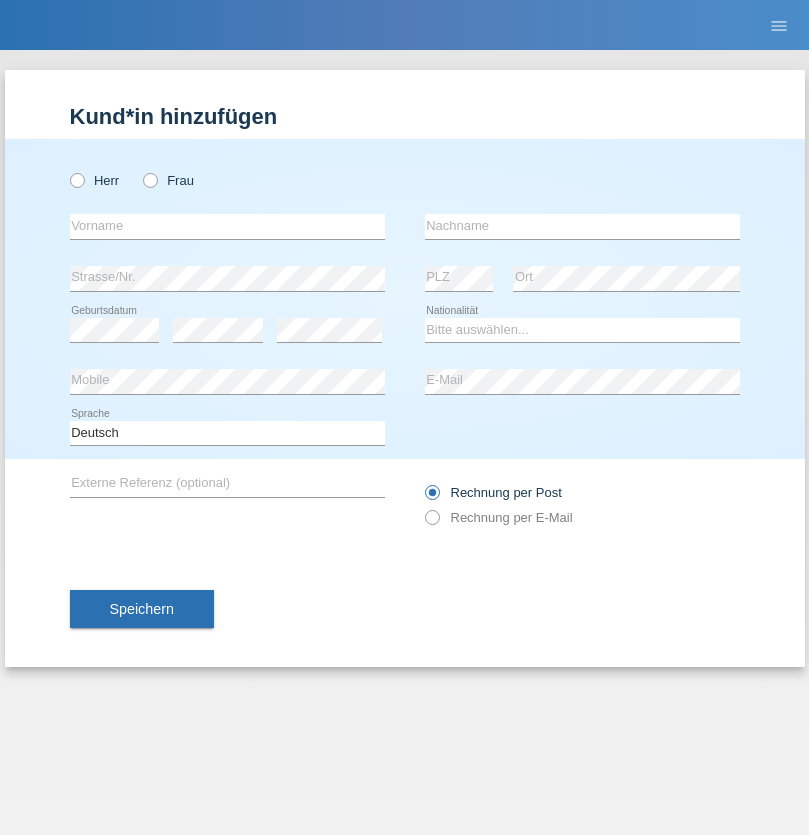 scroll, scrollTop: 0, scrollLeft: 0, axis: both 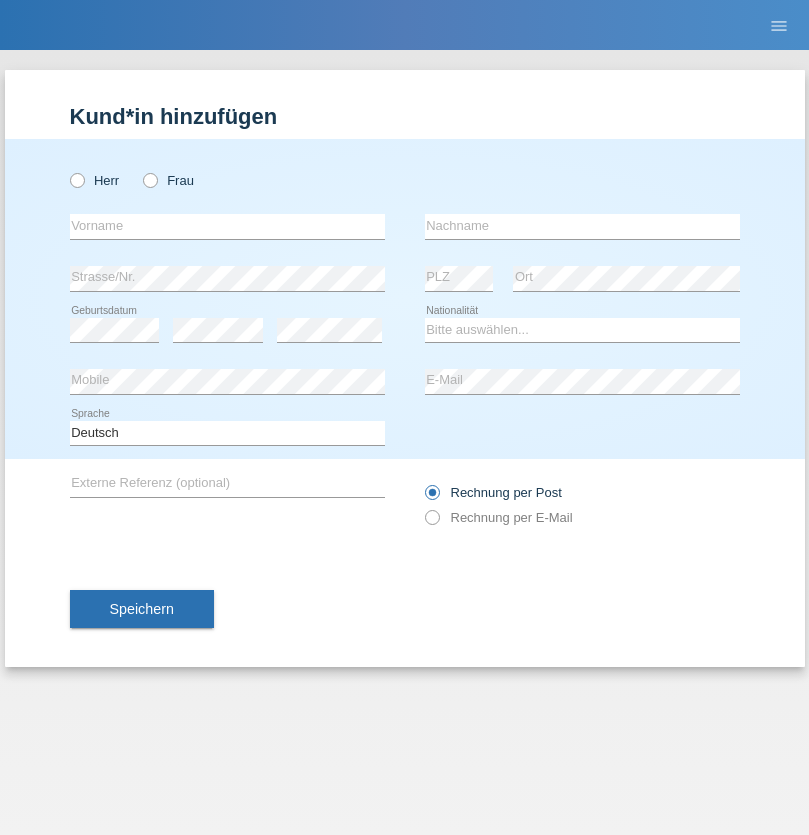 radio on "true" 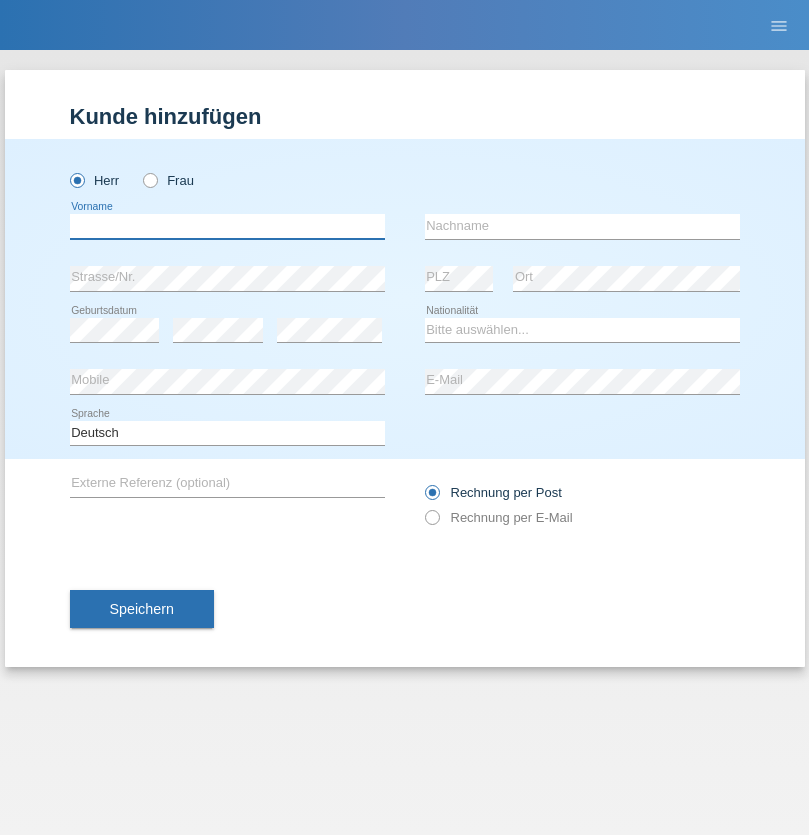 click at bounding box center (227, 226) 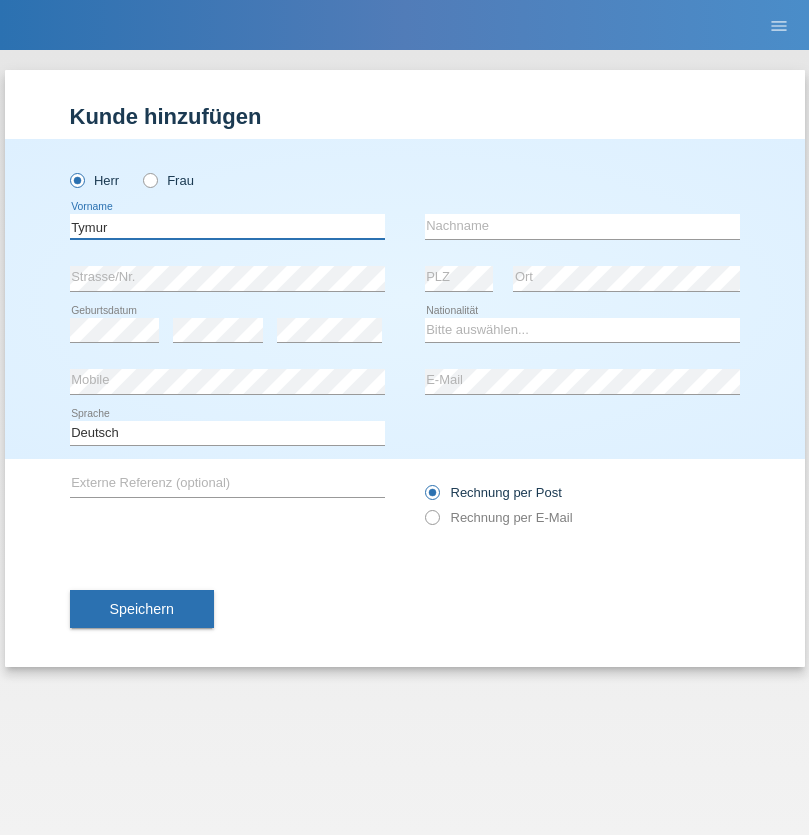 type on "Tymur" 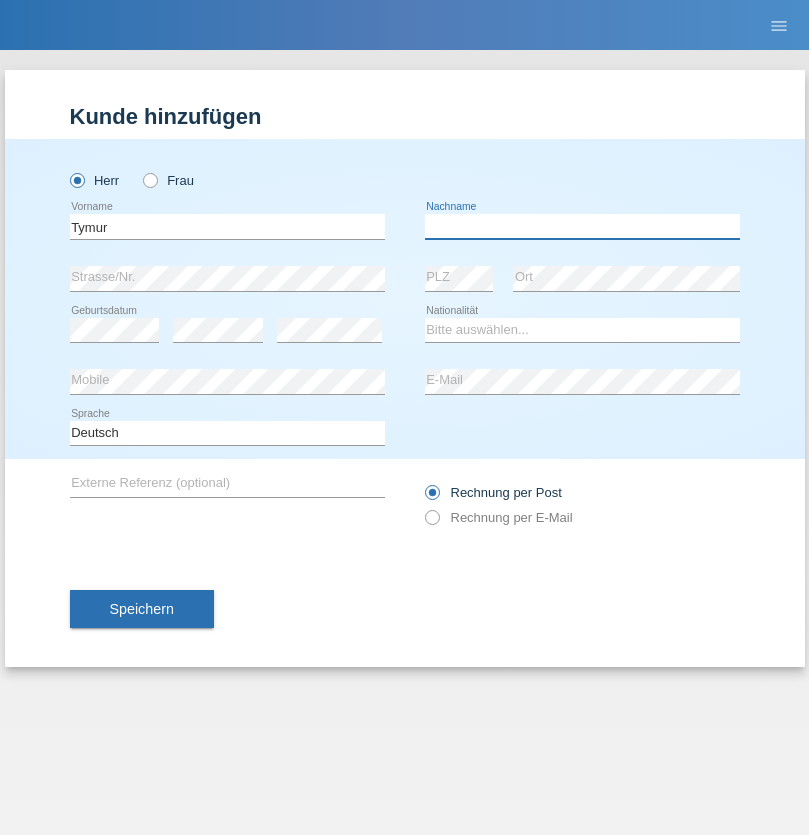 click at bounding box center (582, 226) 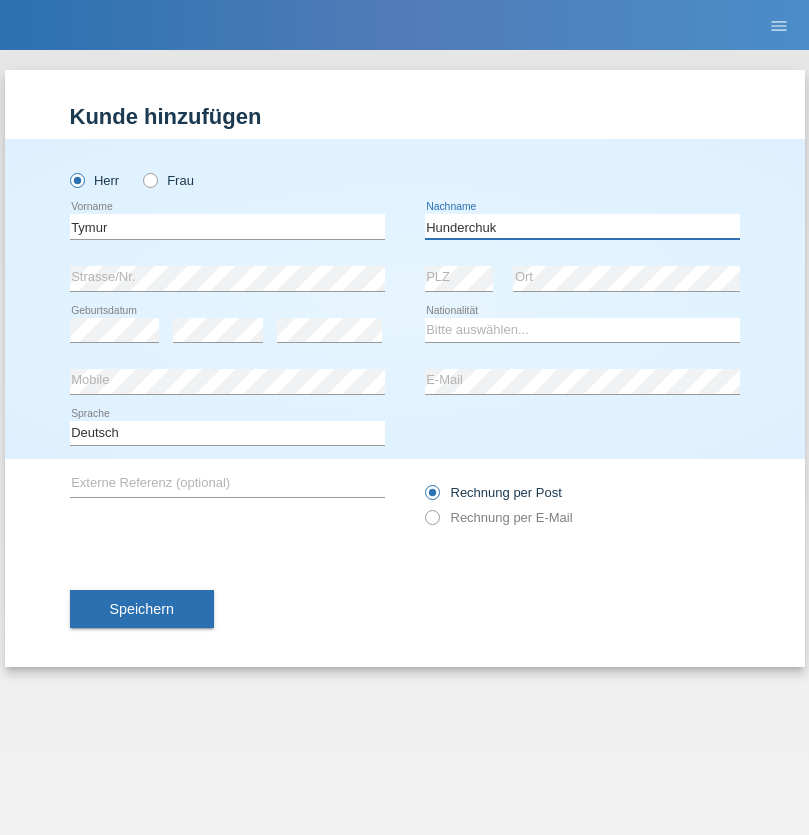 type on "Hunderchuk" 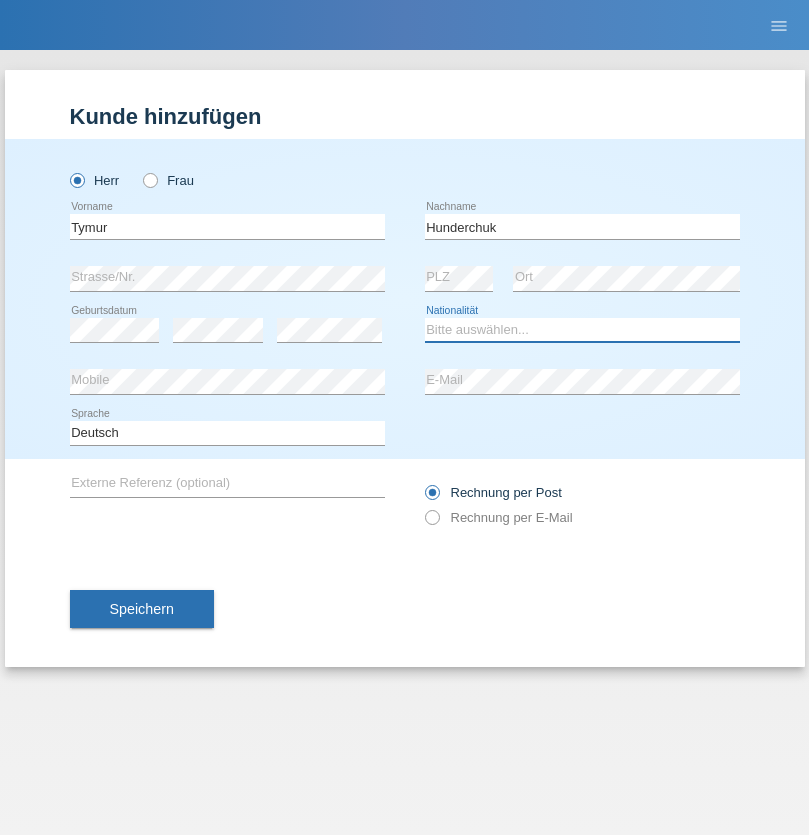 select on "UA" 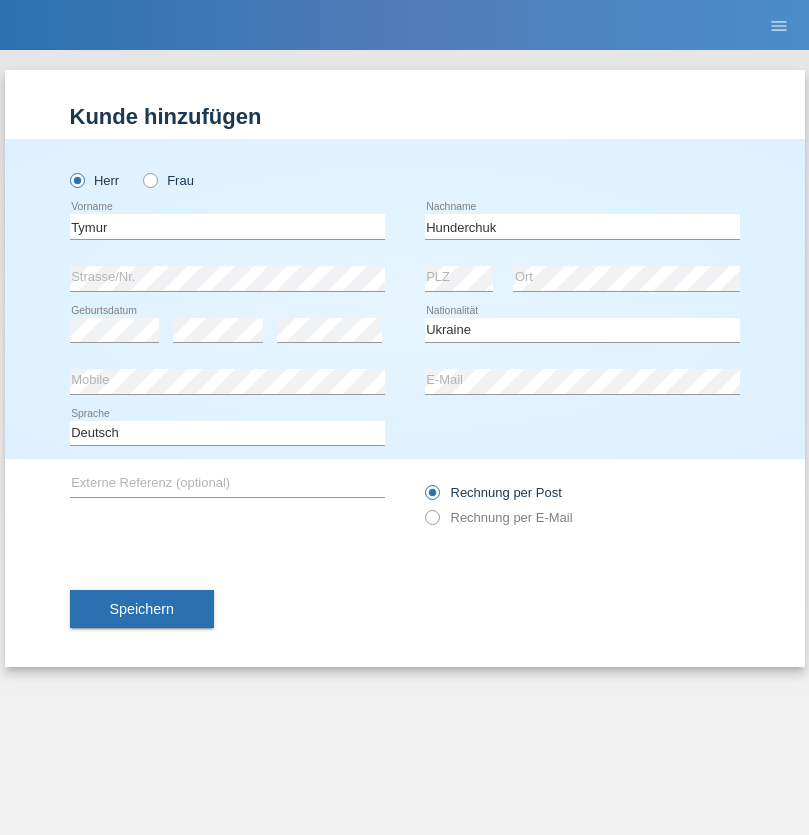 select on "C" 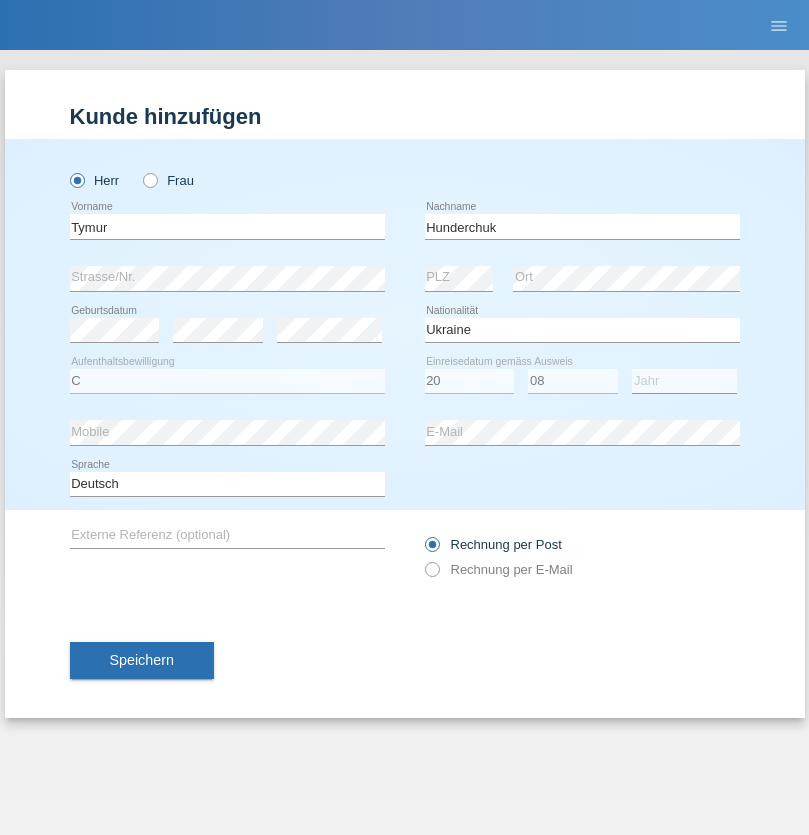 select on "2021" 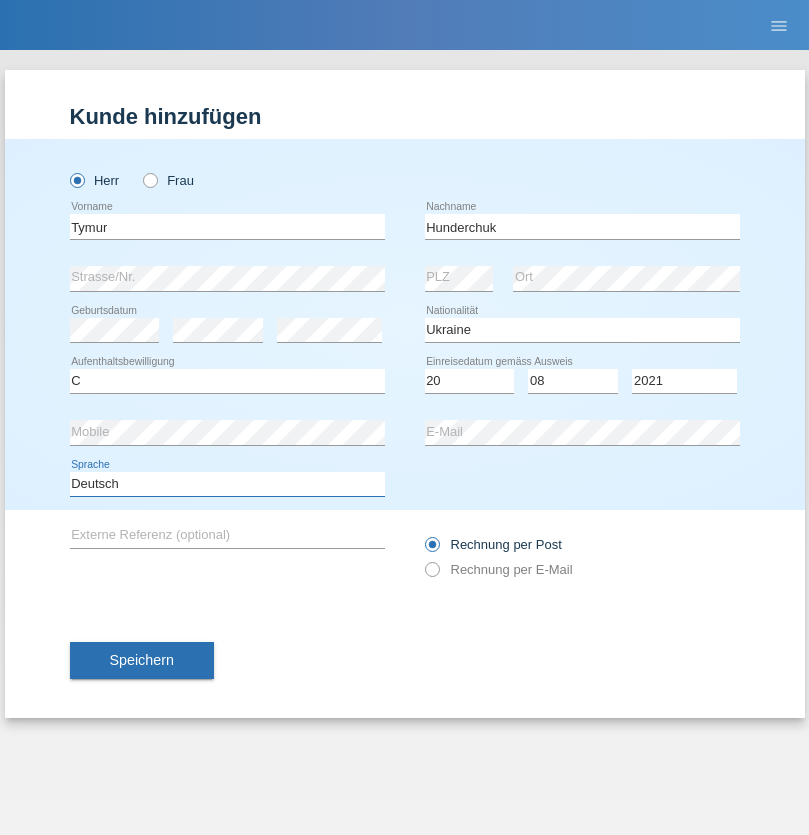 select on "en" 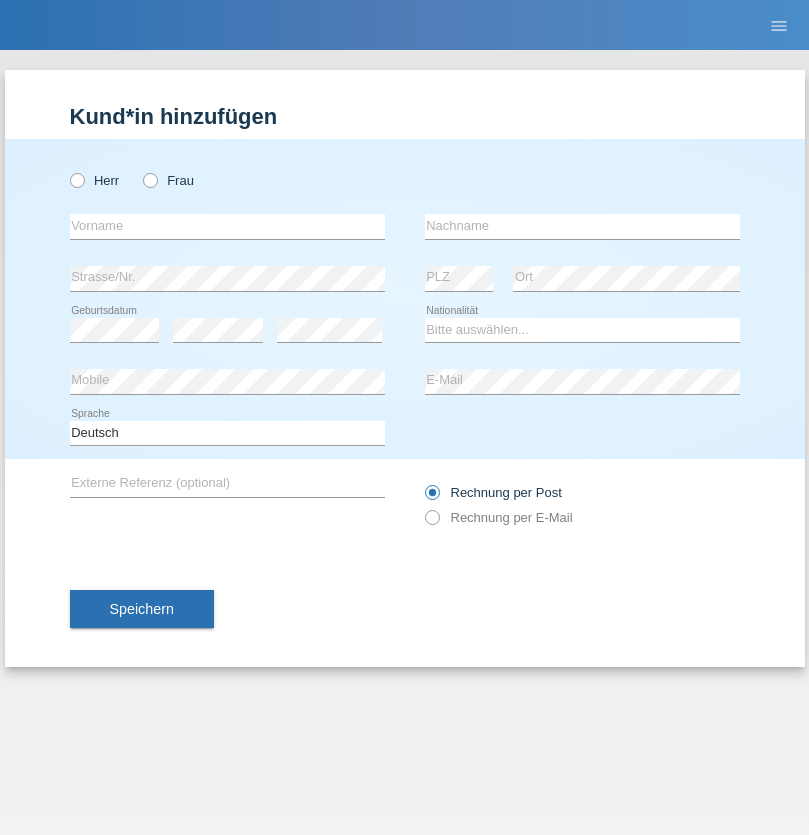 scroll, scrollTop: 0, scrollLeft: 0, axis: both 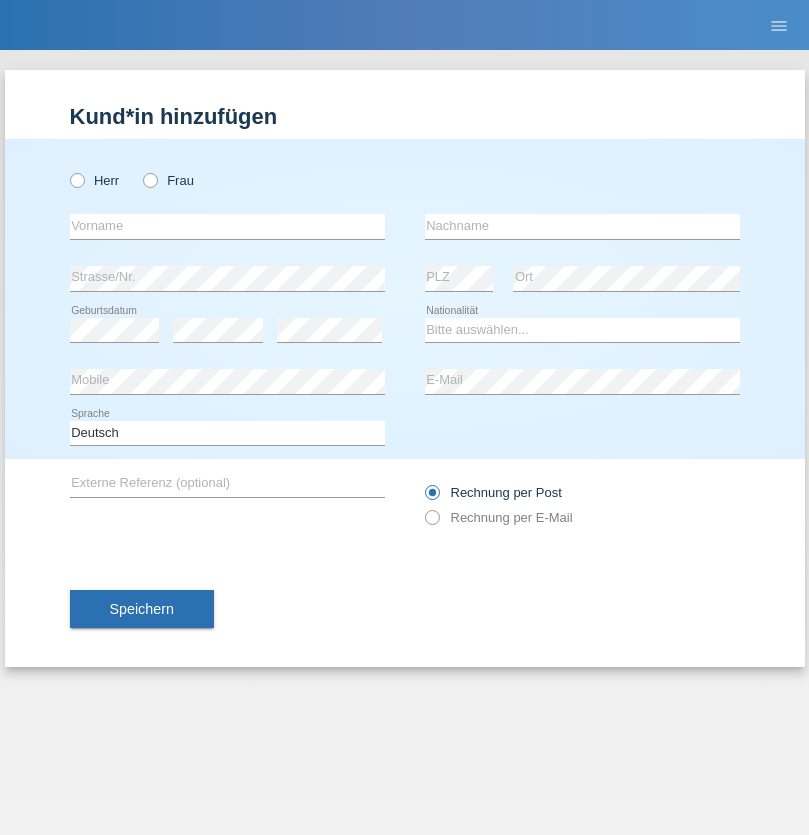 radio on "true" 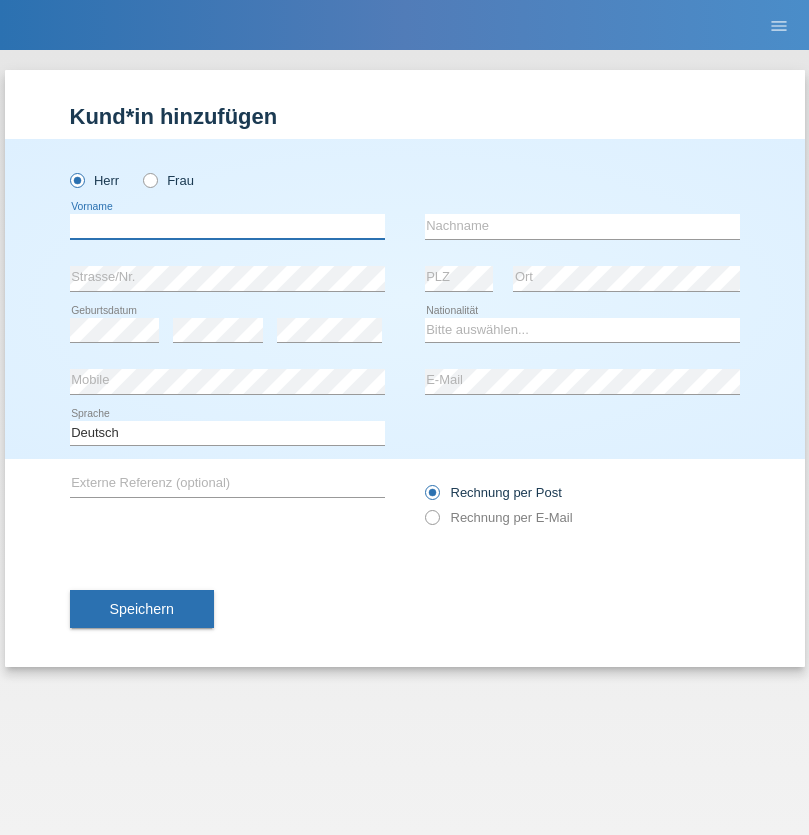click at bounding box center [227, 226] 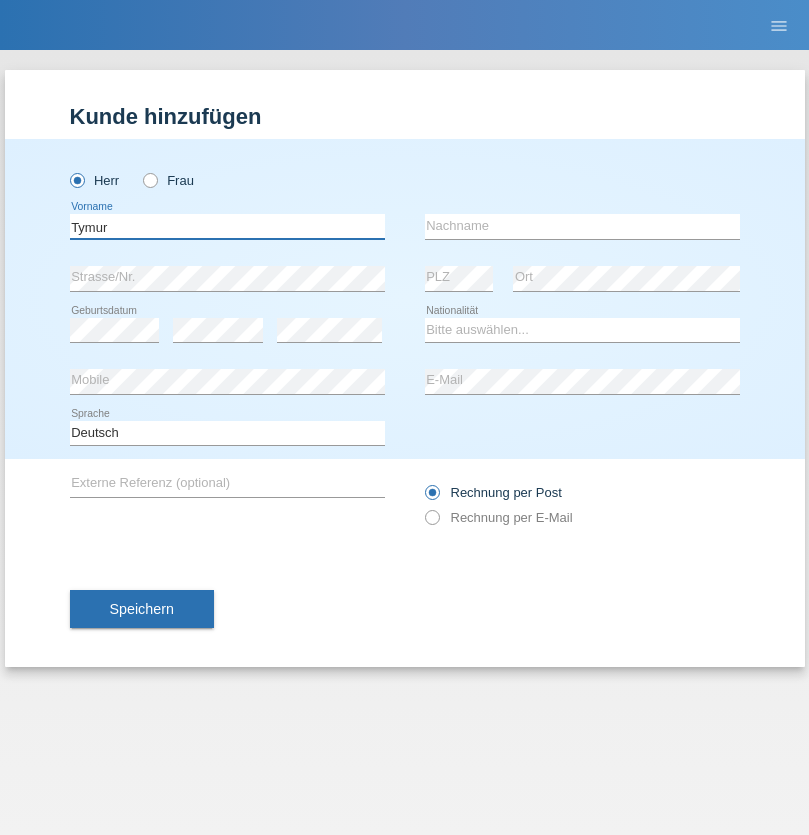 type on "Tymur" 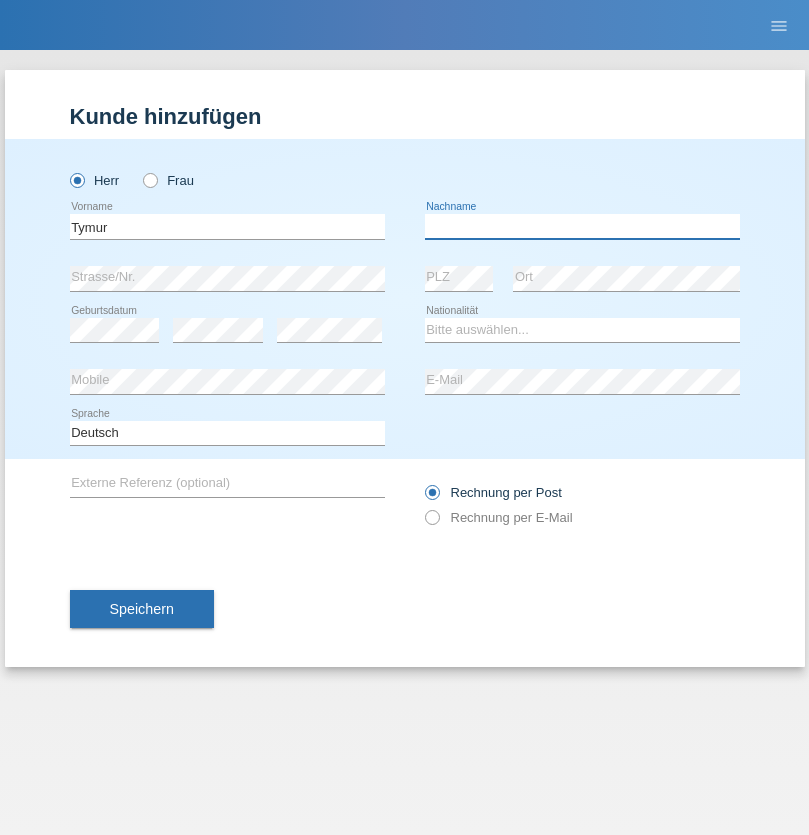 click at bounding box center (582, 226) 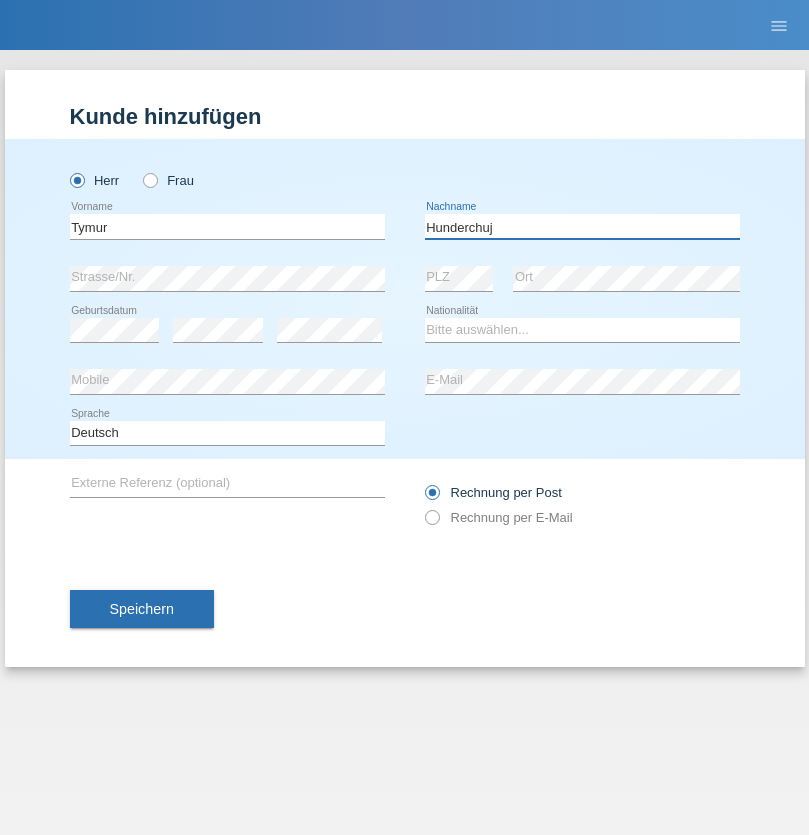type on "Hunderchuj" 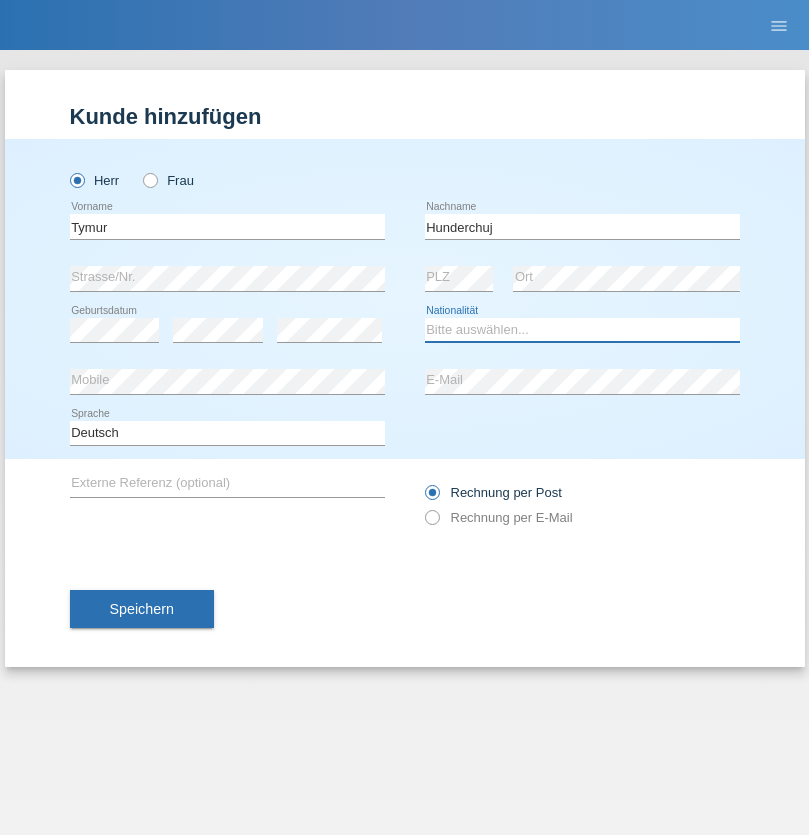 select on "UA" 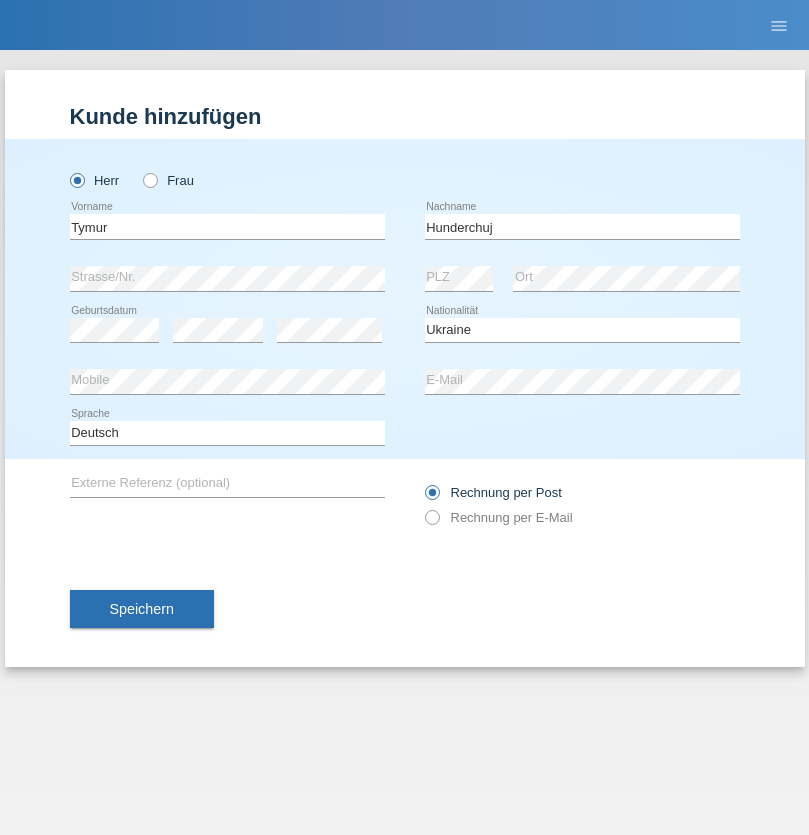 select on "C" 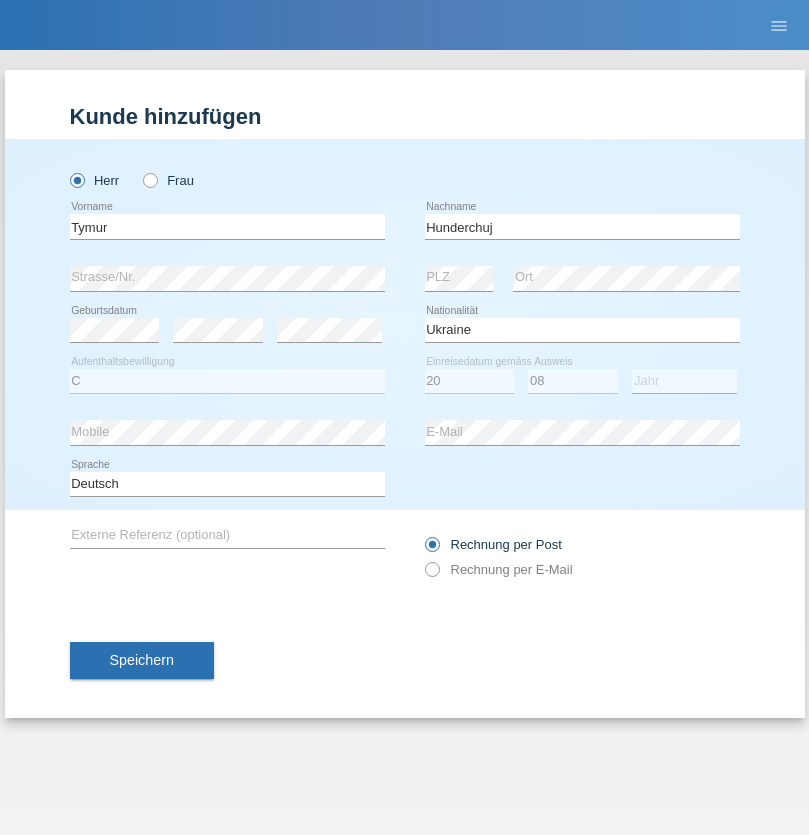 select on "2021" 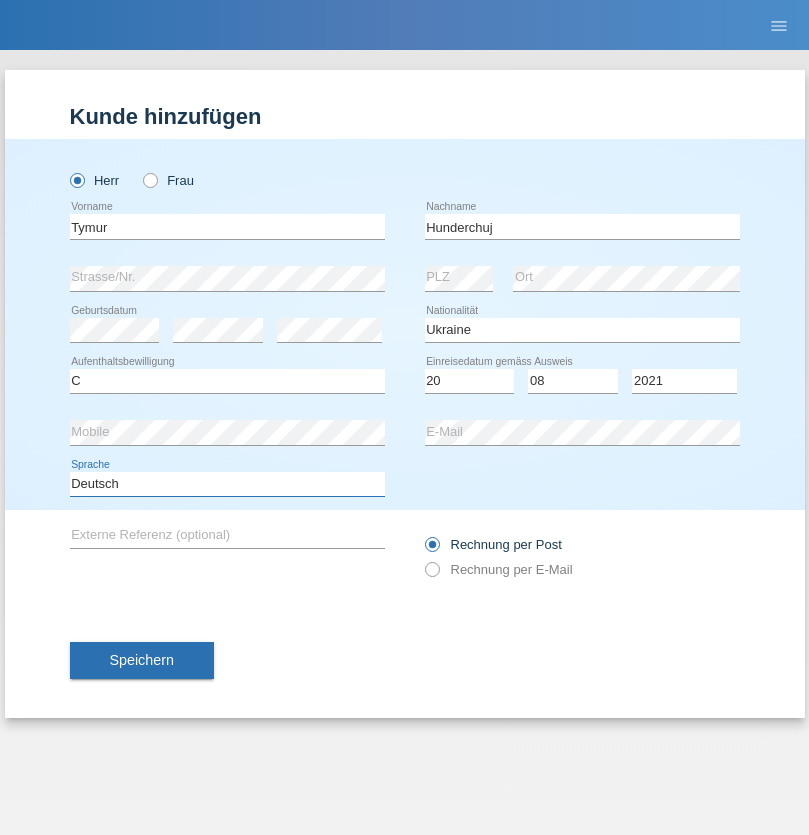 select on "en" 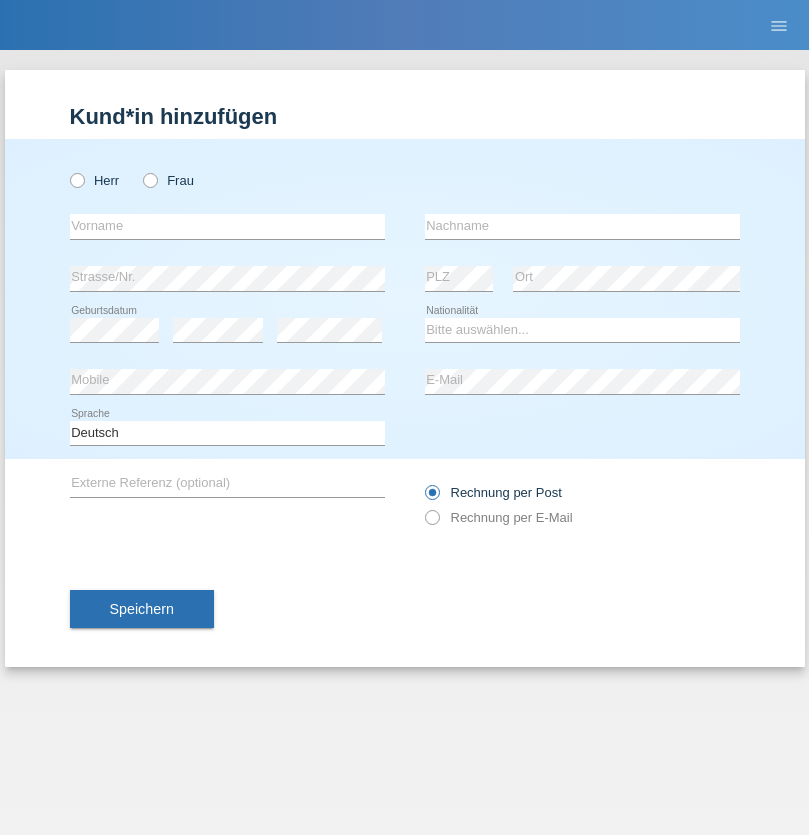 scroll, scrollTop: 0, scrollLeft: 0, axis: both 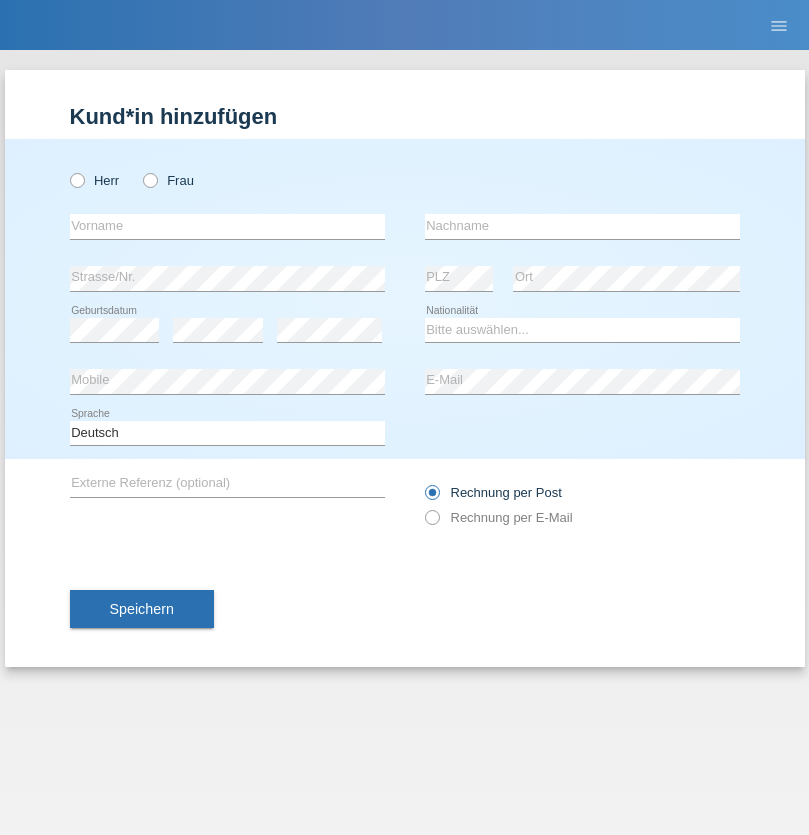 radio on "true" 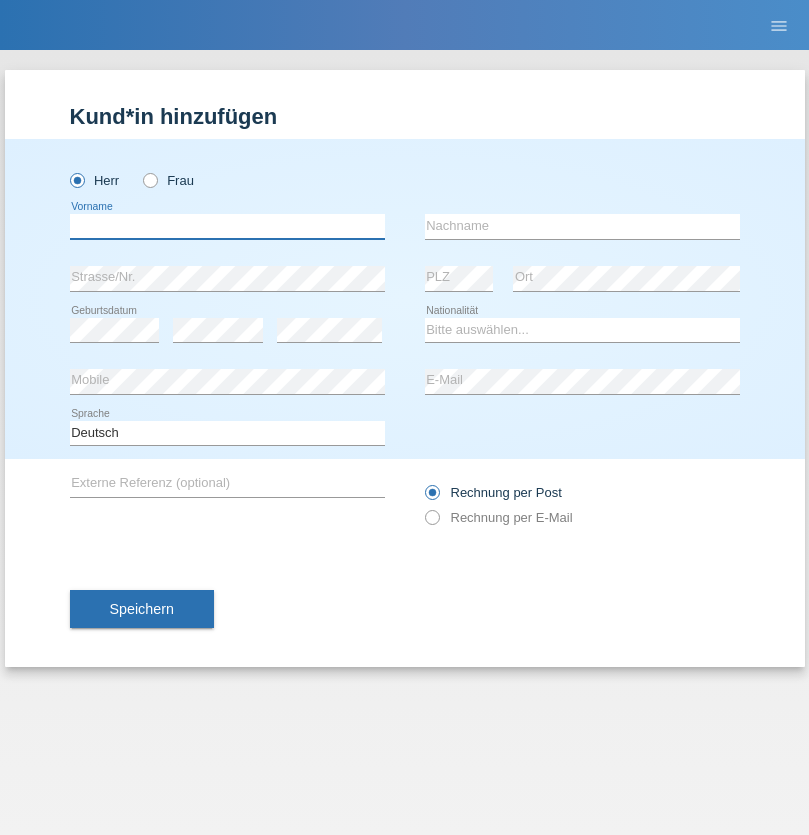 click at bounding box center [227, 226] 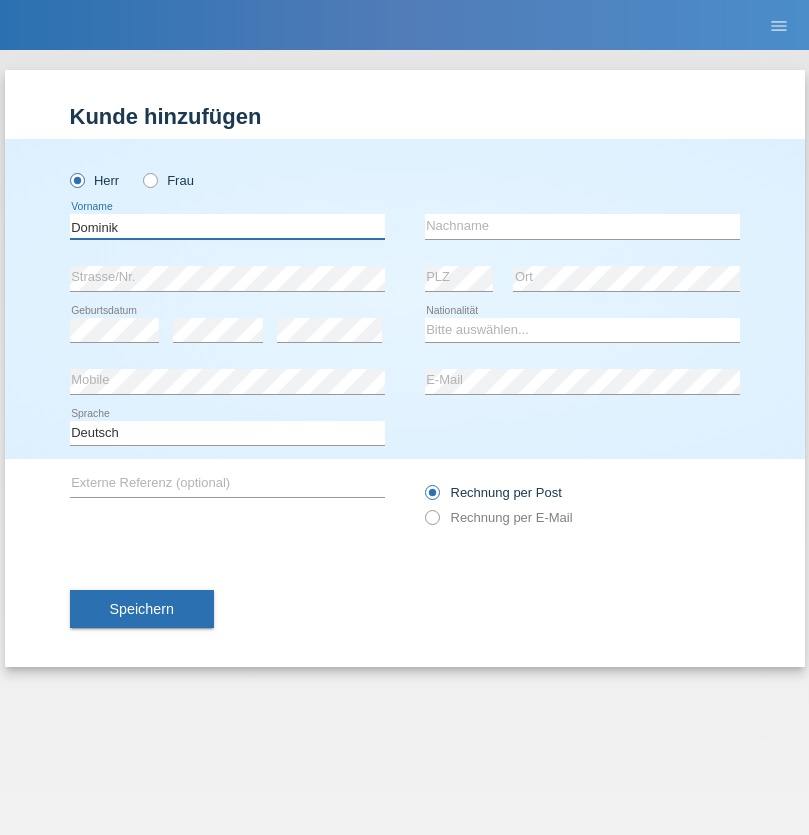 type on "Dominik" 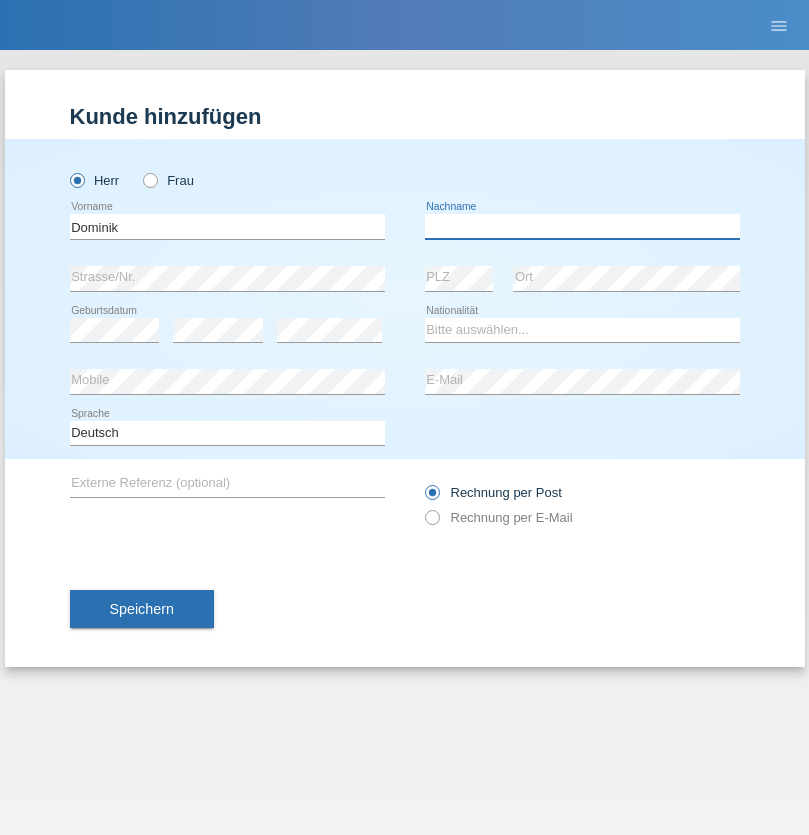 click at bounding box center [582, 226] 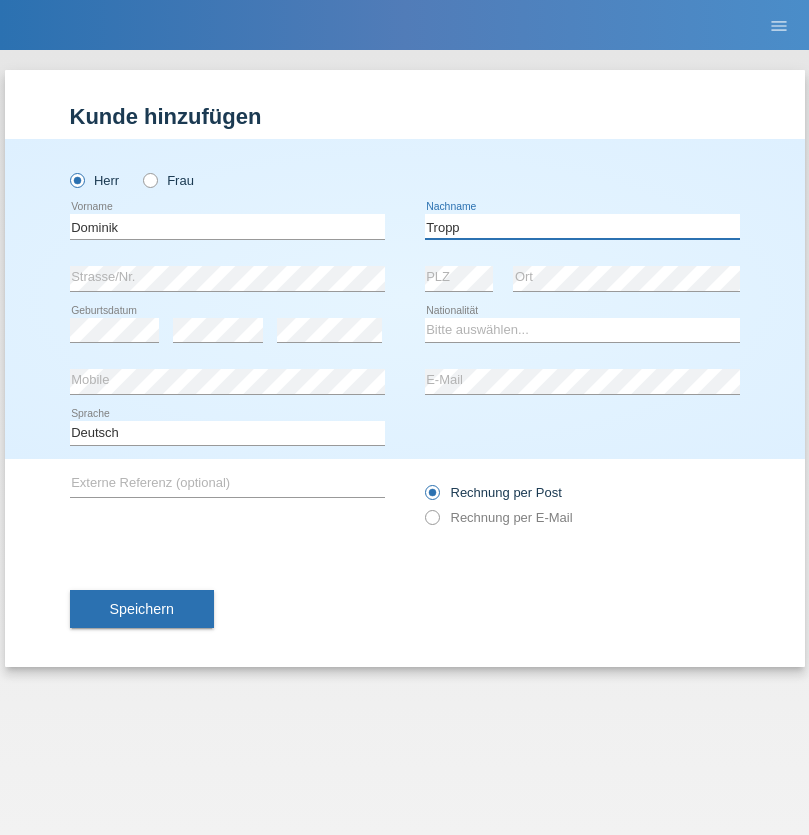 type on "Tropp" 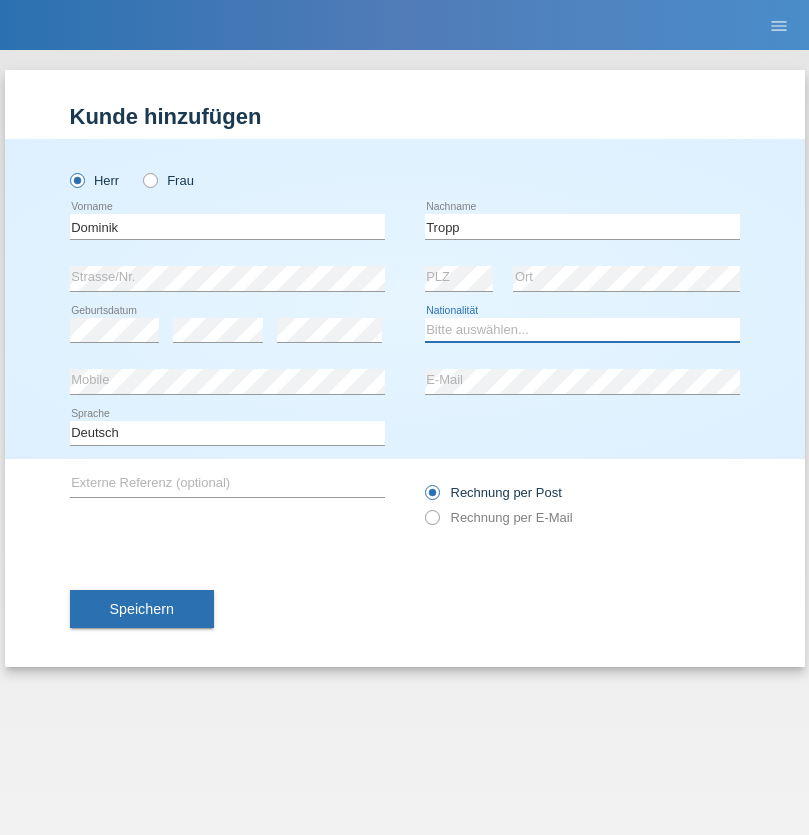 select on "SK" 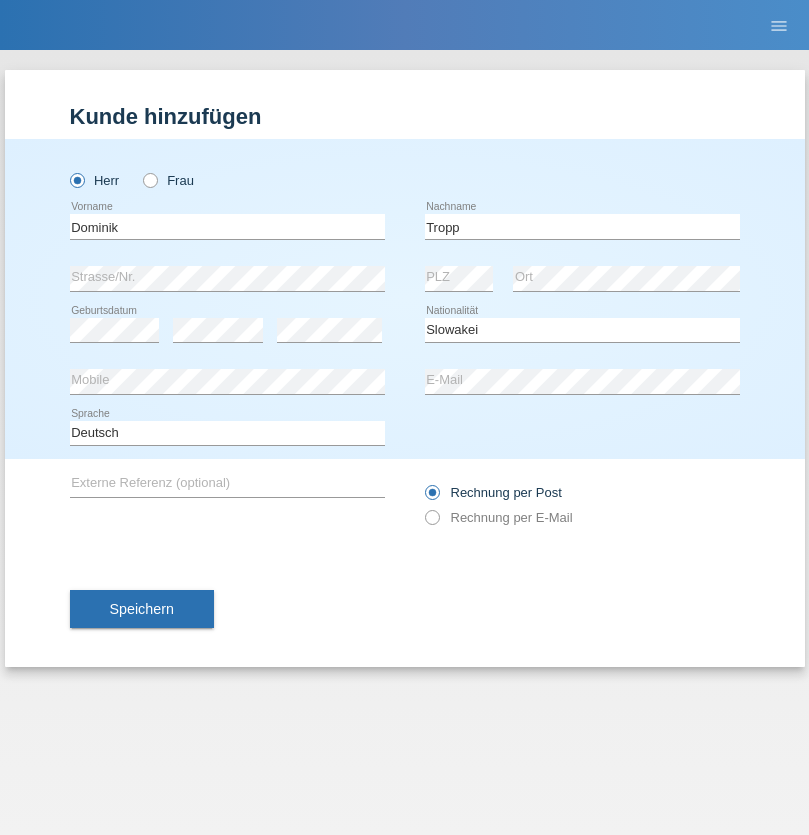 select on "C" 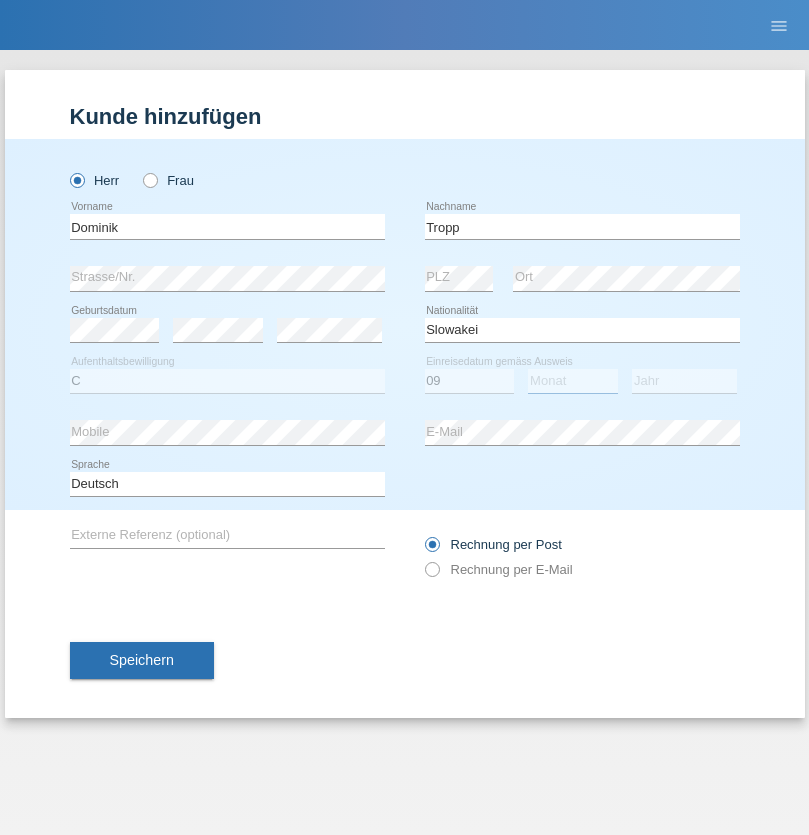 select on "08" 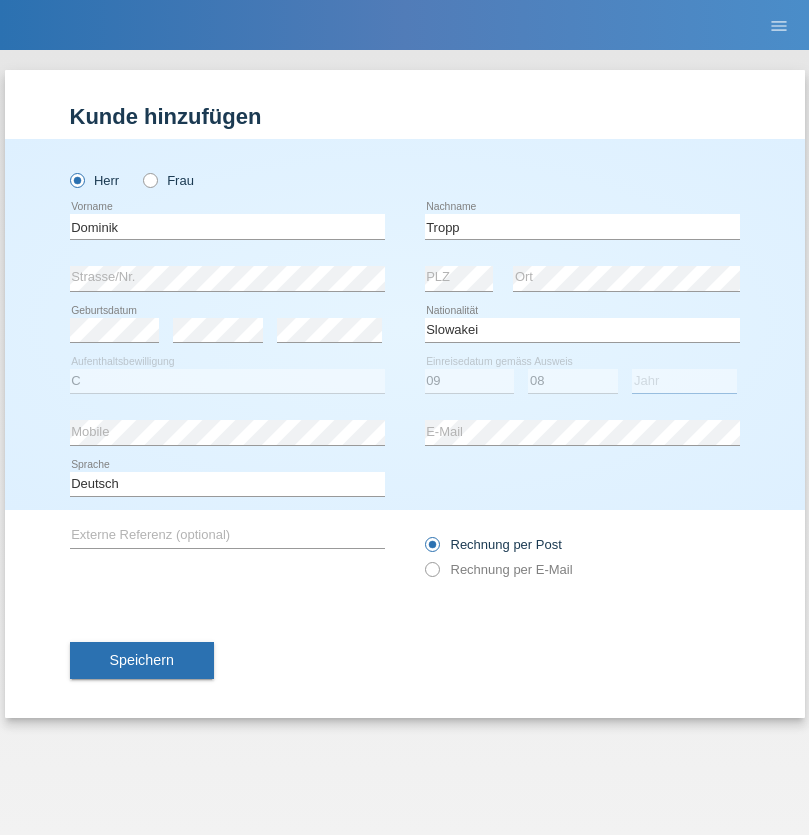 select on "2021" 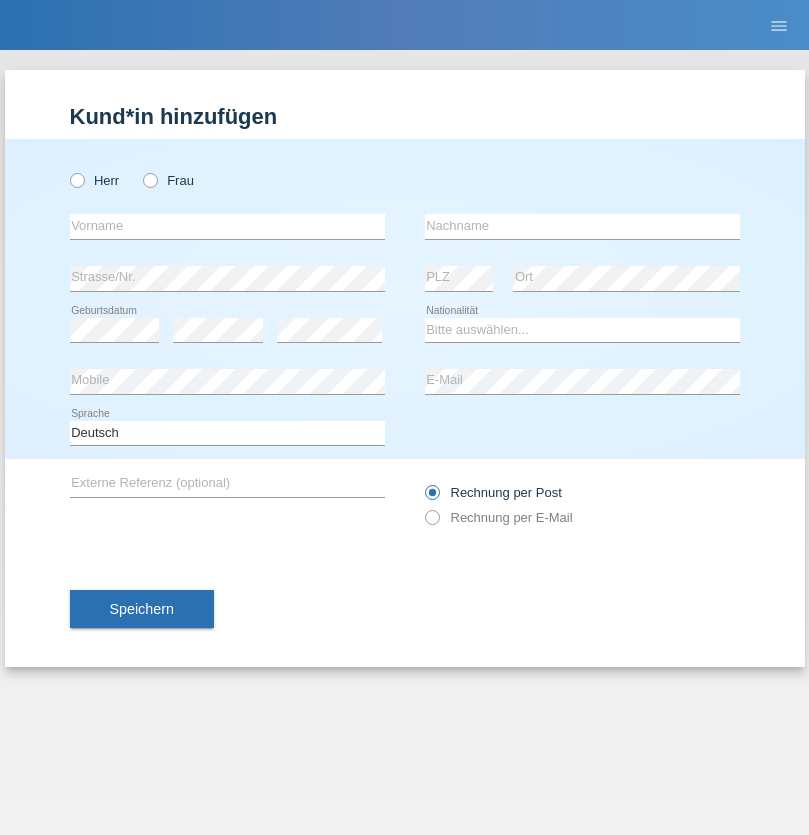 scroll, scrollTop: 0, scrollLeft: 0, axis: both 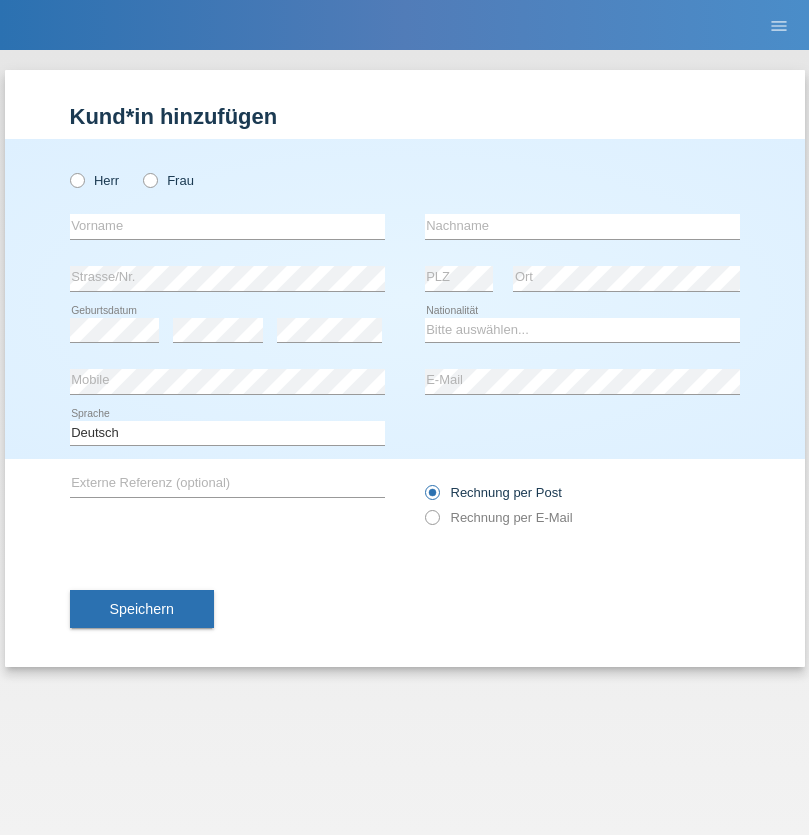 radio on "true" 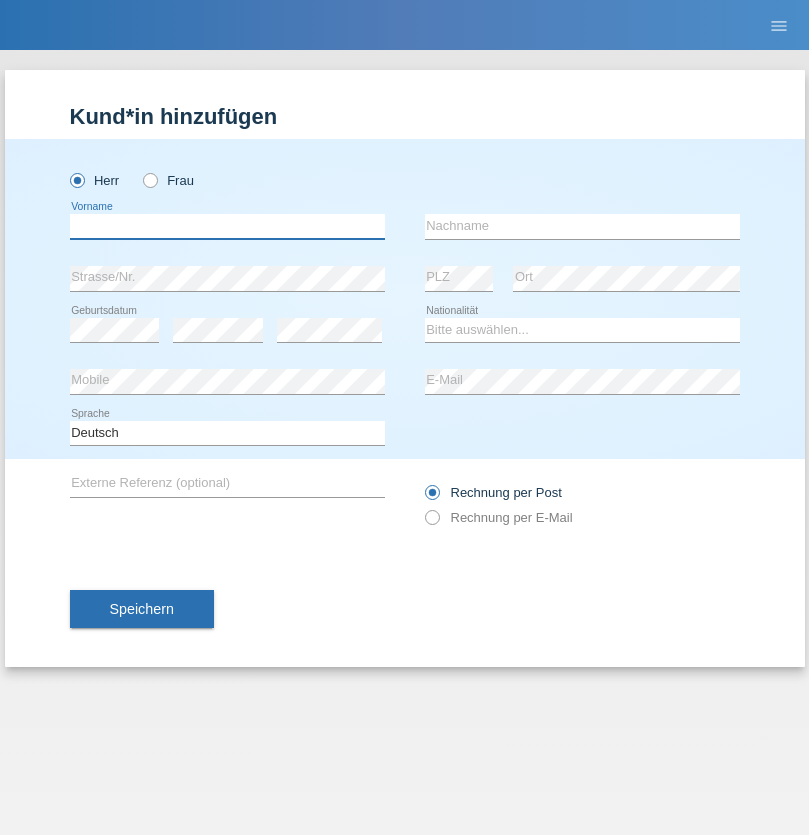 click at bounding box center (227, 226) 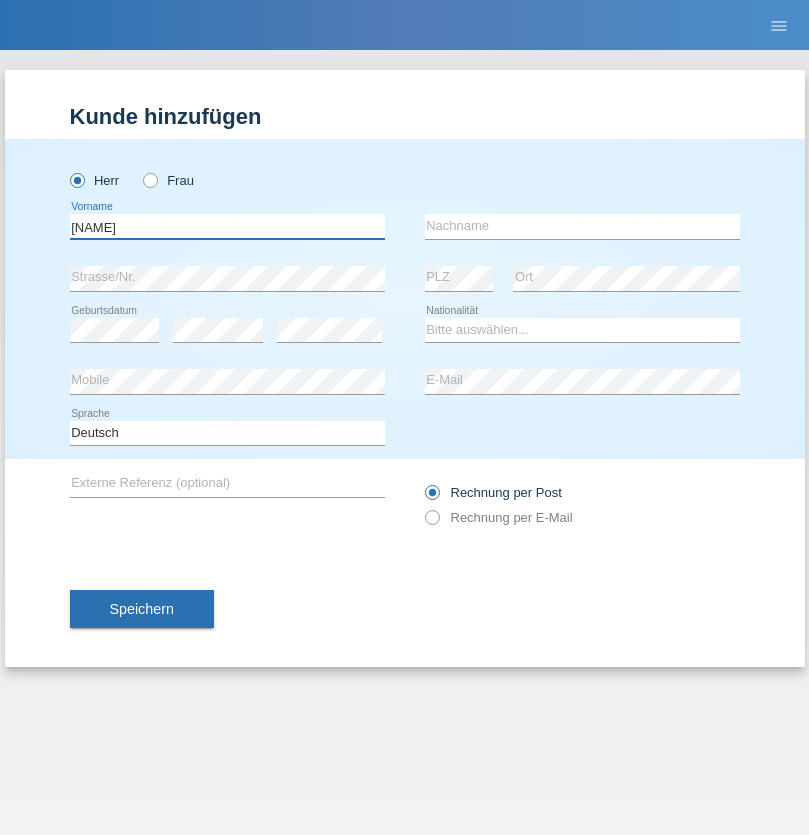 type on "[NAME]" 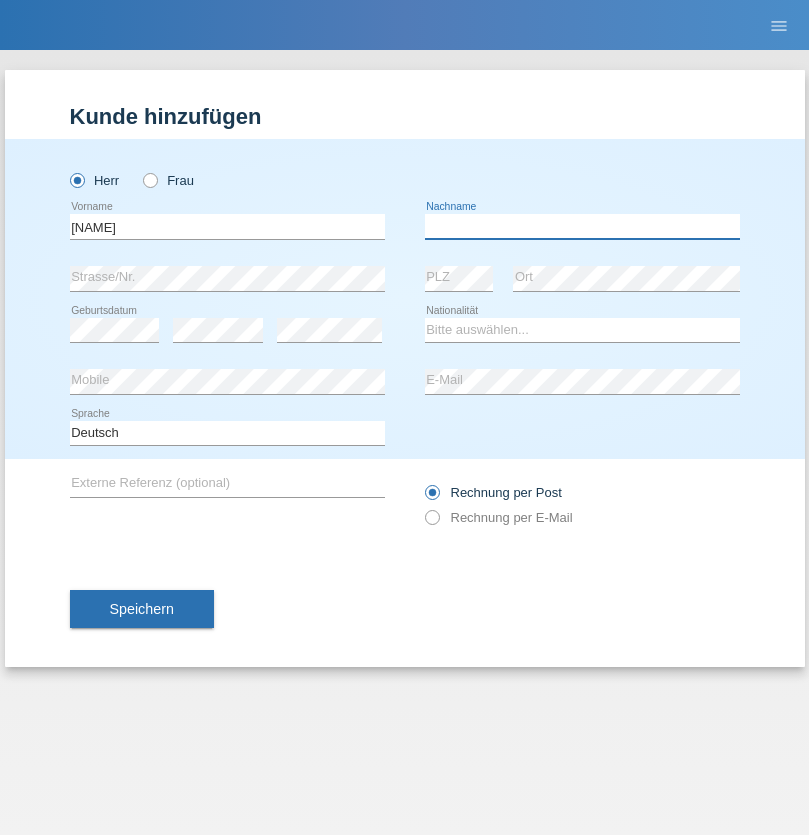 click at bounding box center [582, 226] 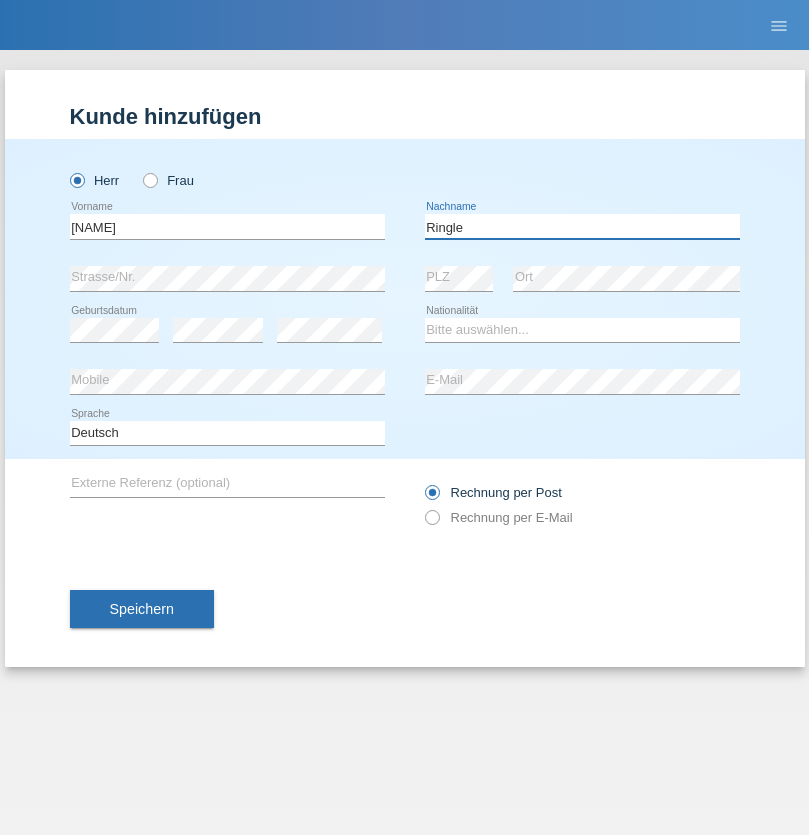 type on "Ringle" 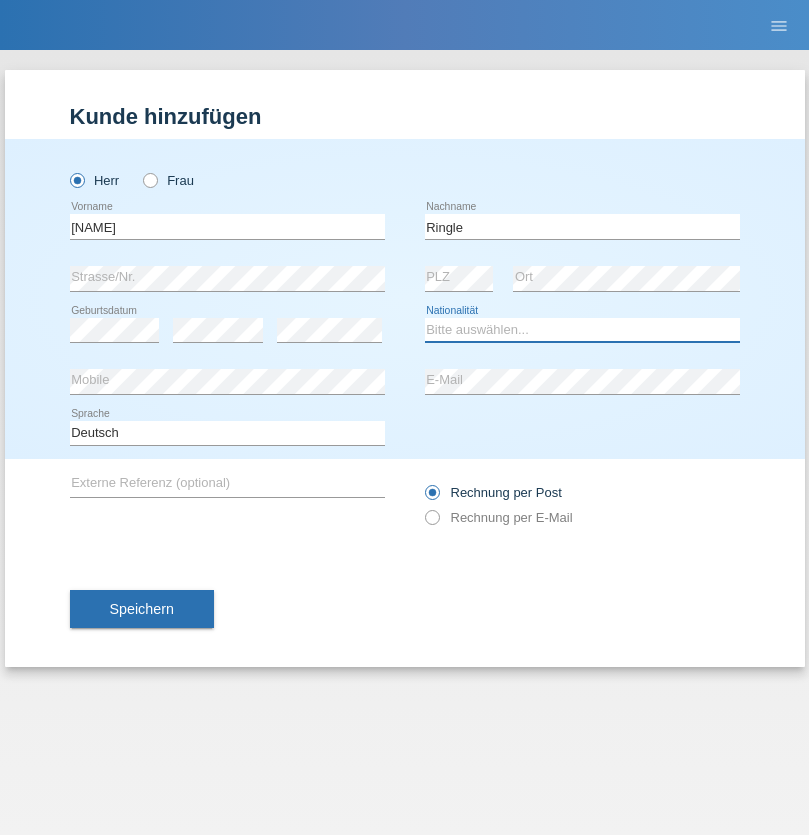 select on "DE" 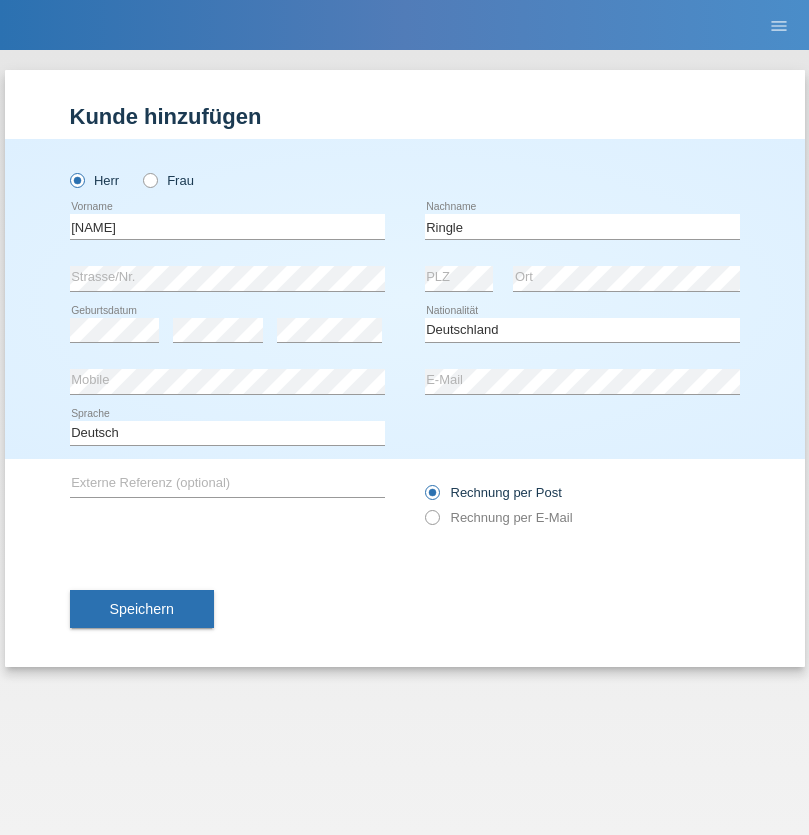 select on "C" 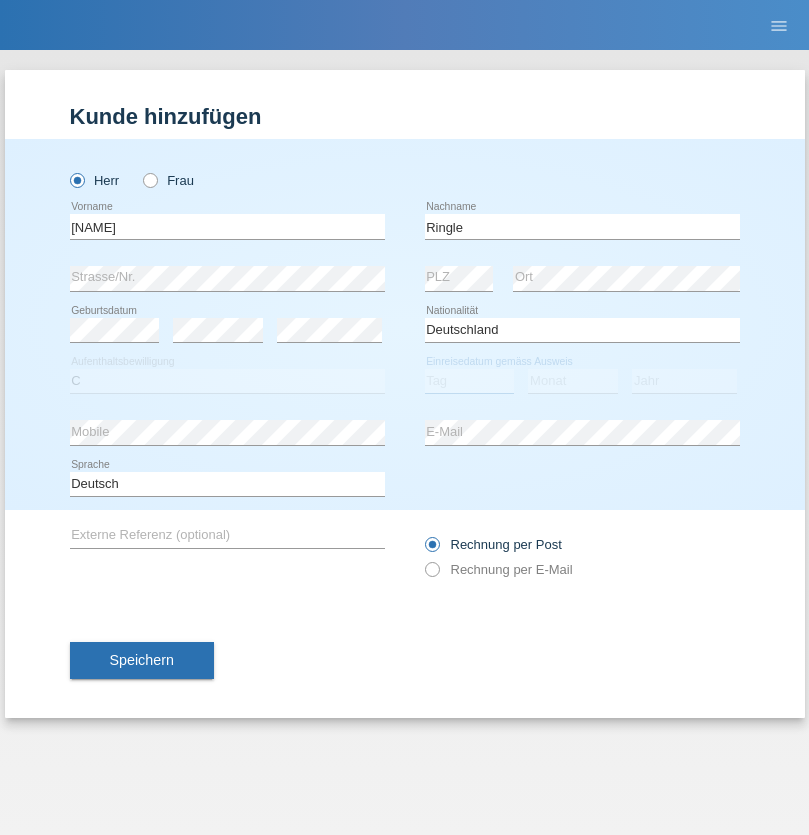 select on "06" 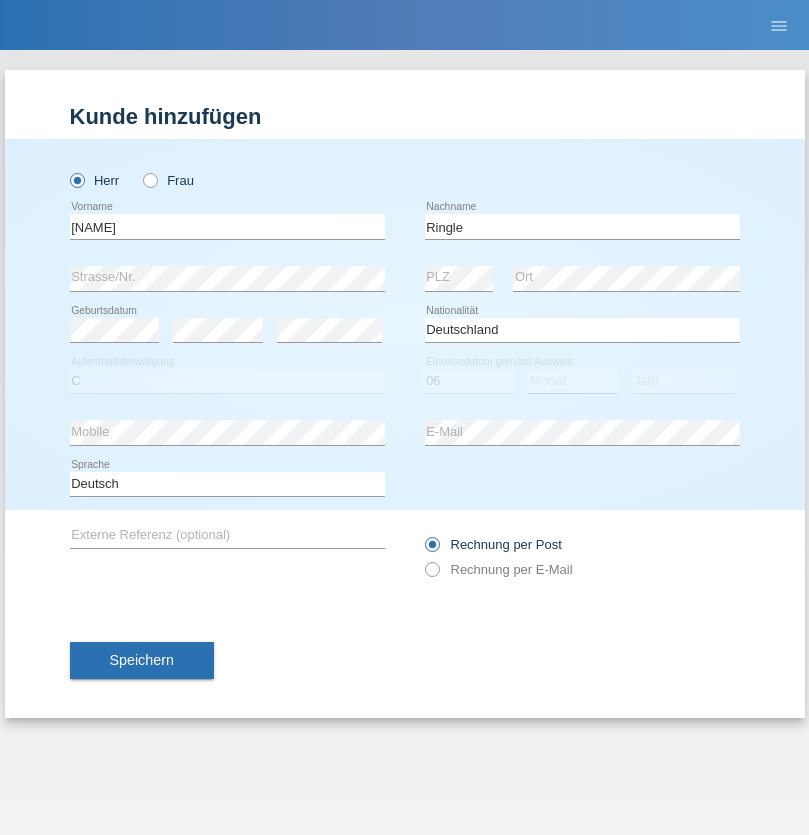 select on "01" 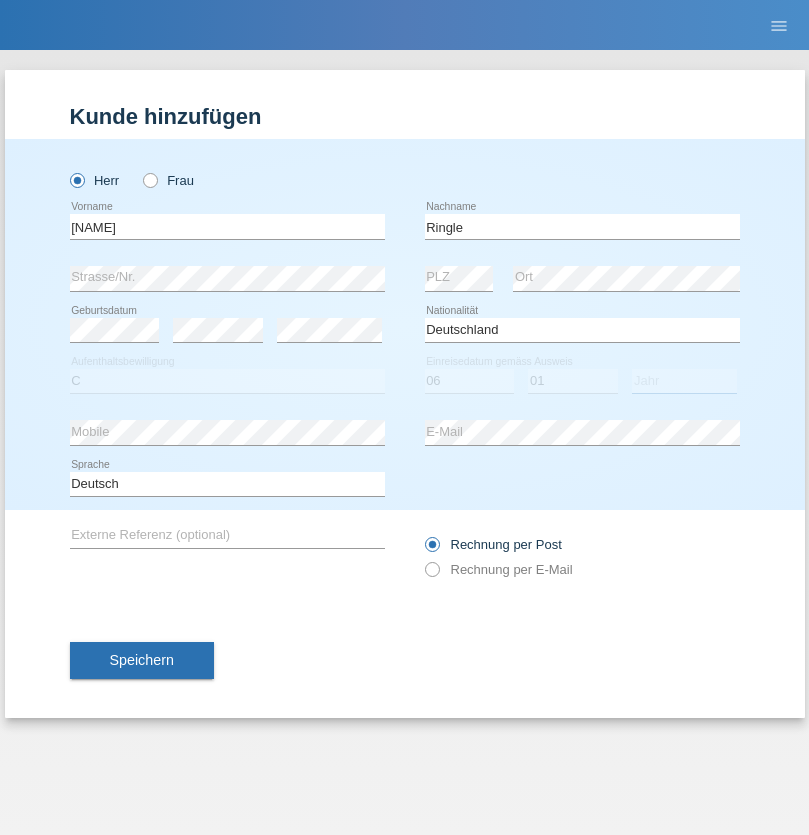 select on "2021" 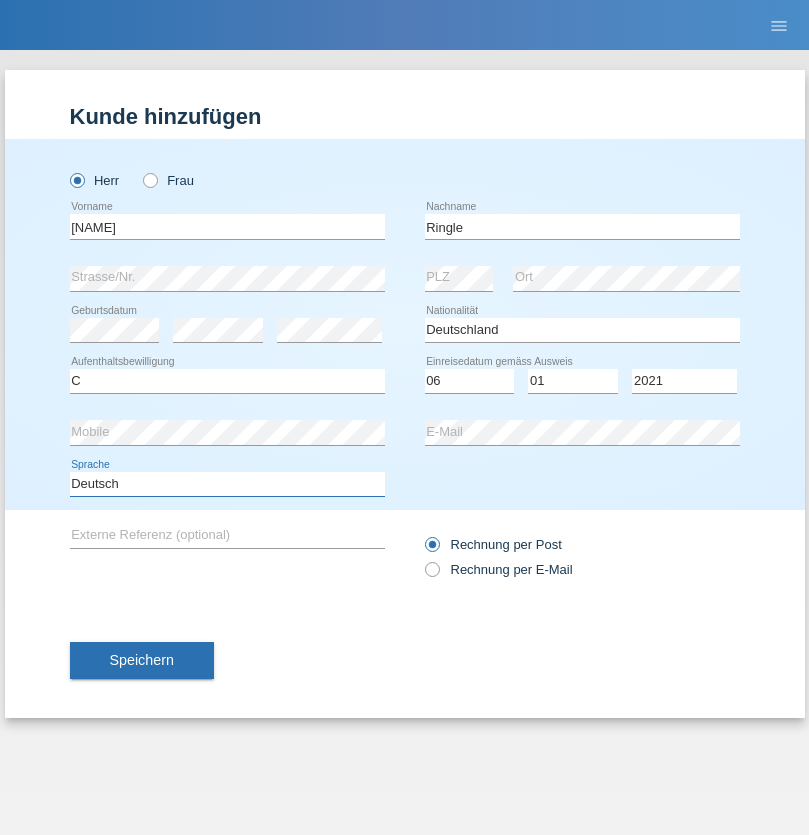 select on "en" 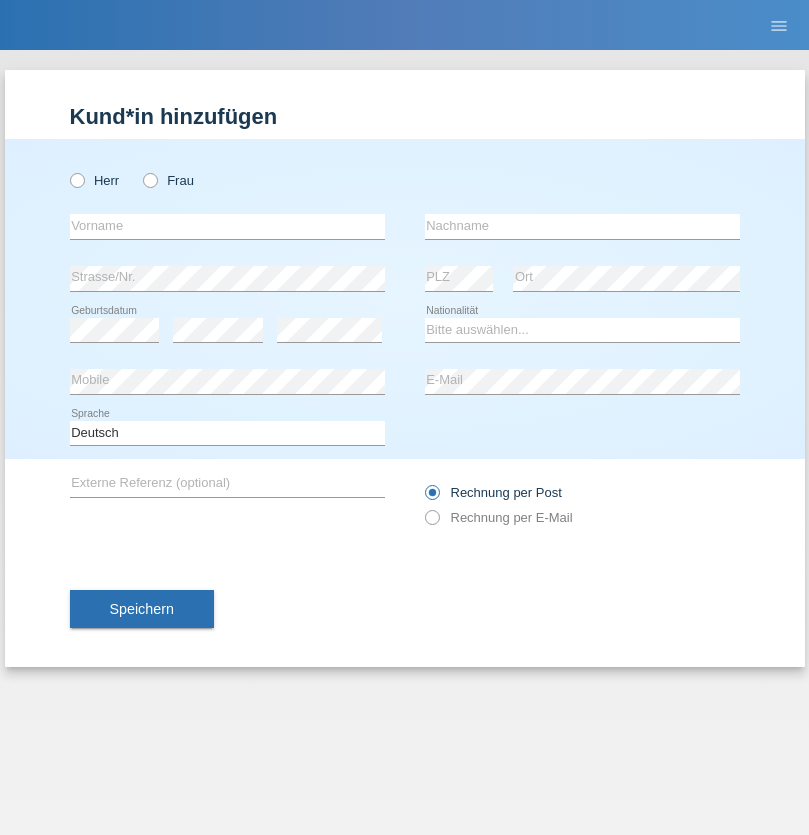 scroll, scrollTop: 0, scrollLeft: 0, axis: both 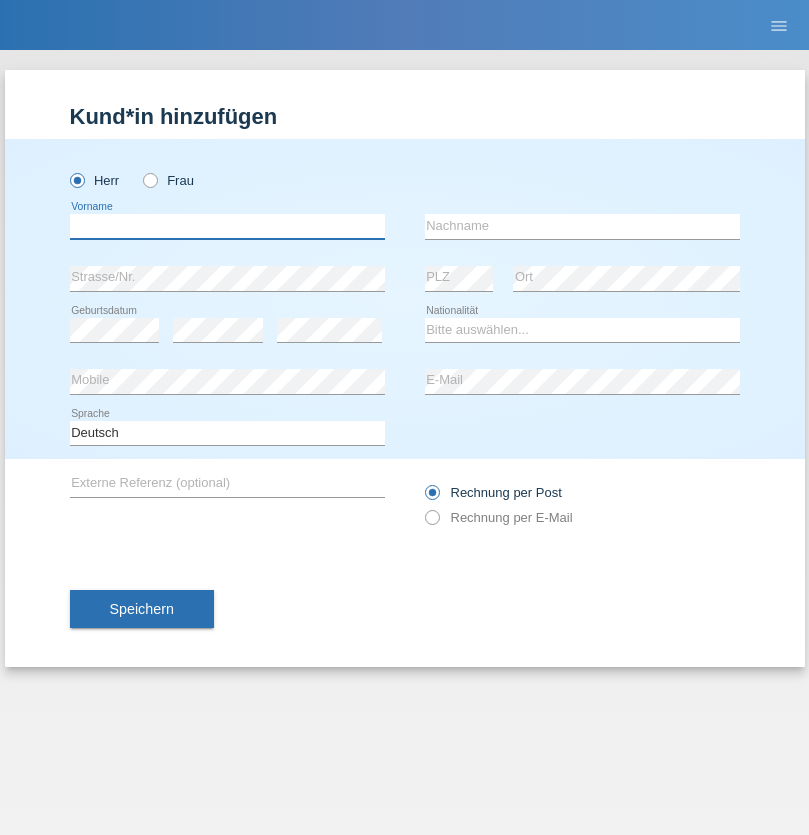 click at bounding box center [227, 226] 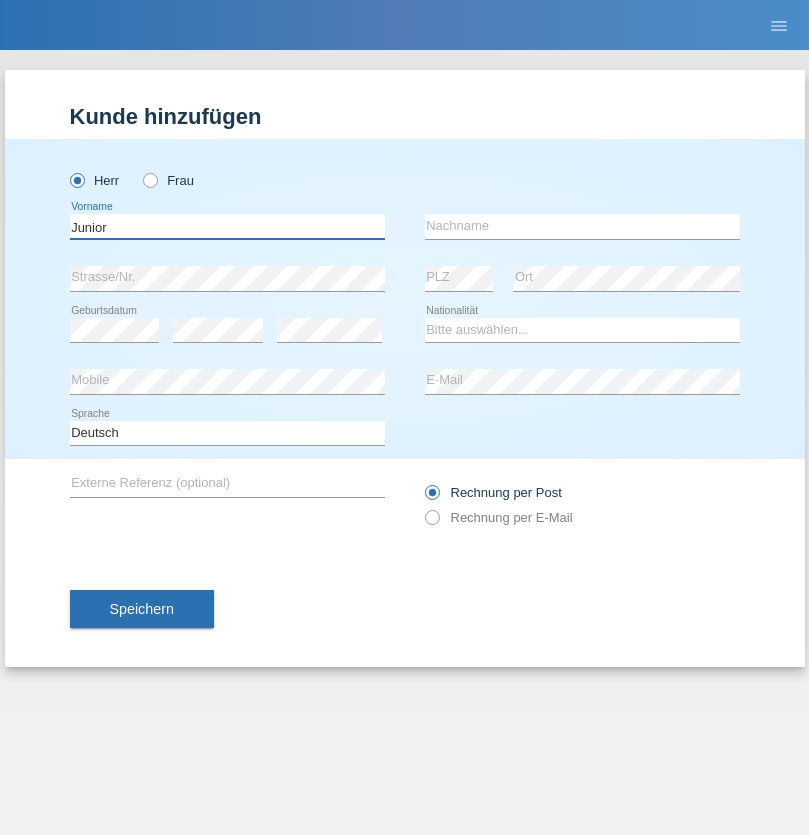 type on "Junior" 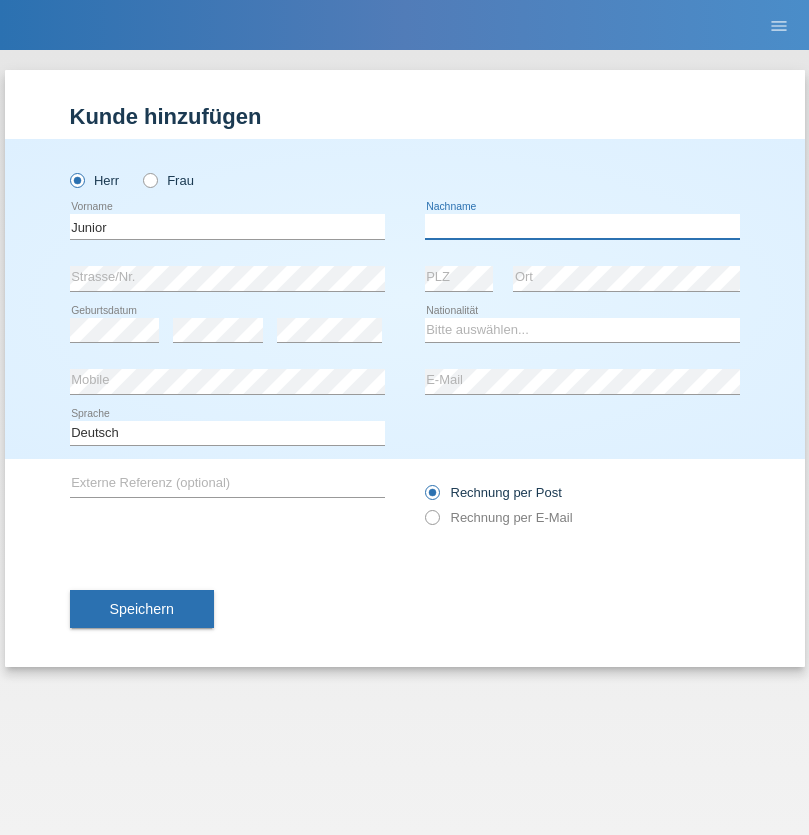 click at bounding box center [582, 226] 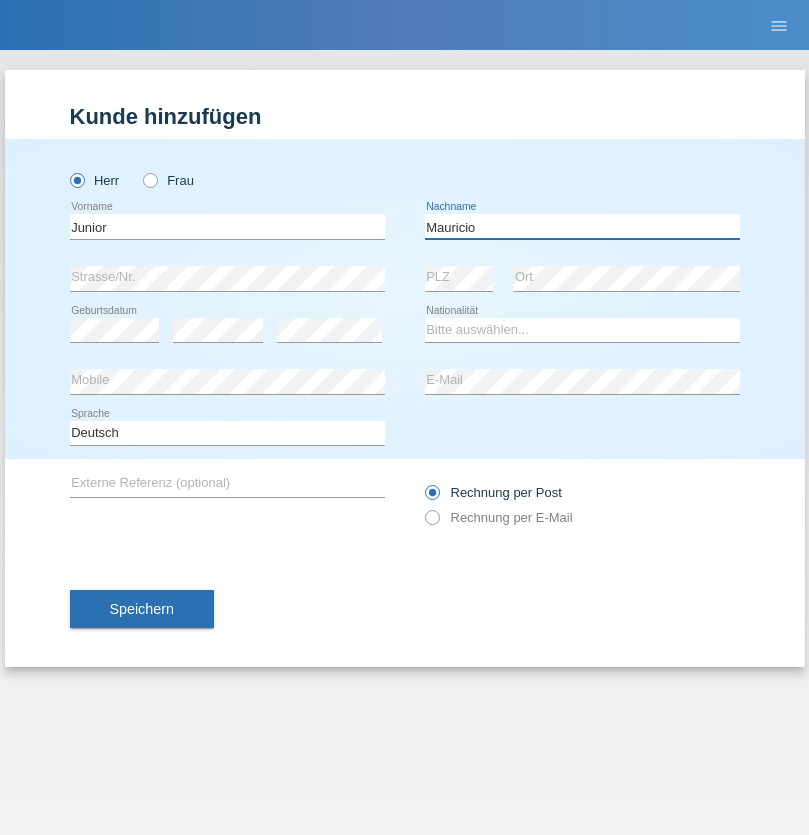 type on "Mauricio" 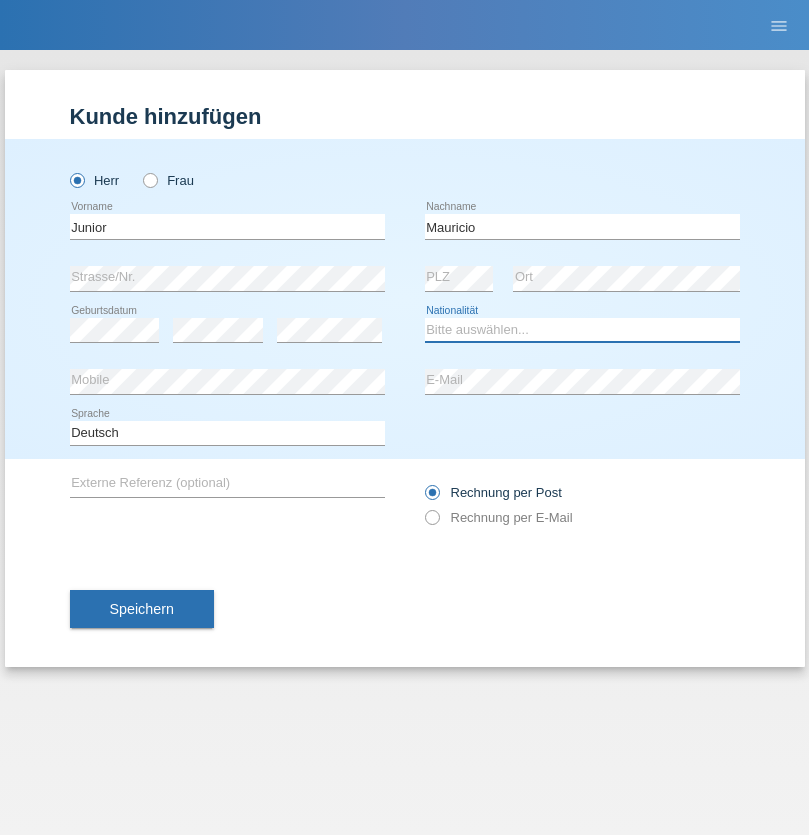 select on "CH" 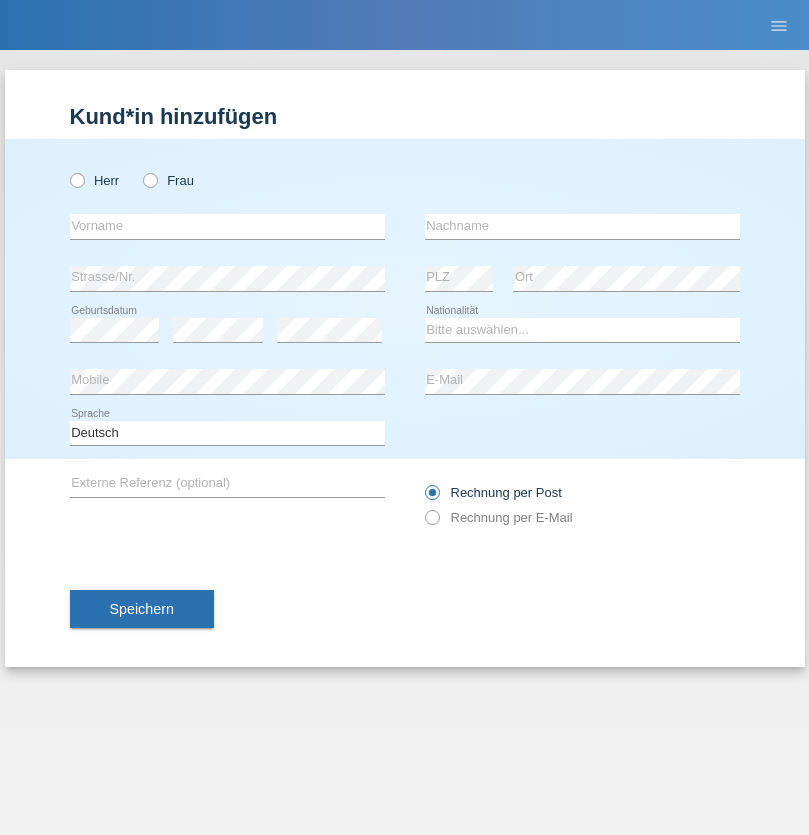 scroll, scrollTop: 0, scrollLeft: 0, axis: both 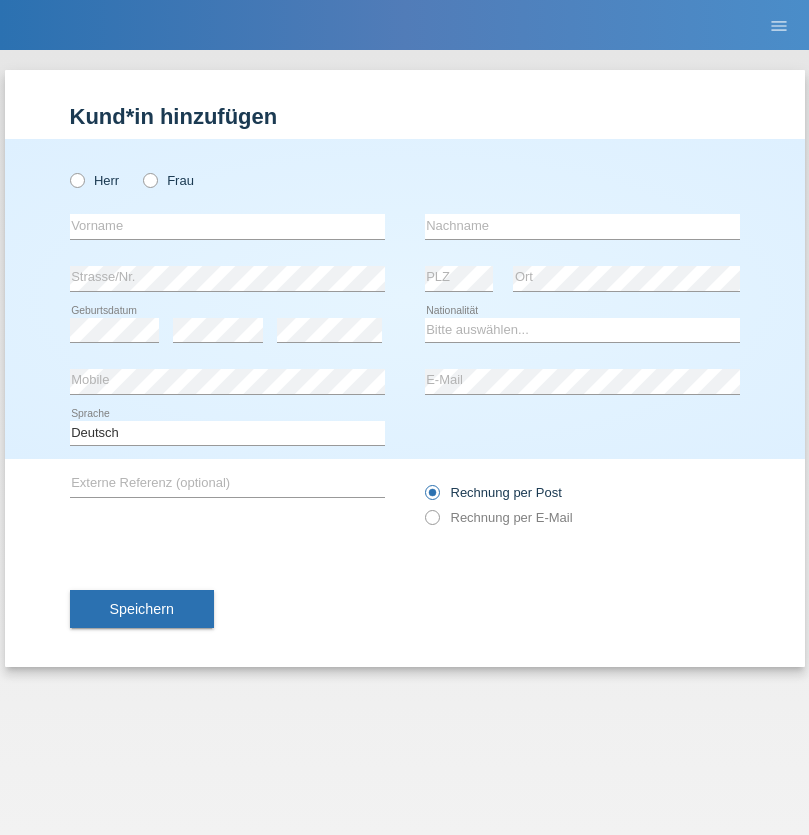 radio on "true" 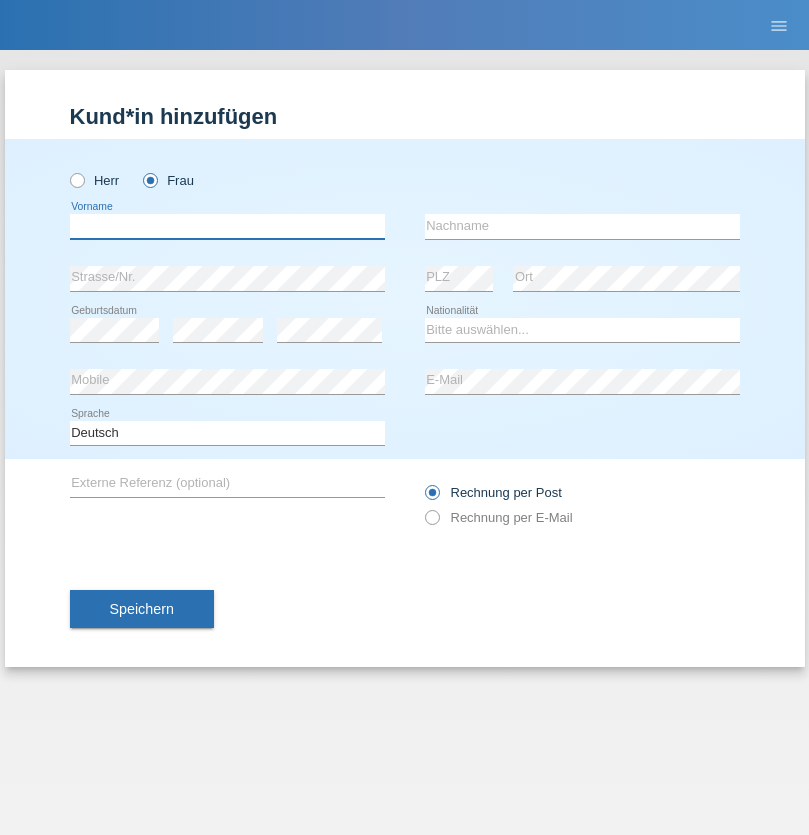 click at bounding box center (227, 226) 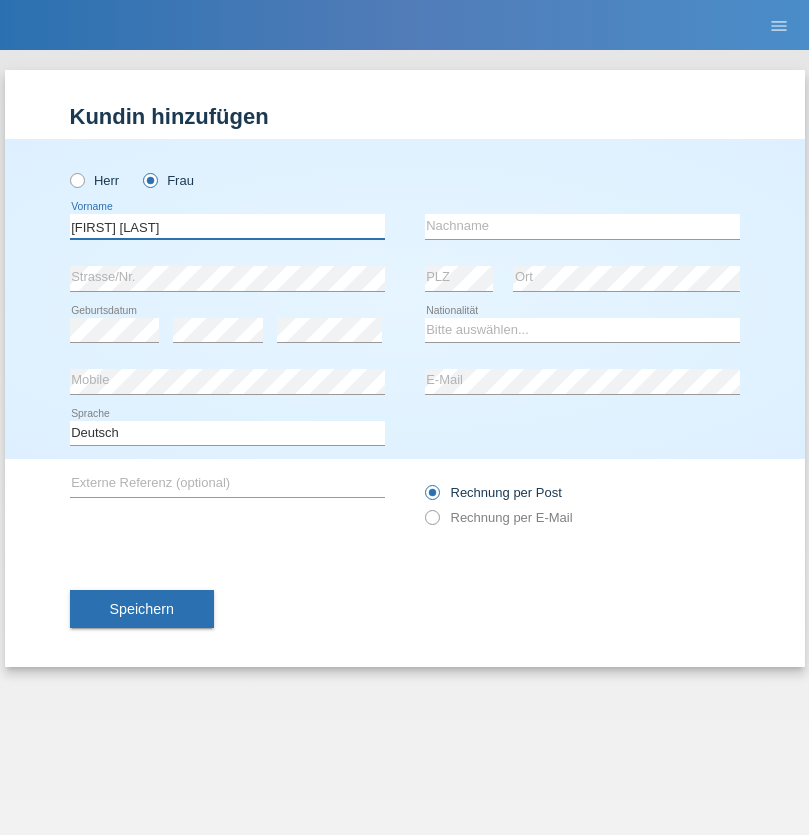 type on "[FIRST] [LAST]" 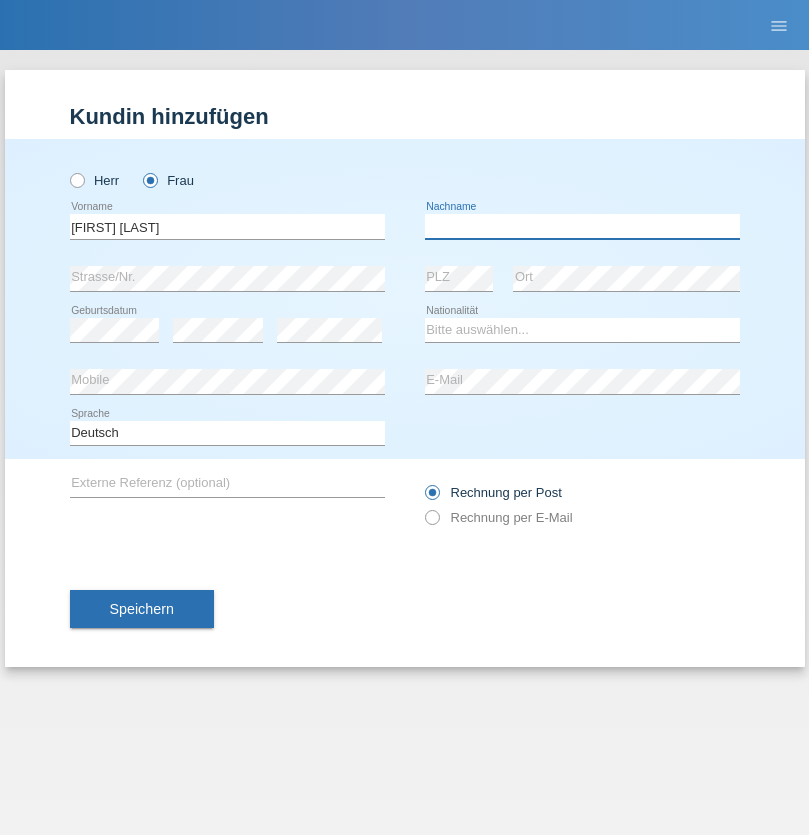 click at bounding box center (582, 226) 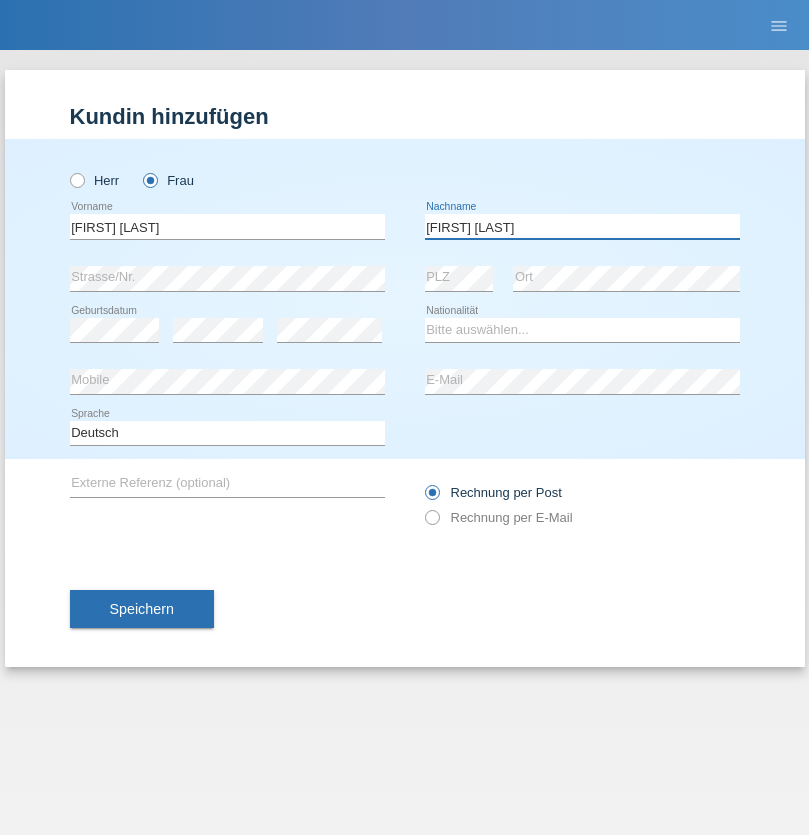 type on "[FIRST] [LAST]" 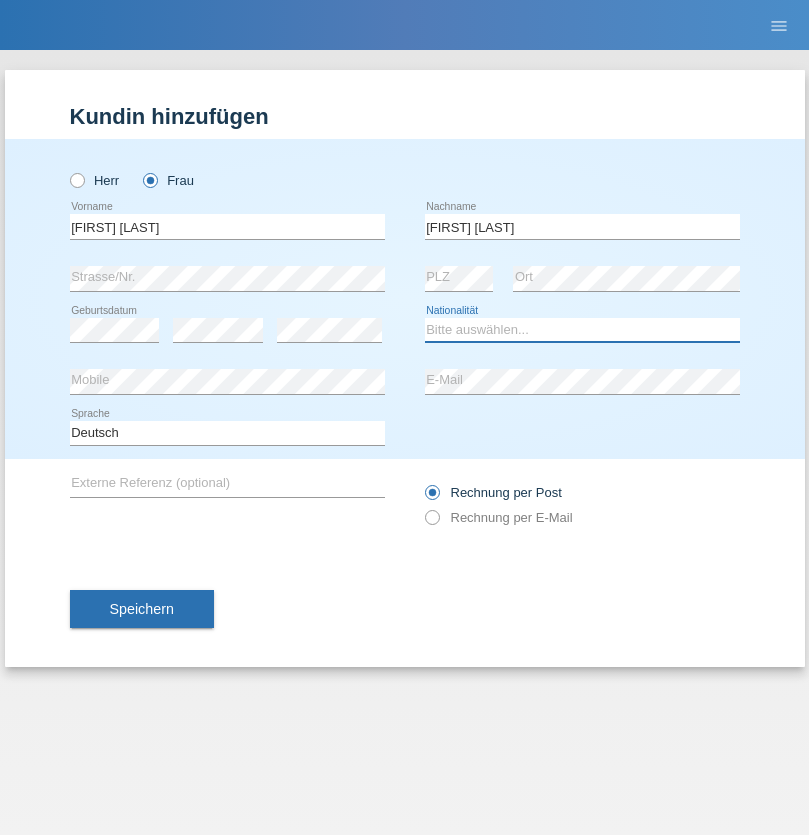 select on "CH" 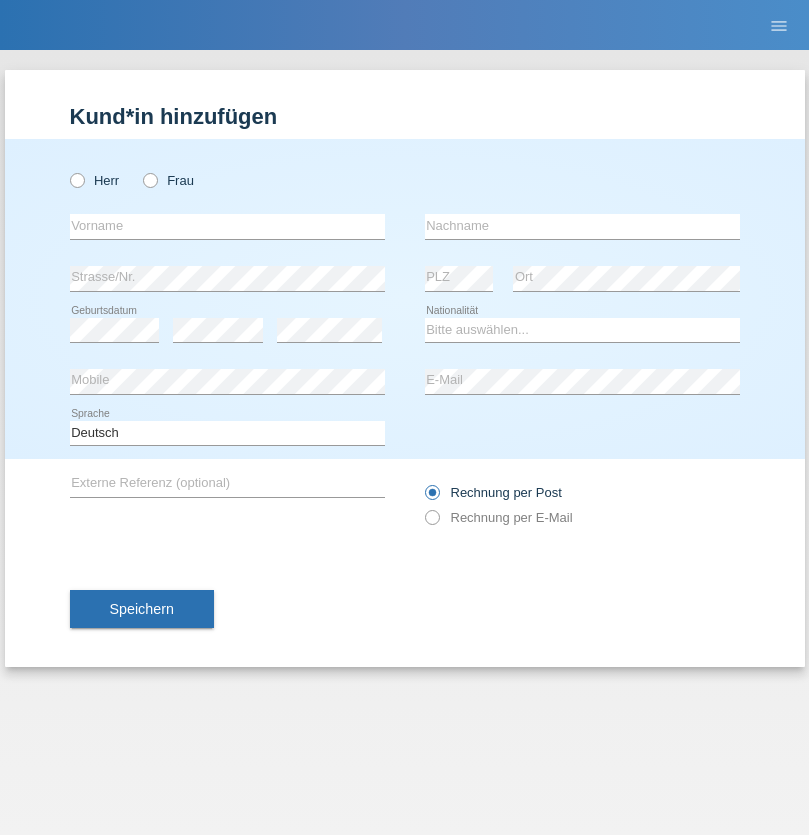 scroll, scrollTop: 0, scrollLeft: 0, axis: both 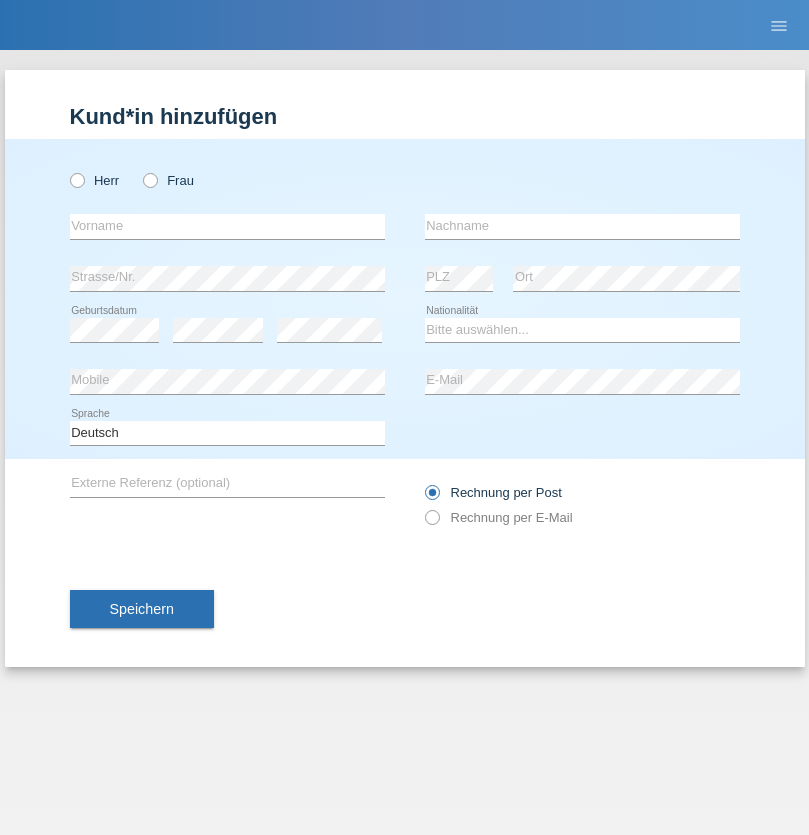 radio on "true" 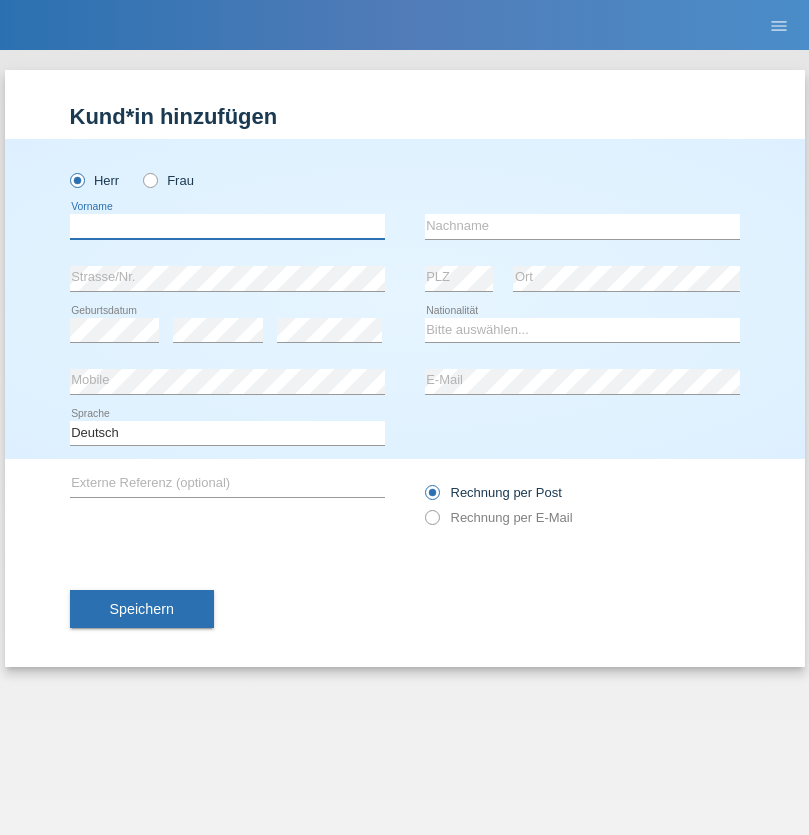 click at bounding box center (227, 226) 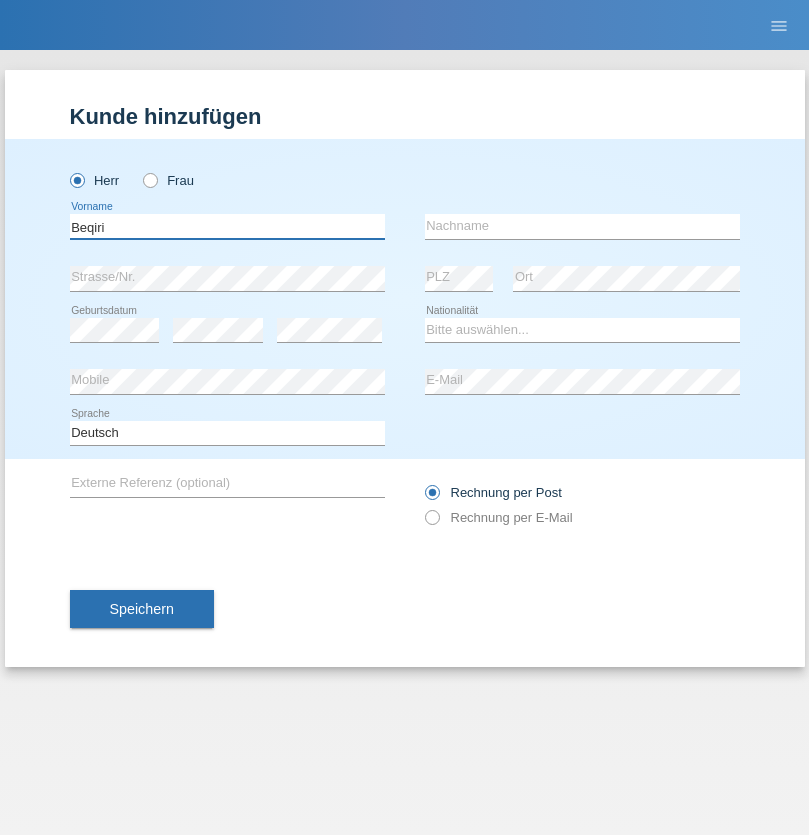 type on "Beqiri" 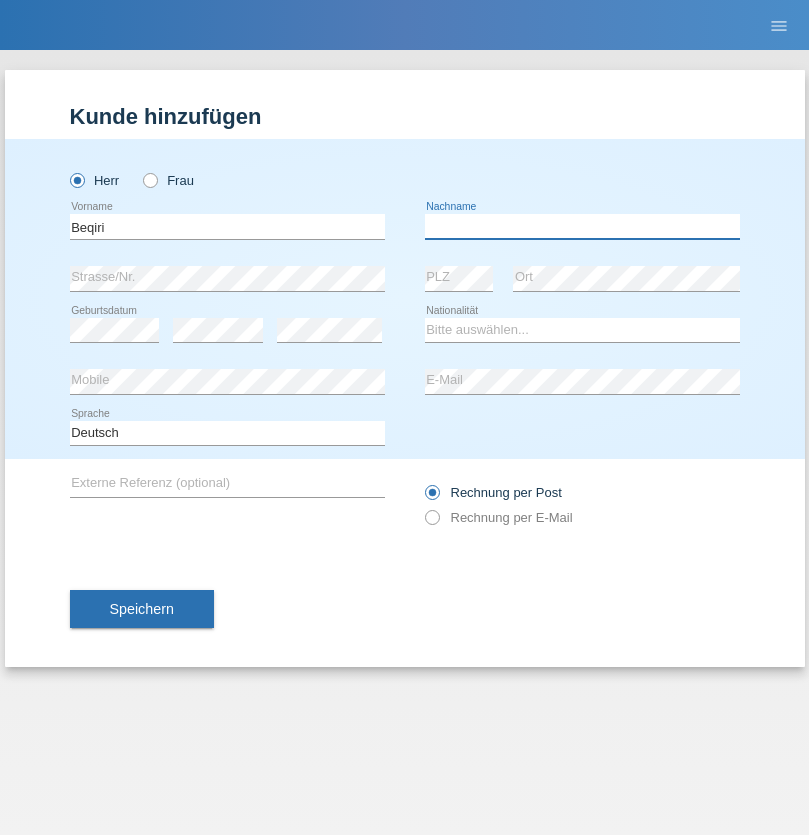 click at bounding box center (582, 226) 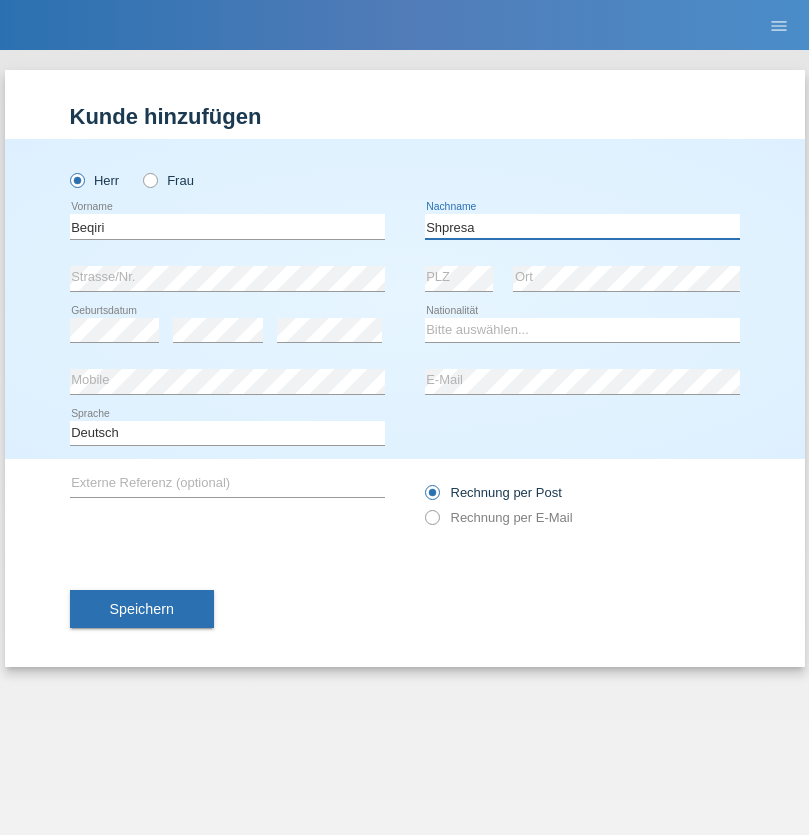 type on "Shpresa" 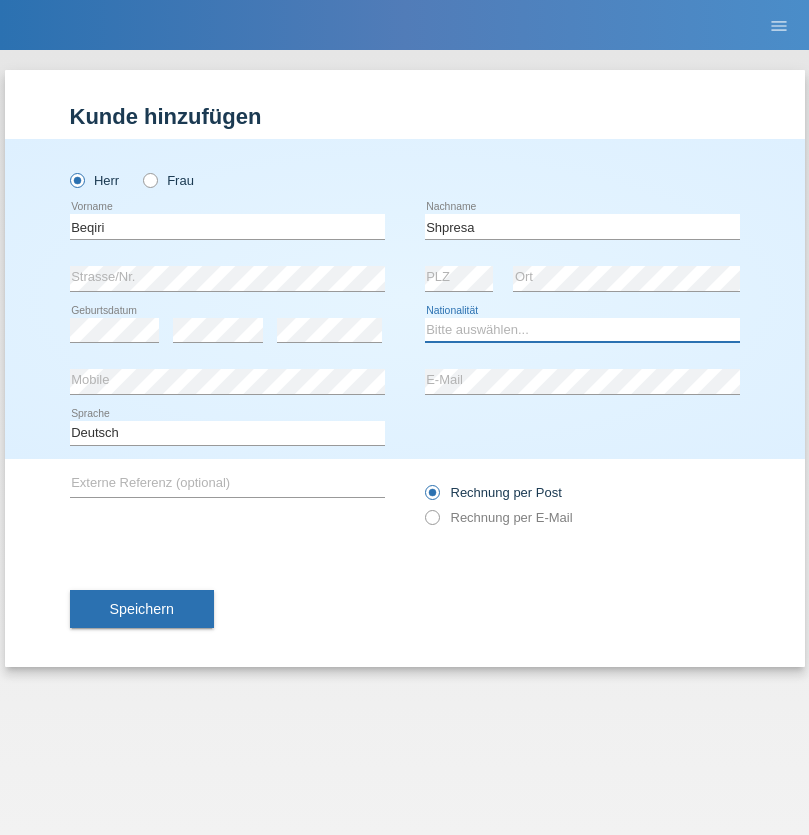 select on "XK" 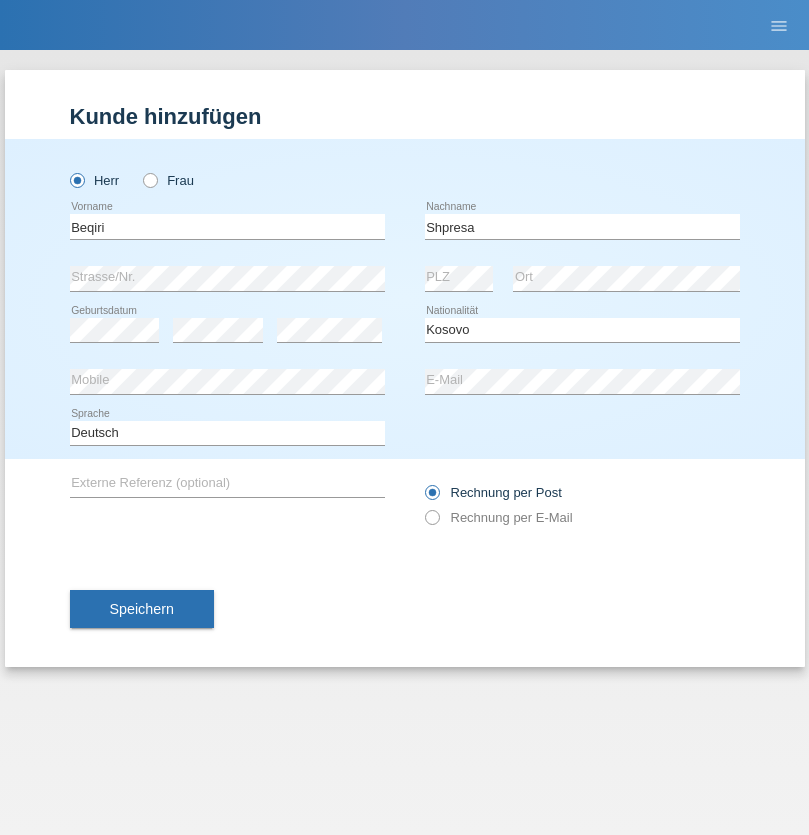 select on "C" 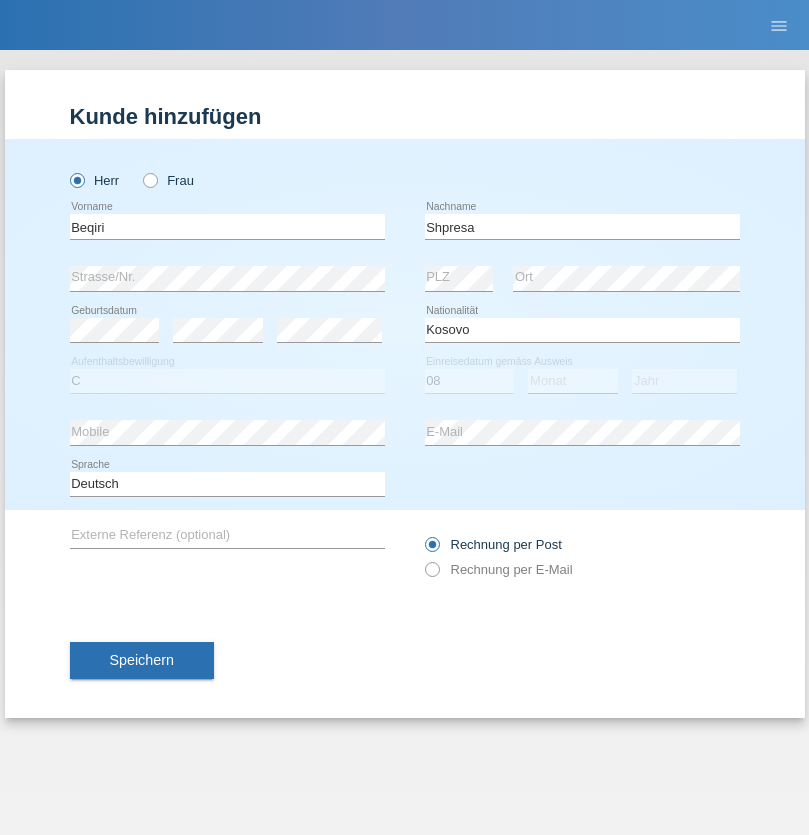 select on "02" 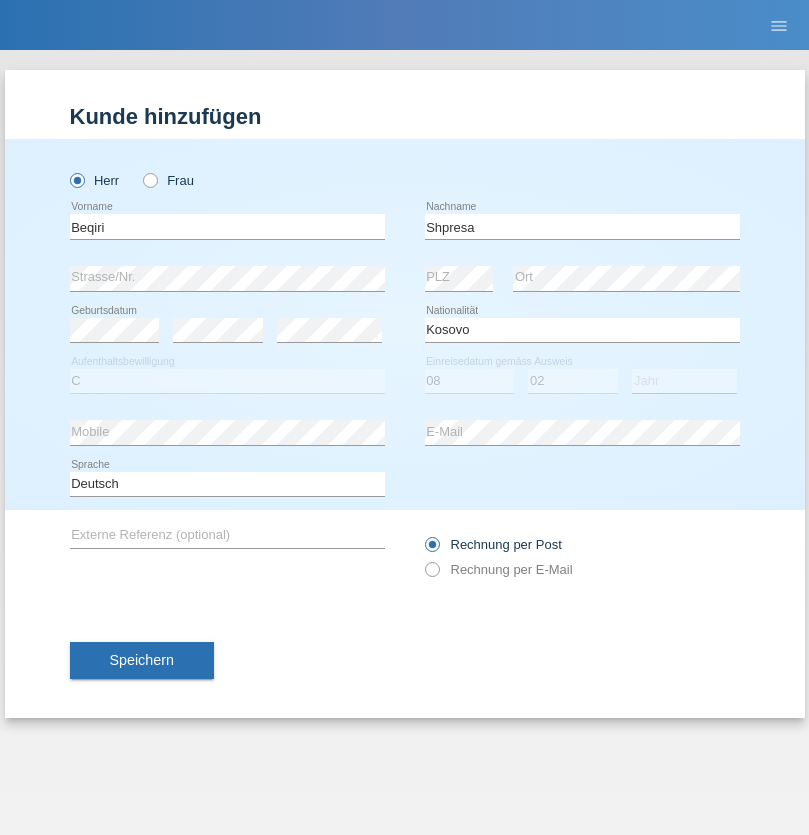 select on "1979" 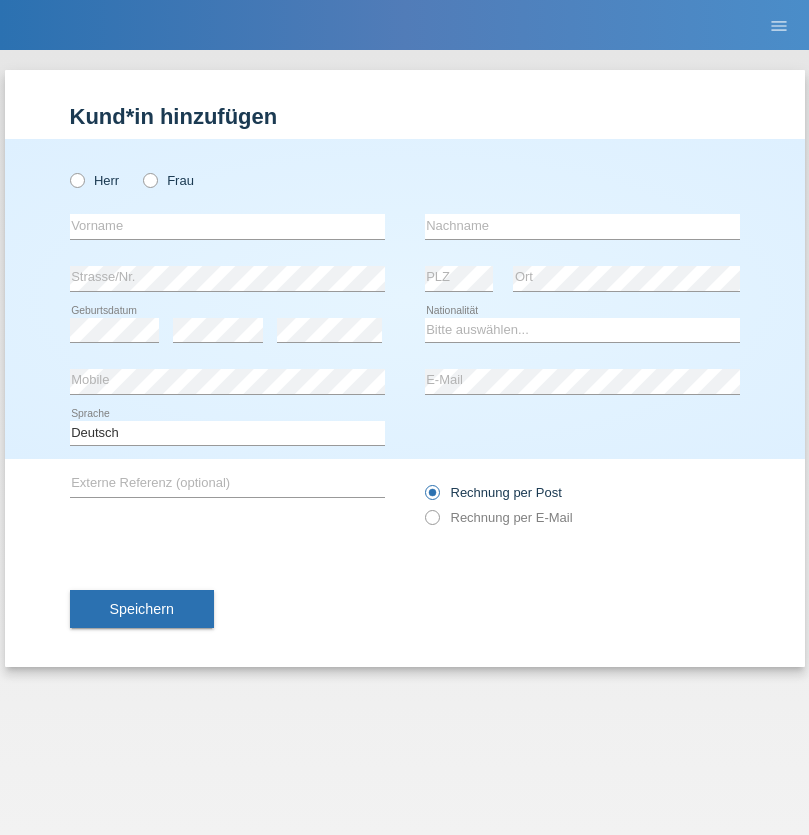 scroll, scrollTop: 0, scrollLeft: 0, axis: both 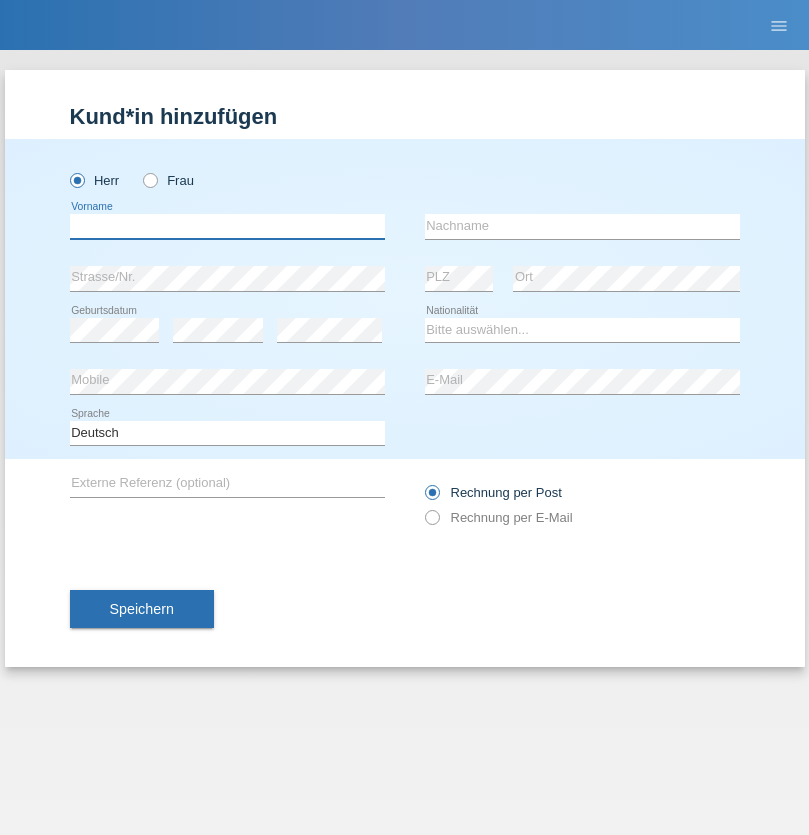 click at bounding box center (227, 226) 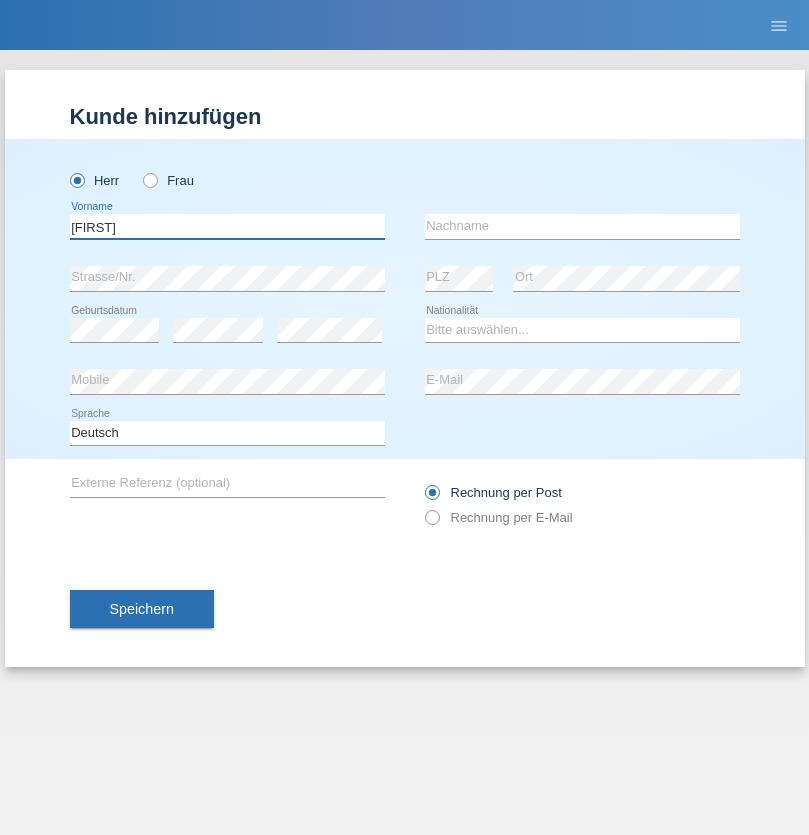 type on "[FIRST]" 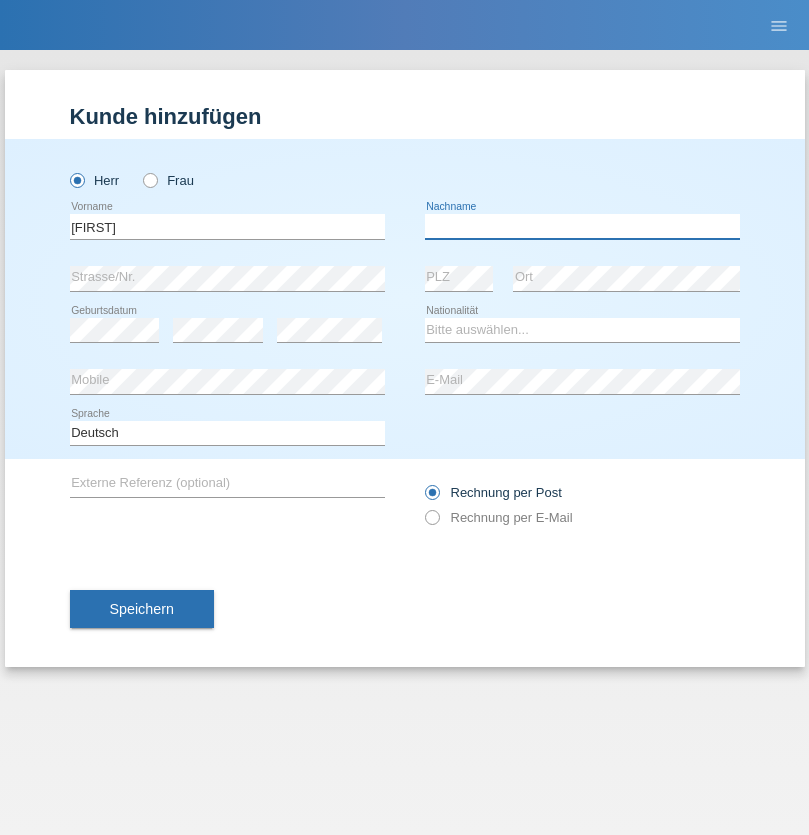 click at bounding box center [582, 226] 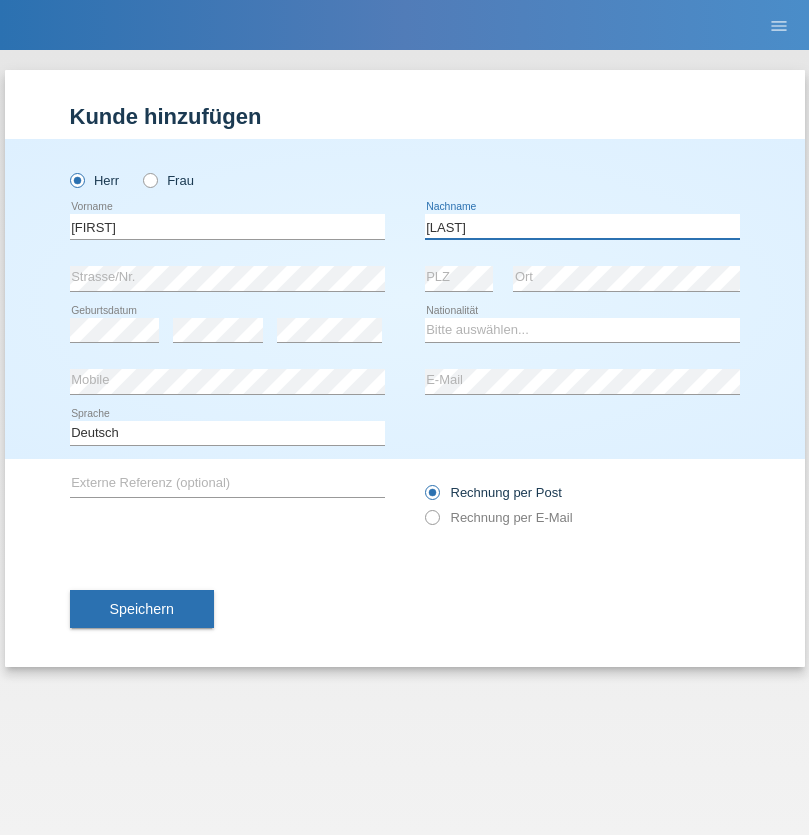 type on "[LAST]" 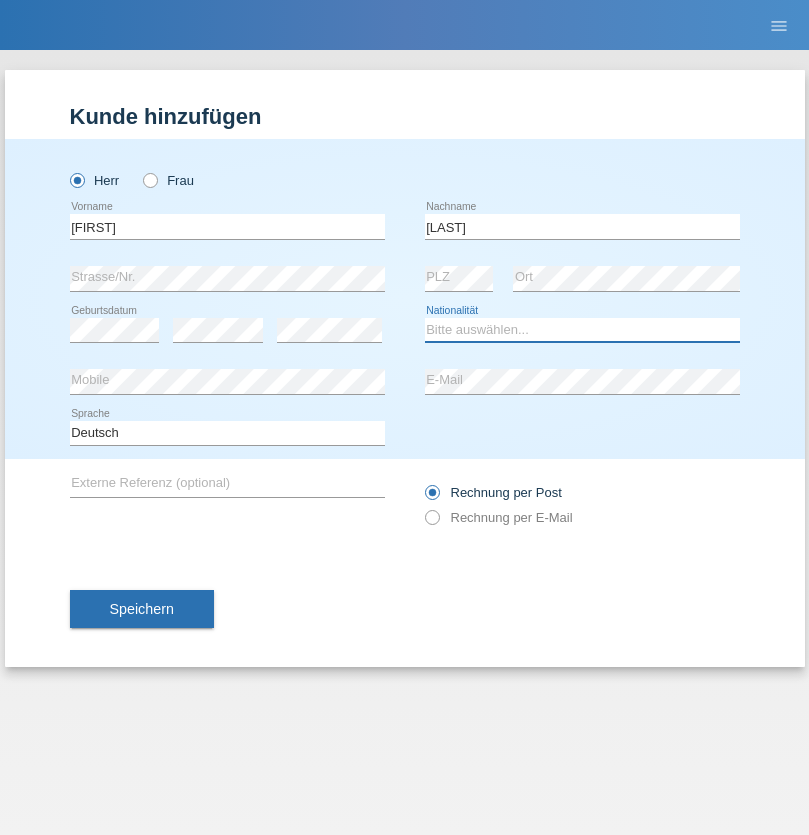 select on "CH" 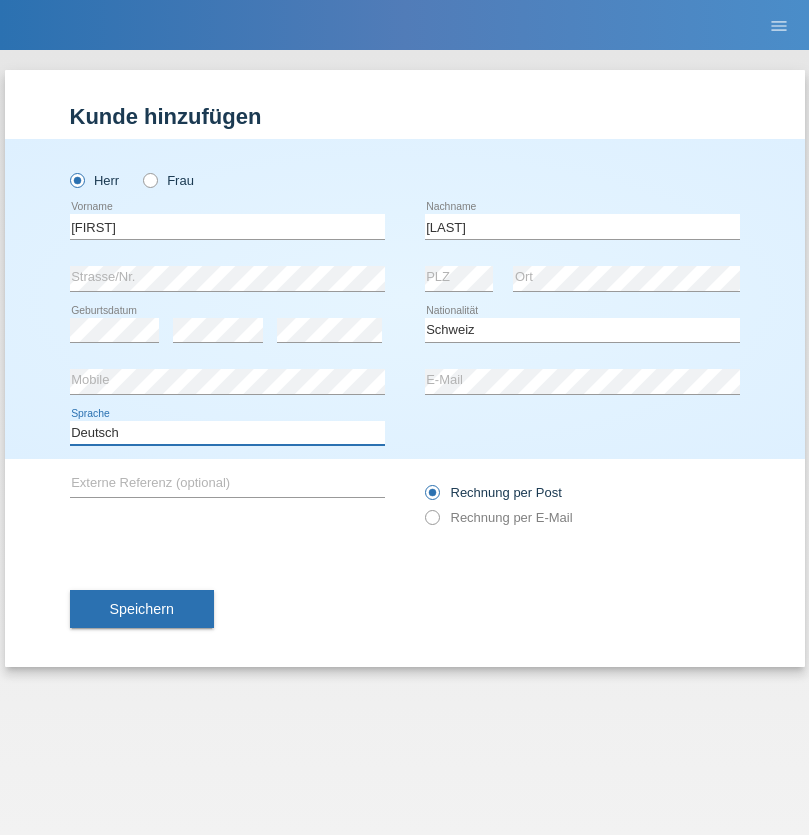 select on "en" 